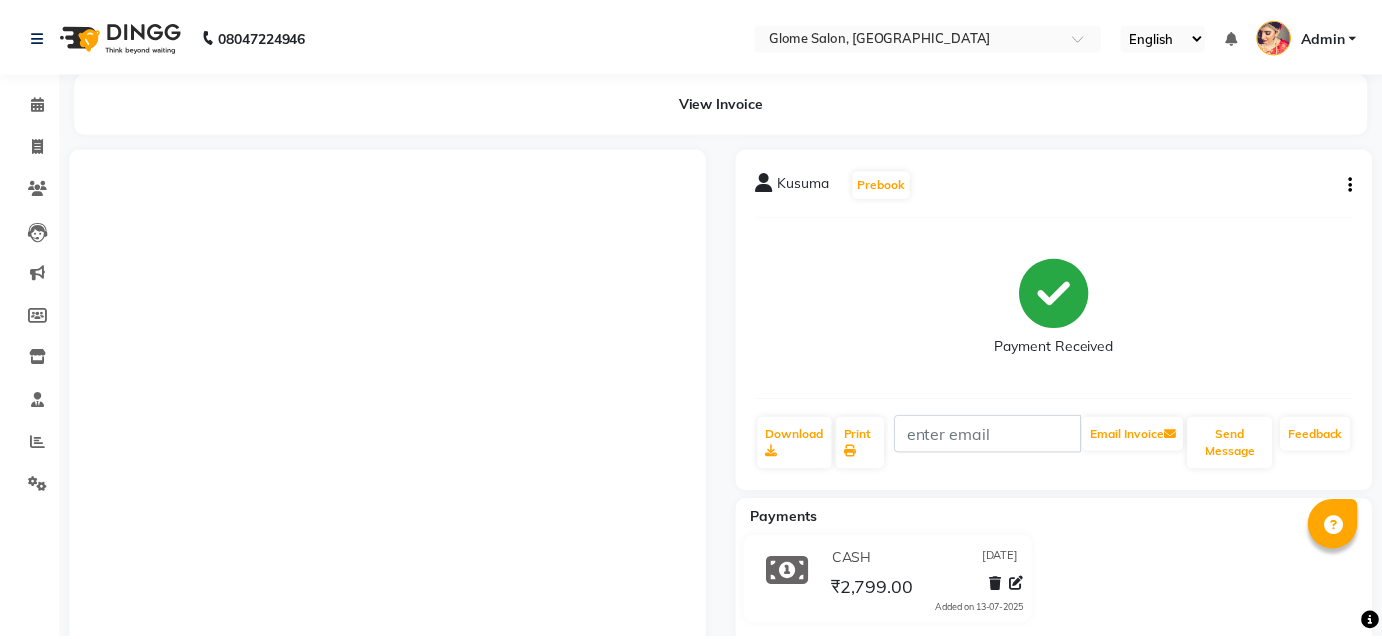 scroll, scrollTop: 291, scrollLeft: 0, axis: vertical 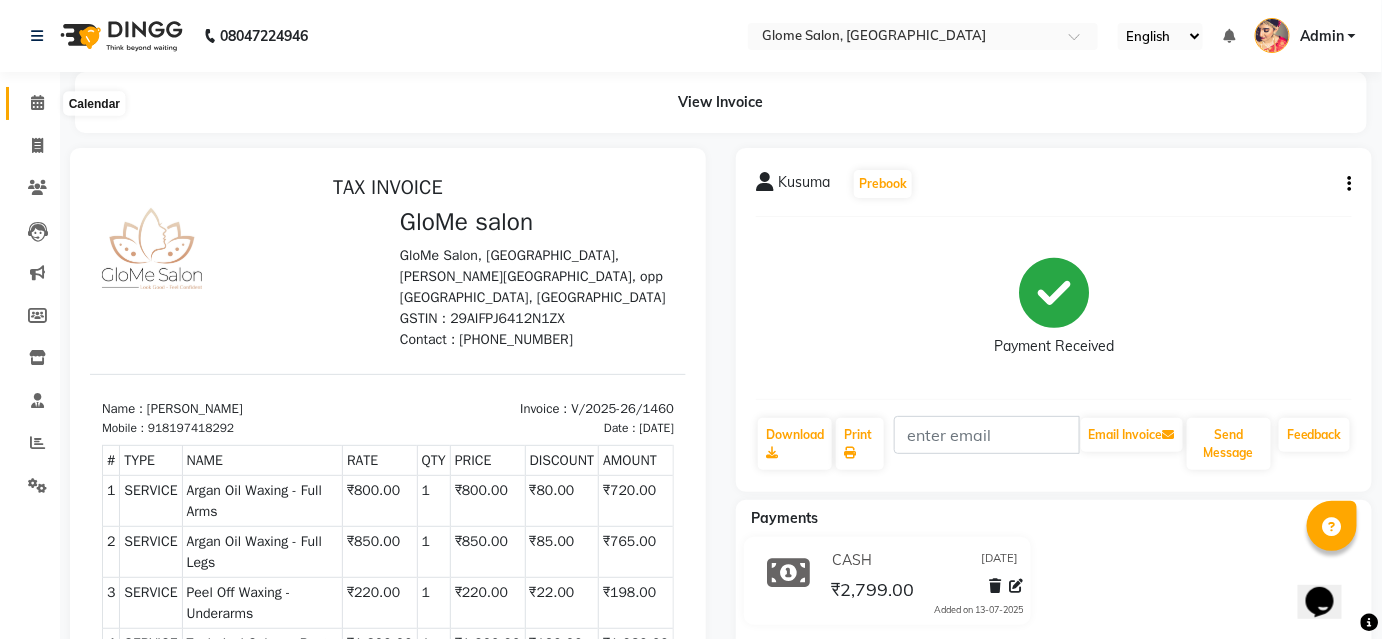 click 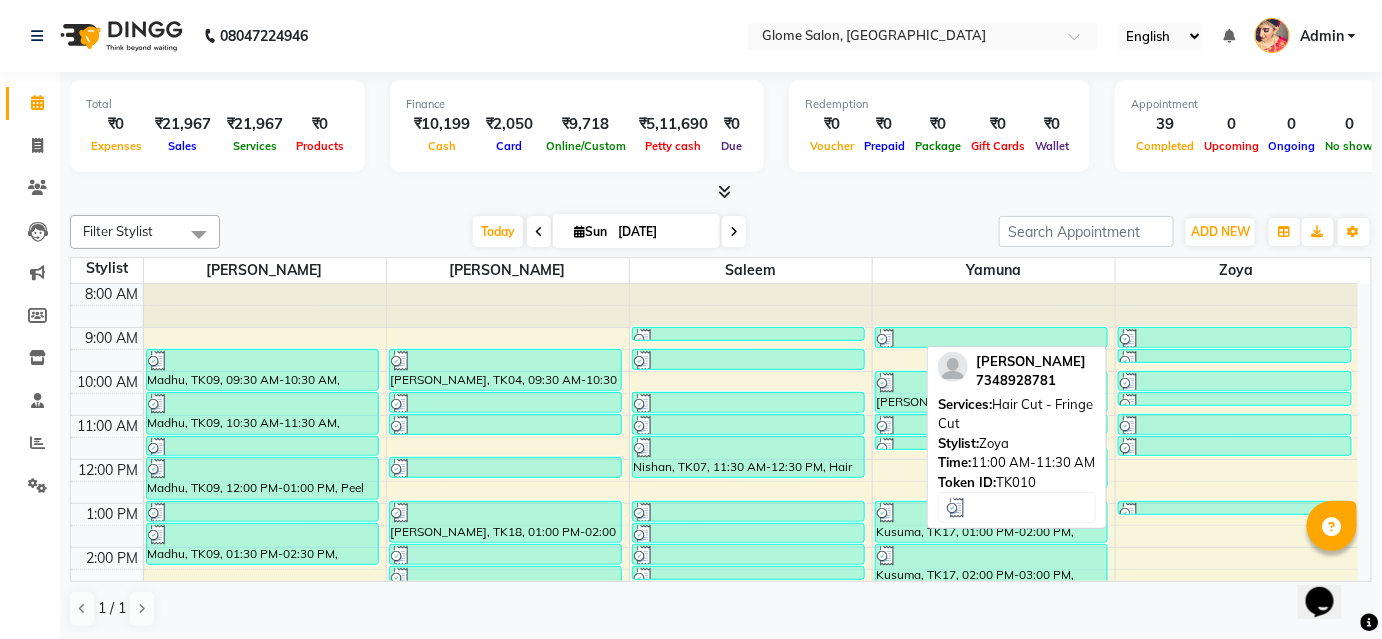 scroll, scrollTop: 266, scrollLeft: 0, axis: vertical 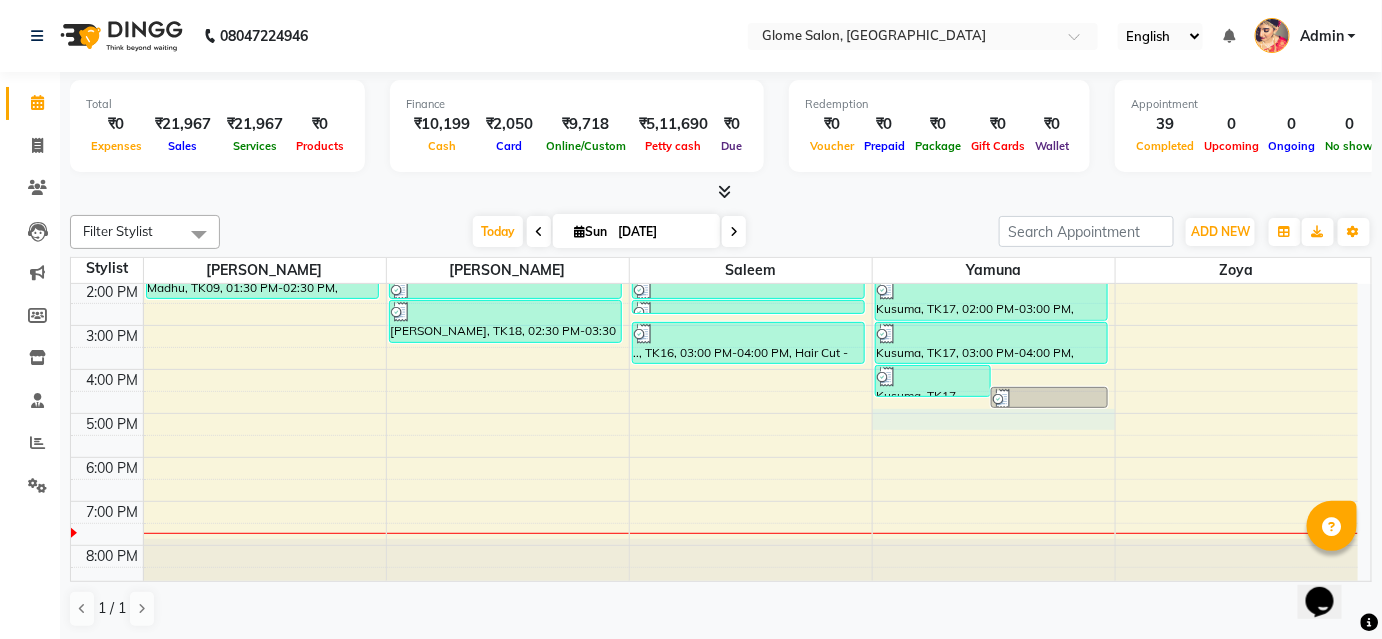 click on "8:00 AM 9:00 AM 10:00 AM 11:00 AM 12:00 PM 1:00 PM 2:00 PM 3:00 PM 4:00 PM 5:00 PM 6:00 PM 7:00 PM 8:00 PM     Madhu, TK09, 09:30 AM-10:30 AM, Premium Facials - Fperfect Radiance Facial     Madhu, TK09, 10:30 AM-11:30 AM, Argan Oil Waxing - Full Arms     Madhu, TK09, 11:30 AM-12:00 PM, Peel Off Waxing - Underarms     Madhu, TK09, 12:00 PM-01:00 PM, Peel Off Waxing - Face     Madhu, TK09, 01:00 PM-01:30 PM, Threading  - Eyebrows     Madhu, TK09, 01:30 PM-02:30 PM, Styling  - Wash And Blow Dry (Mid Back)     [PERSON_NAME], TK04, 09:30 AM-10:30 AM, Hair Cut - Advanced Hair Cut     [PERSON_NAME], TK04, 10:30 AM-11:00 AM, Threading  - Eyebrows     [PERSON_NAME], TK08, 11:00 AM-11:30 AM, Exclusive Men’S Services - Hair Cut     [PERSON_NAME], TK11, 12:00 PM-12:30 PM, Hair Cut - Fringe Cut     [PERSON_NAME], TK18, 01:00 PM-02:00 PM, Feet - Regular Pedicure     [PERSON_NAME], TK18, 02:00 PM-02:30 PM, Exclusive Men’S Services - Hair Cut     [PERSON_NAME], TK18, 02:30 PM-03:30 PM, Exclusive Men’S Services - Global Coloring" at bounding box center [714, 303] 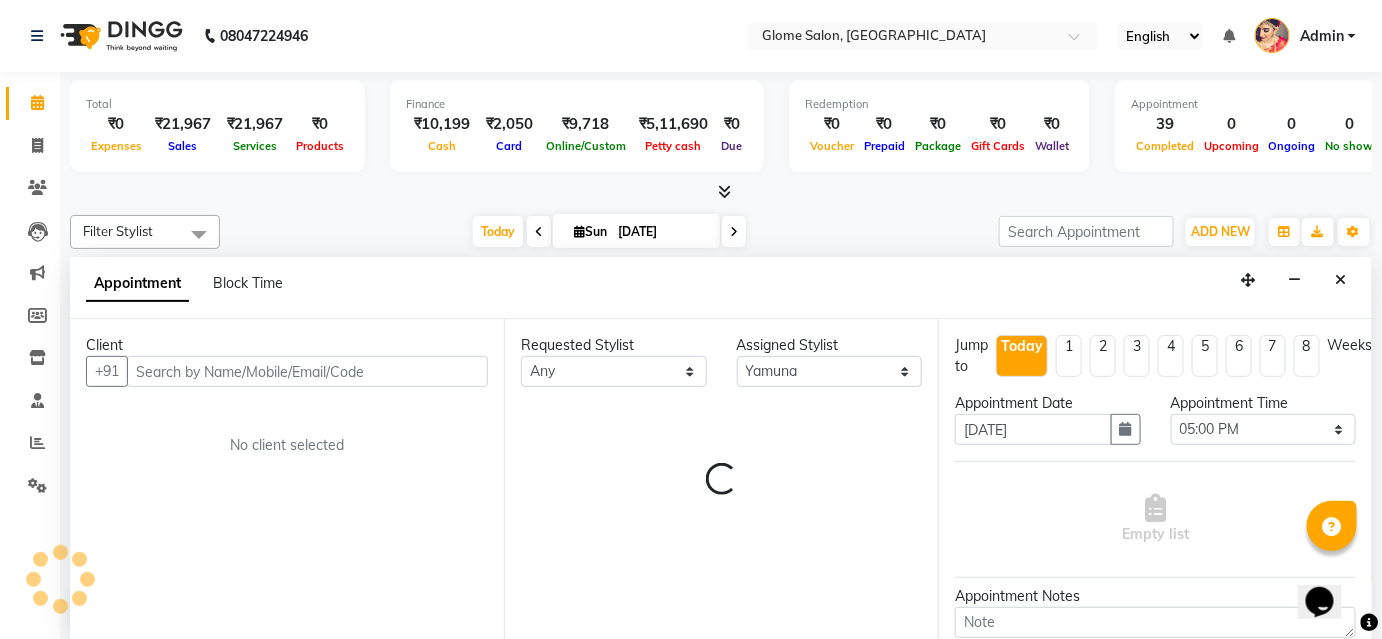 scroll, scrollTop: 0, scrollLeft: 0, axis: both 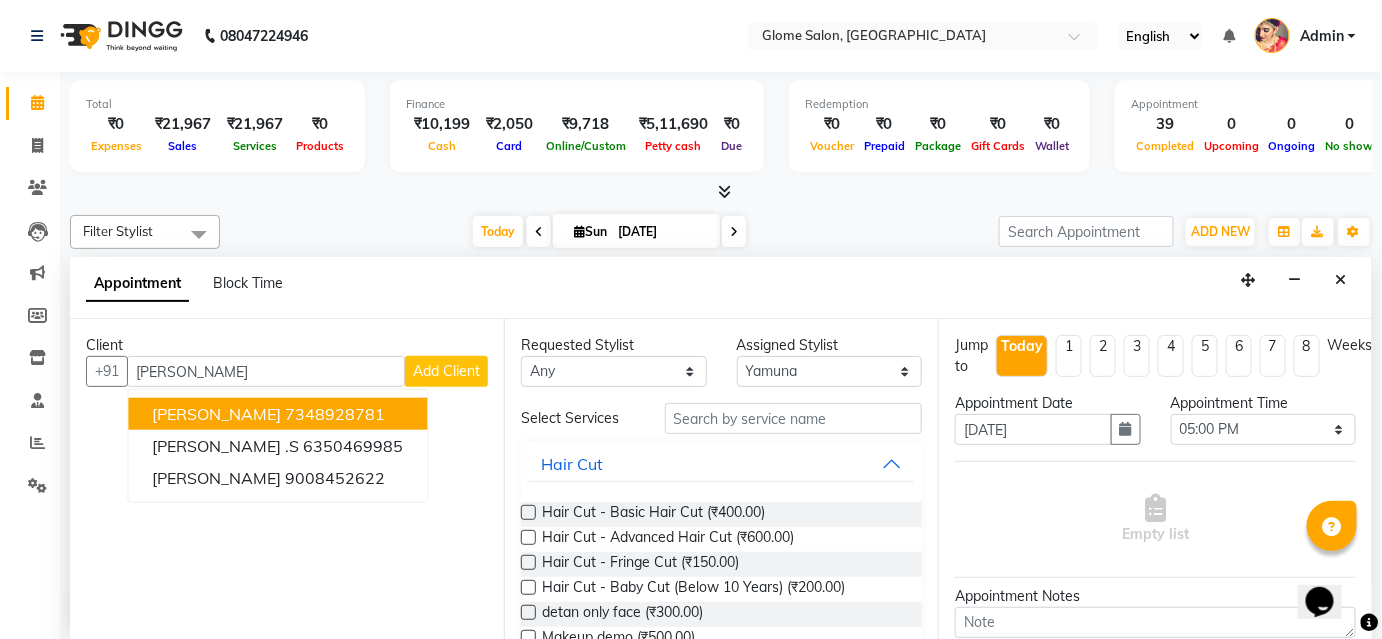 drag, startPoint x: 343, startPoint y: 414, endPoint x: 452, endPoint y: 399, distance: 110.02727 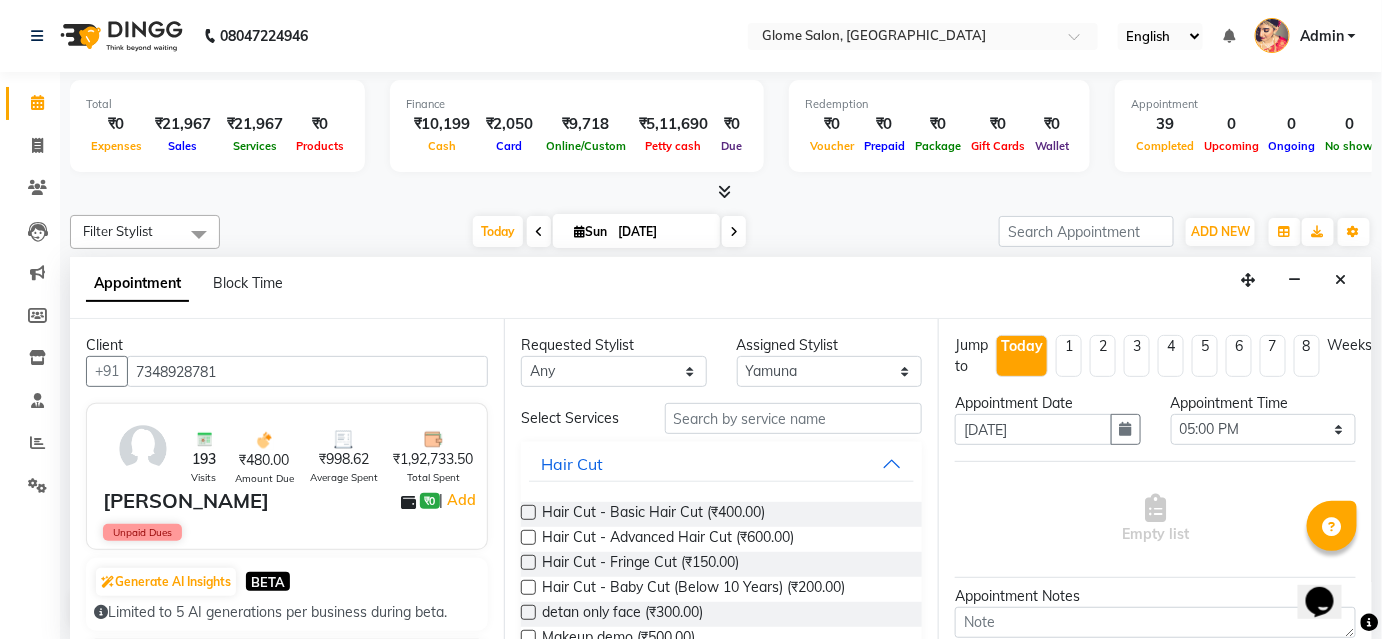 type on "7348928781" 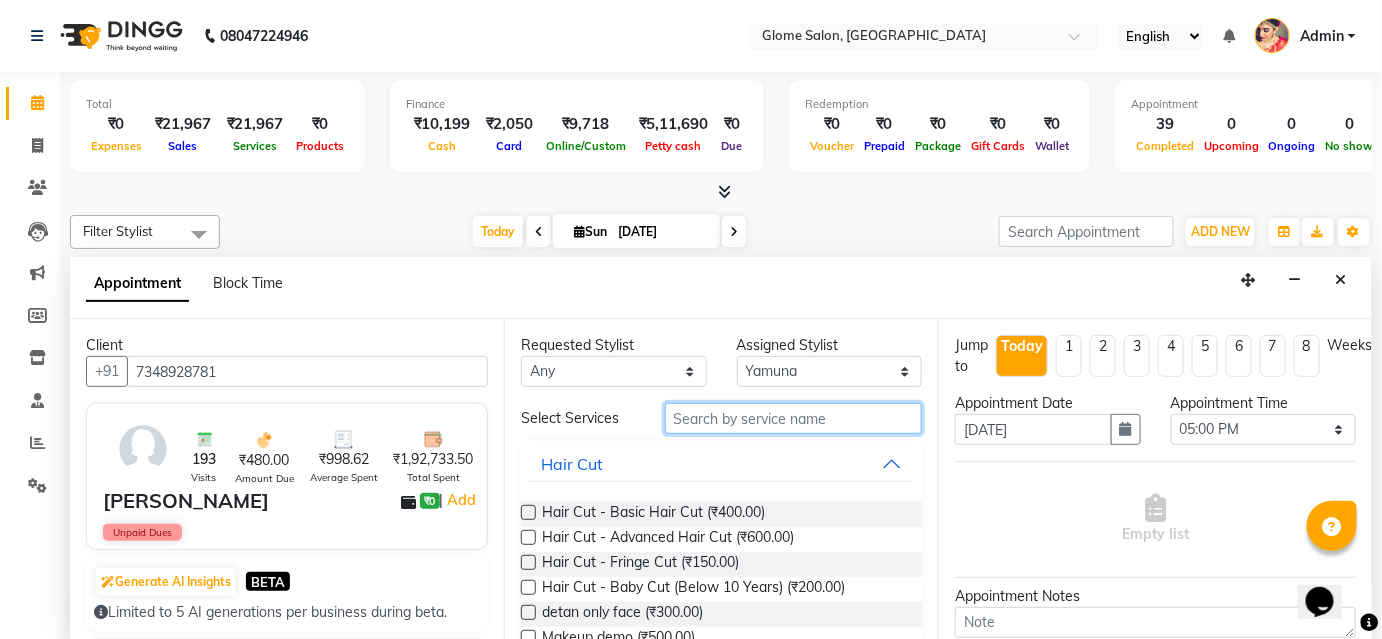click at bounding box center (793, 418) 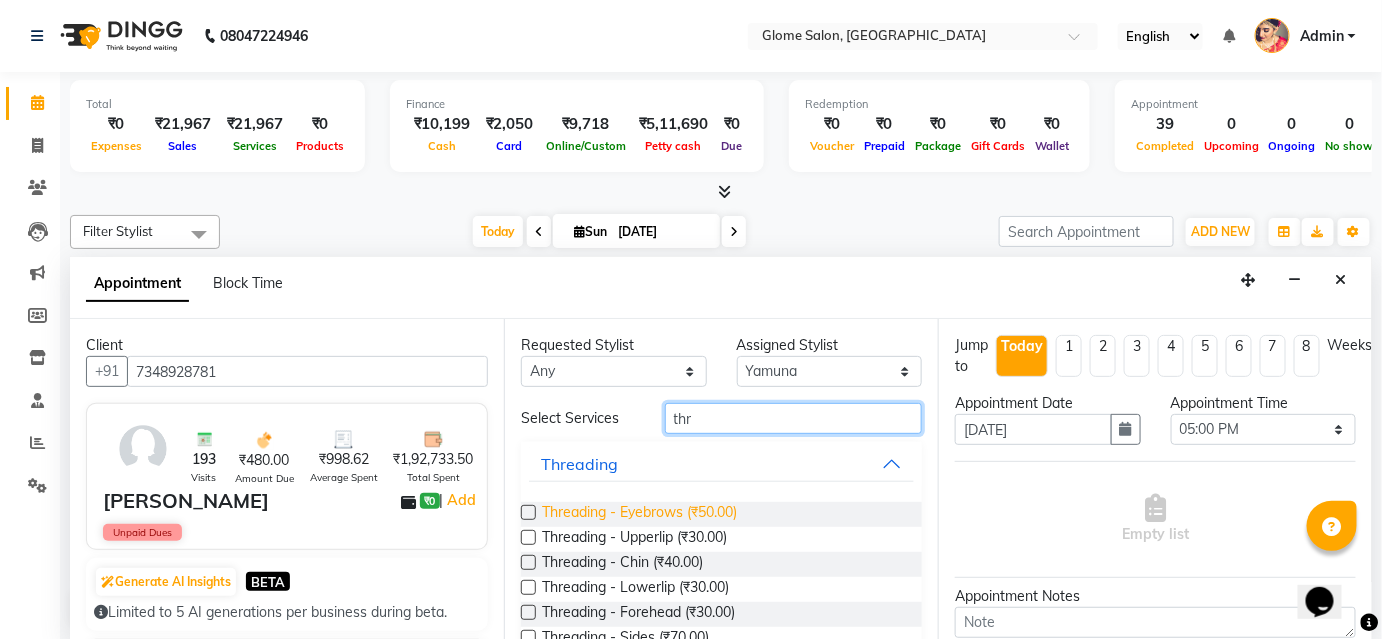 type on "thr" 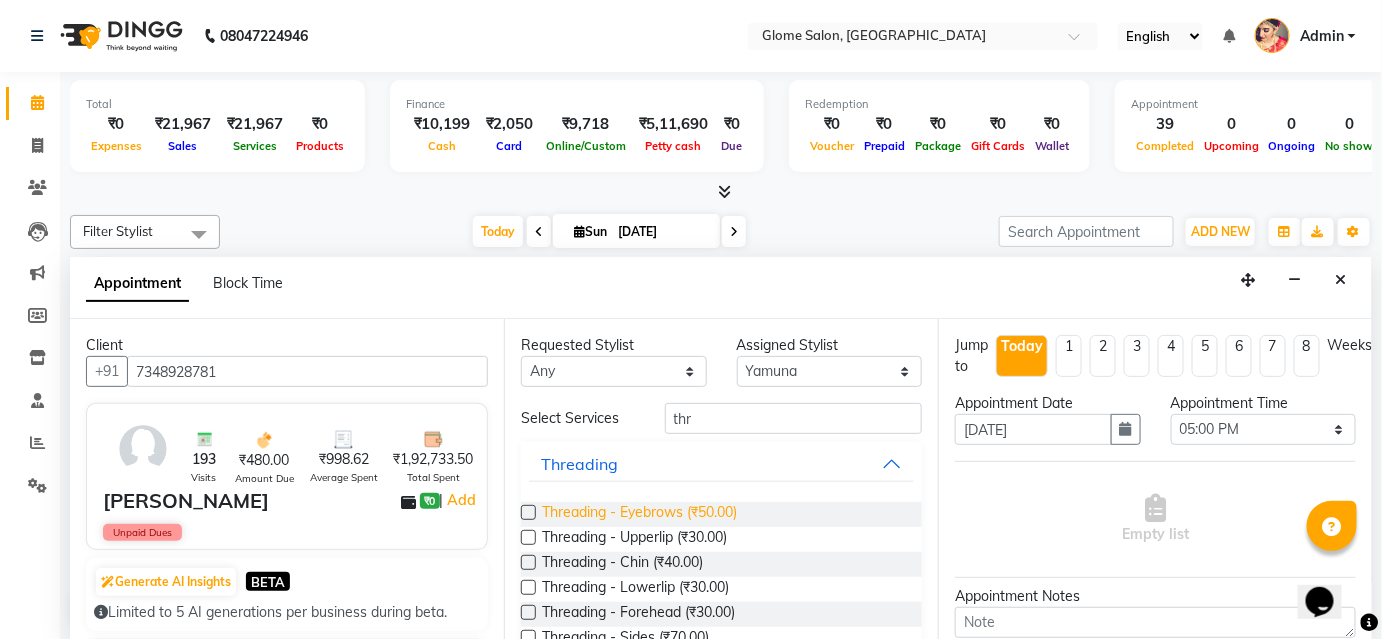click on "Threading  - Eyebrows (₹50.00)" at bounding box center (639, 514) 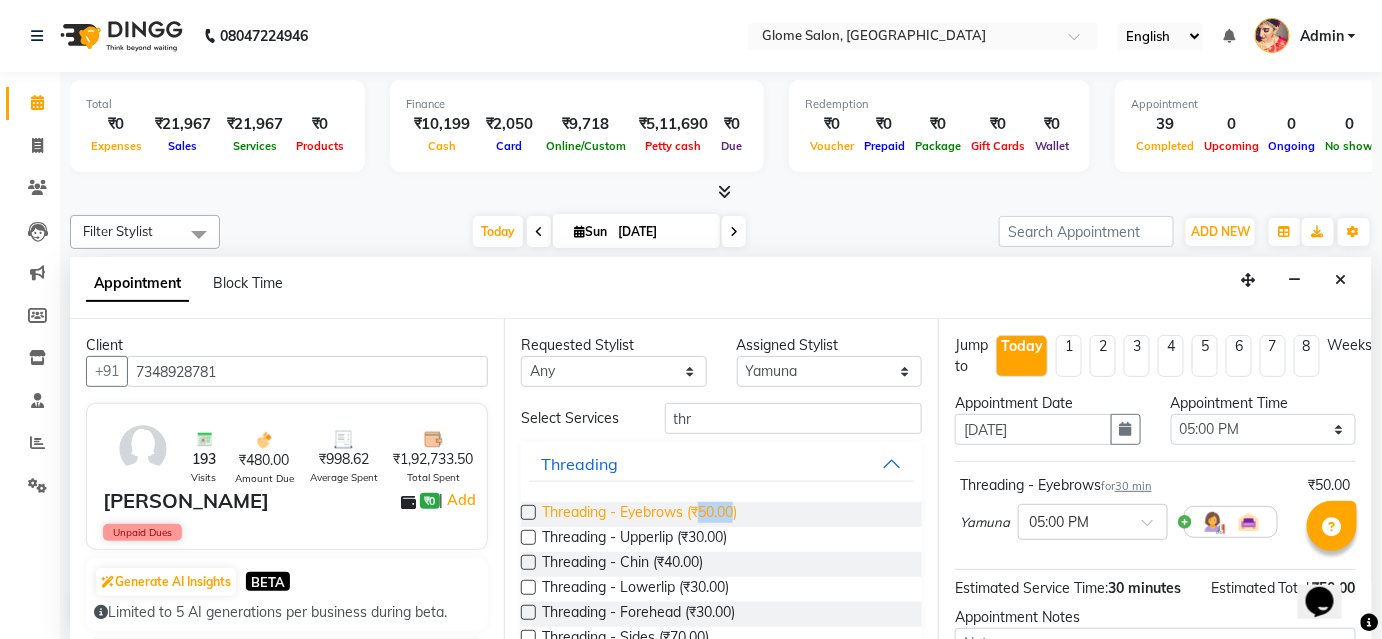 click on "Threading  - Eyebrows (₹50.00)" at bounding box center (639, 514) 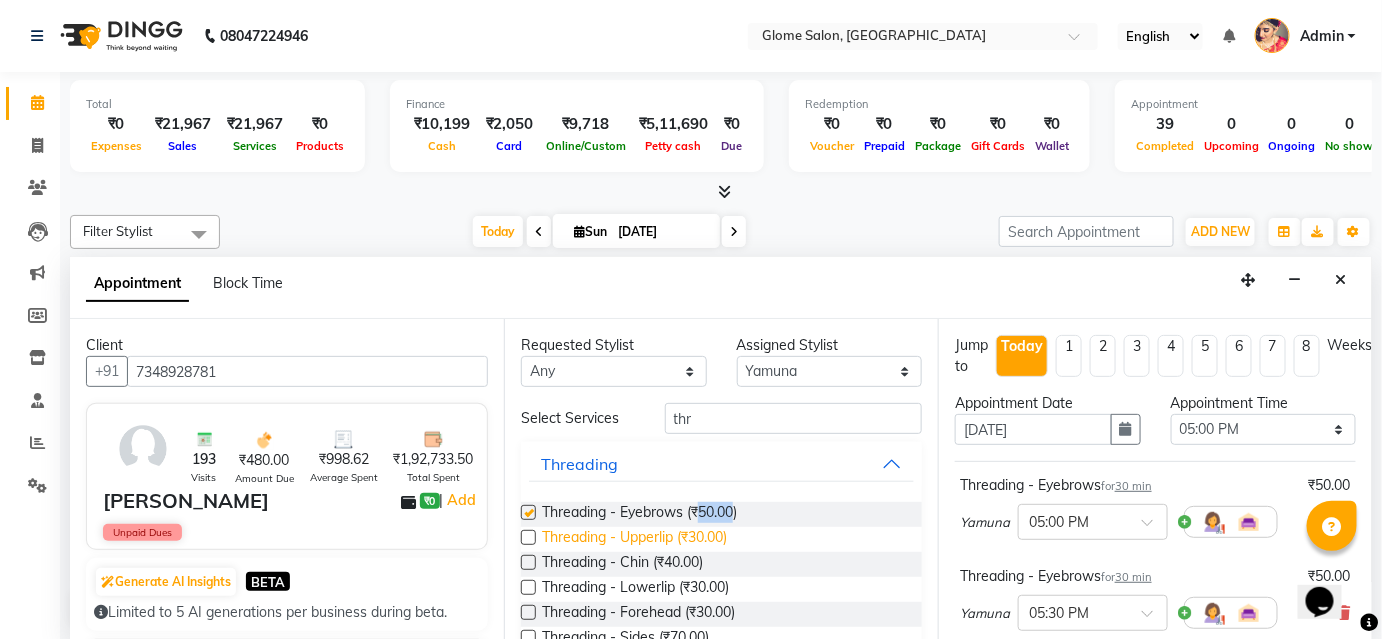 checkbox on "false" 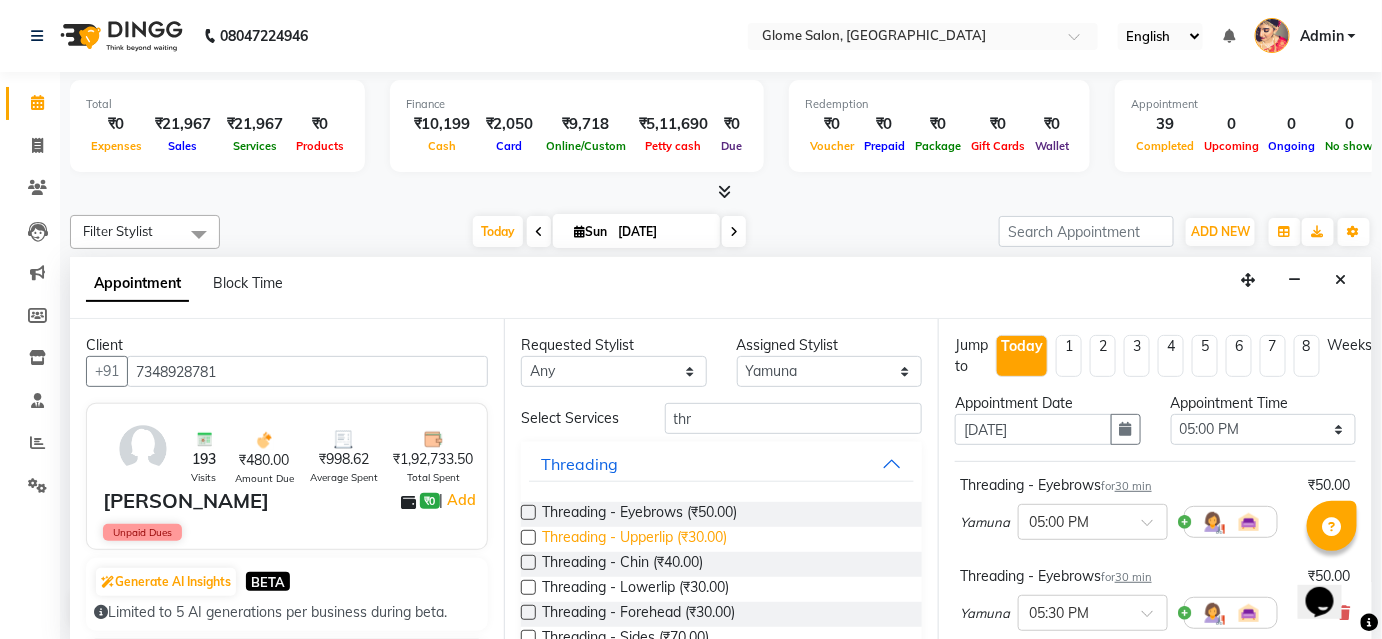 click on "Threading  - Upperlip (₹30.00)" at bounding box center [634, 539] 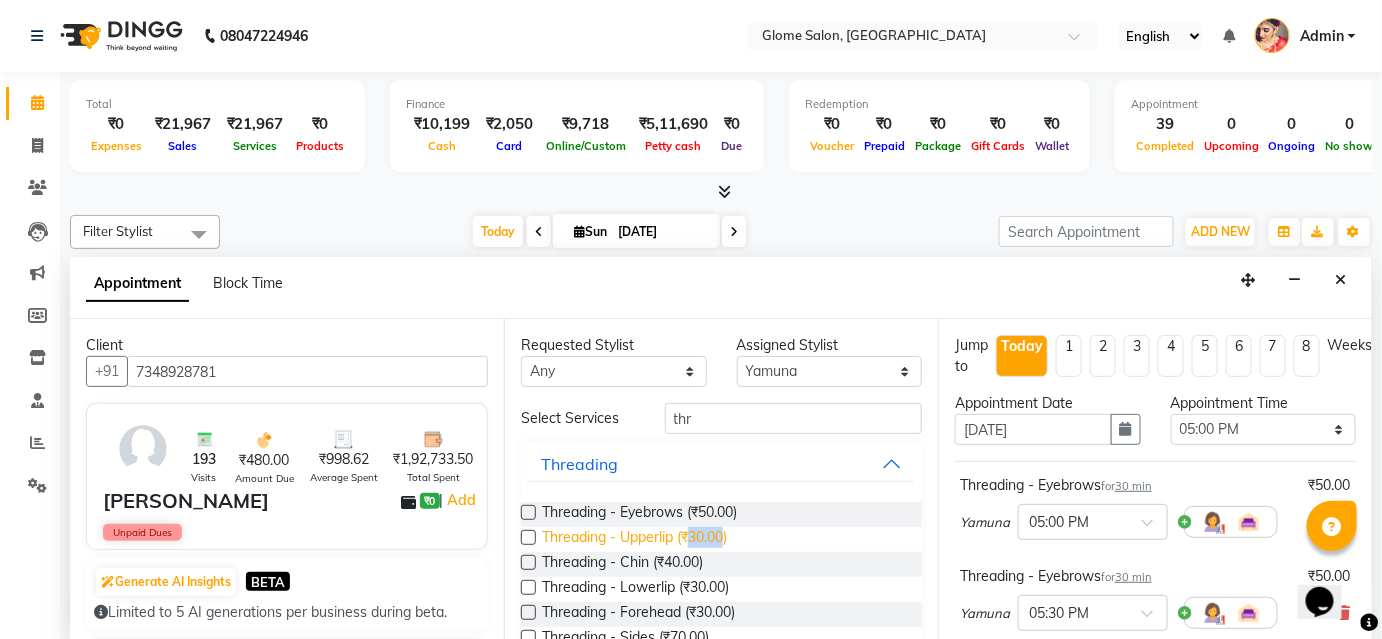 drag, startPoint x: 707, startPoint y: 530, endPoint x: 731, endPoint y: 530, distance: 24 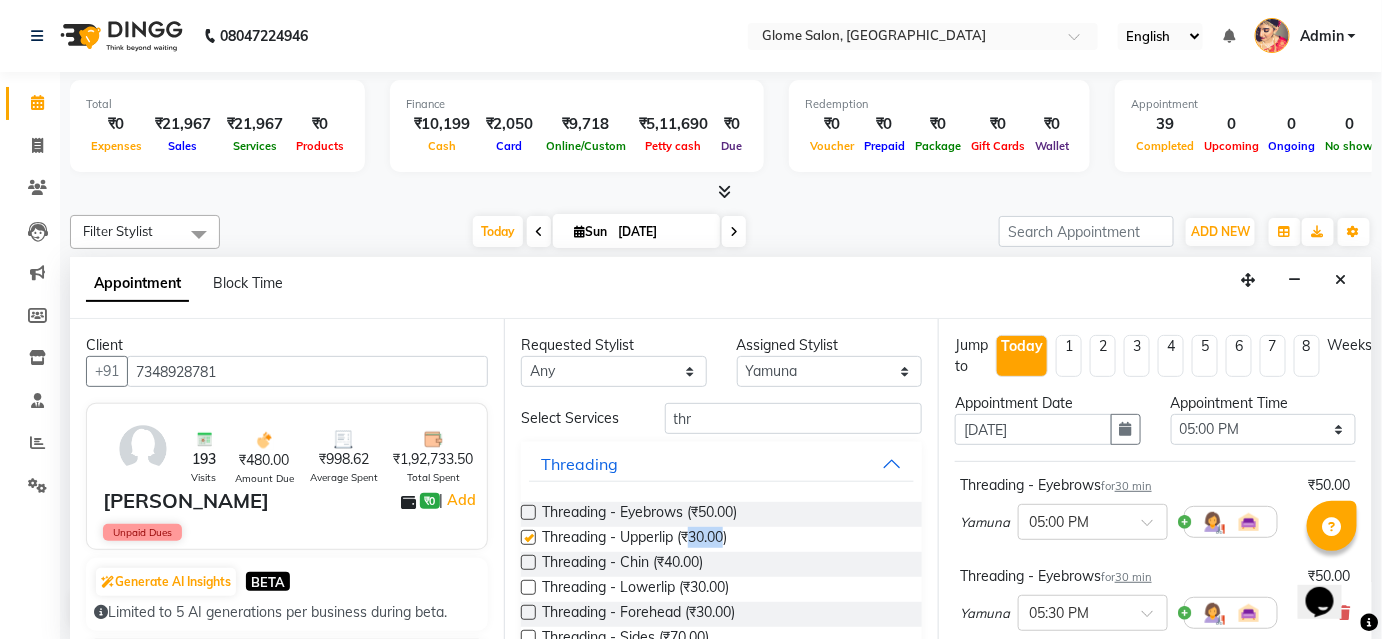 checkbox on "false" 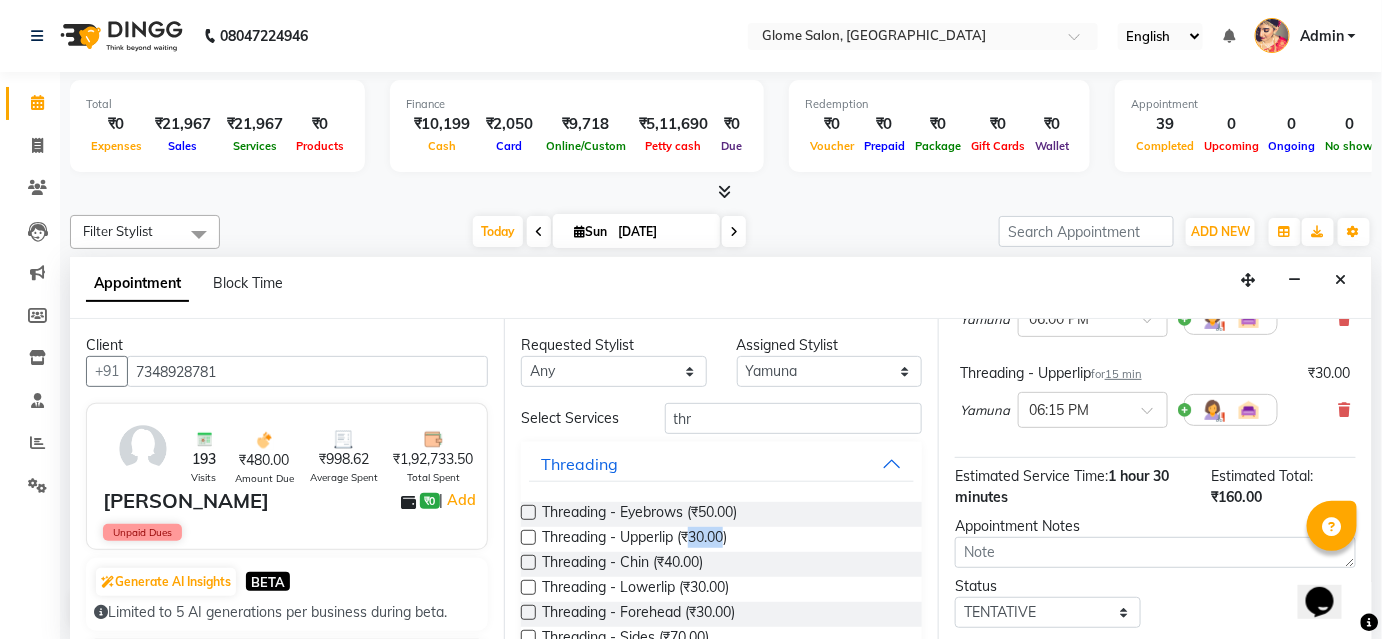 scroll, scrollTop: 497, scrollLeft: 0, axis: vertical 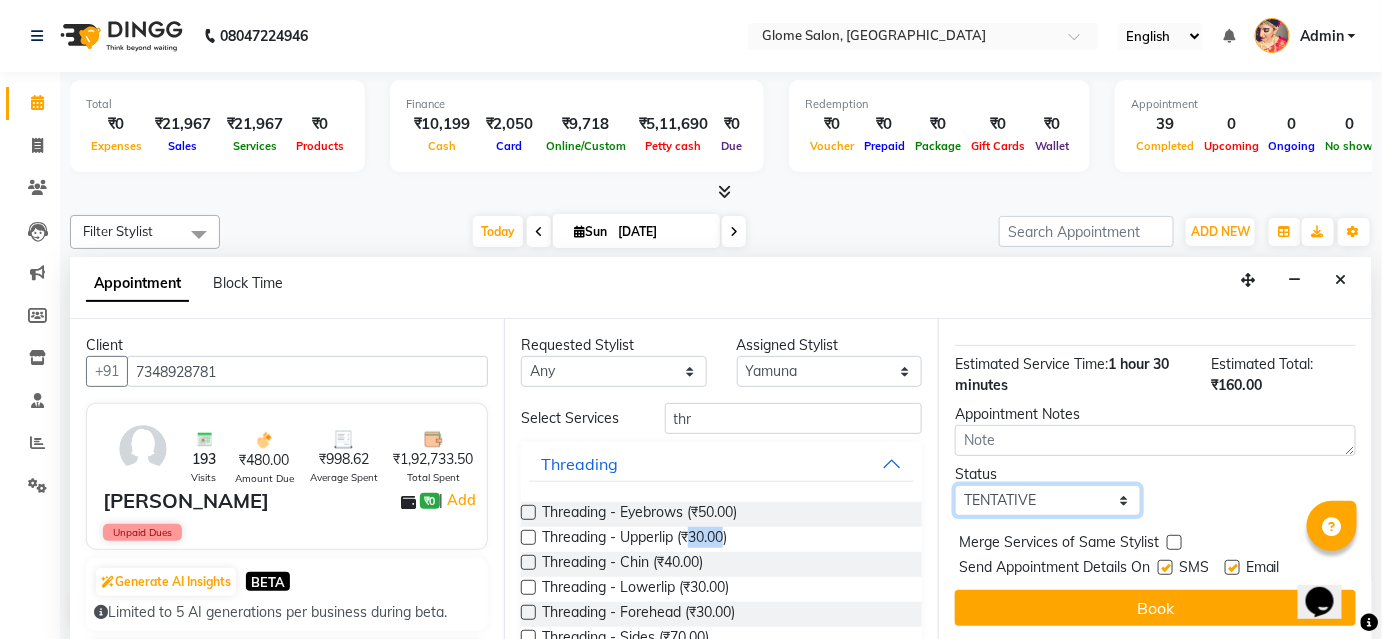 click on "Select TENTATIVE CONFIRM CHECK-IN UPCOMING" at bounding box center [1048, 500] 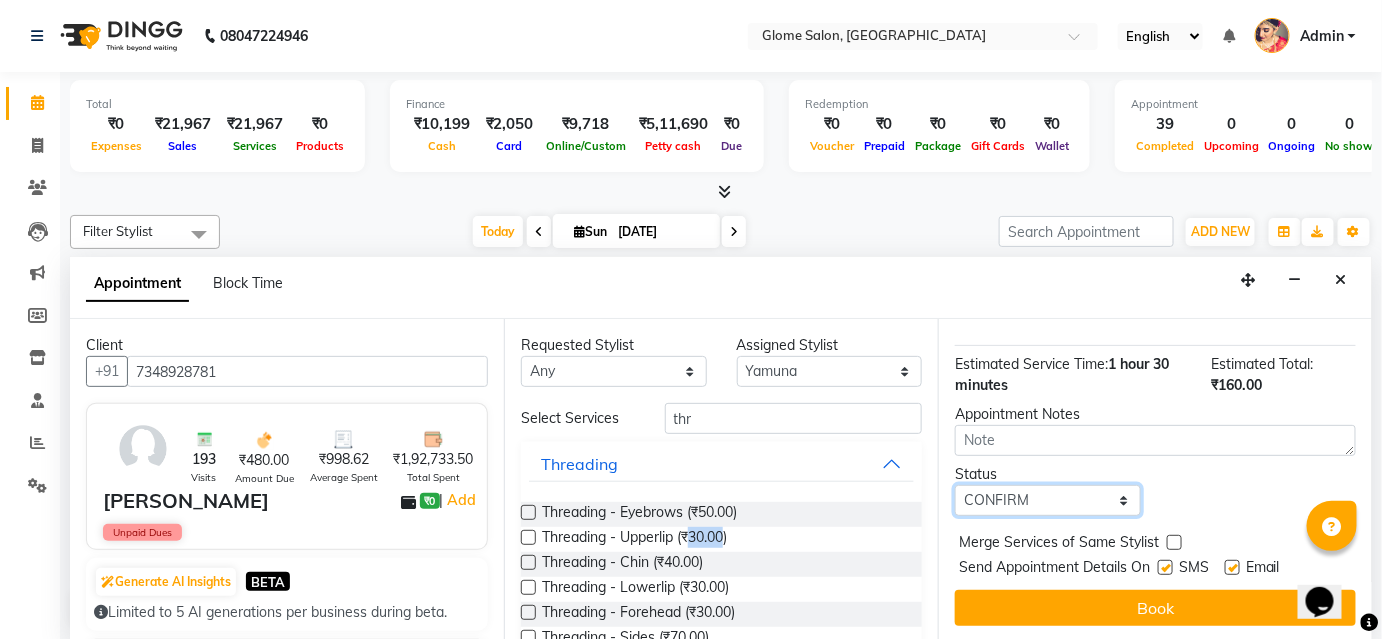 click on "Select TENTATIVE CONFIRM CHECK-IN UPCOMING" at bounding box center [1048, 500] 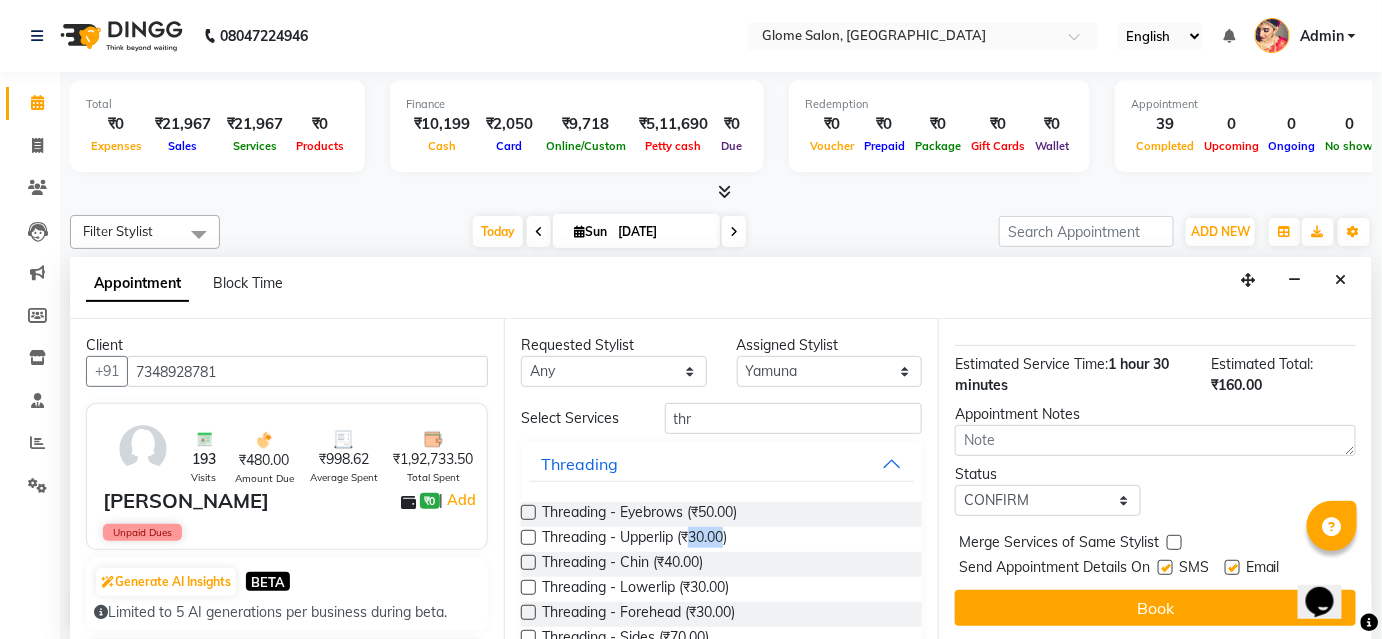 click on "Book" at bounding box center (1155, 608) 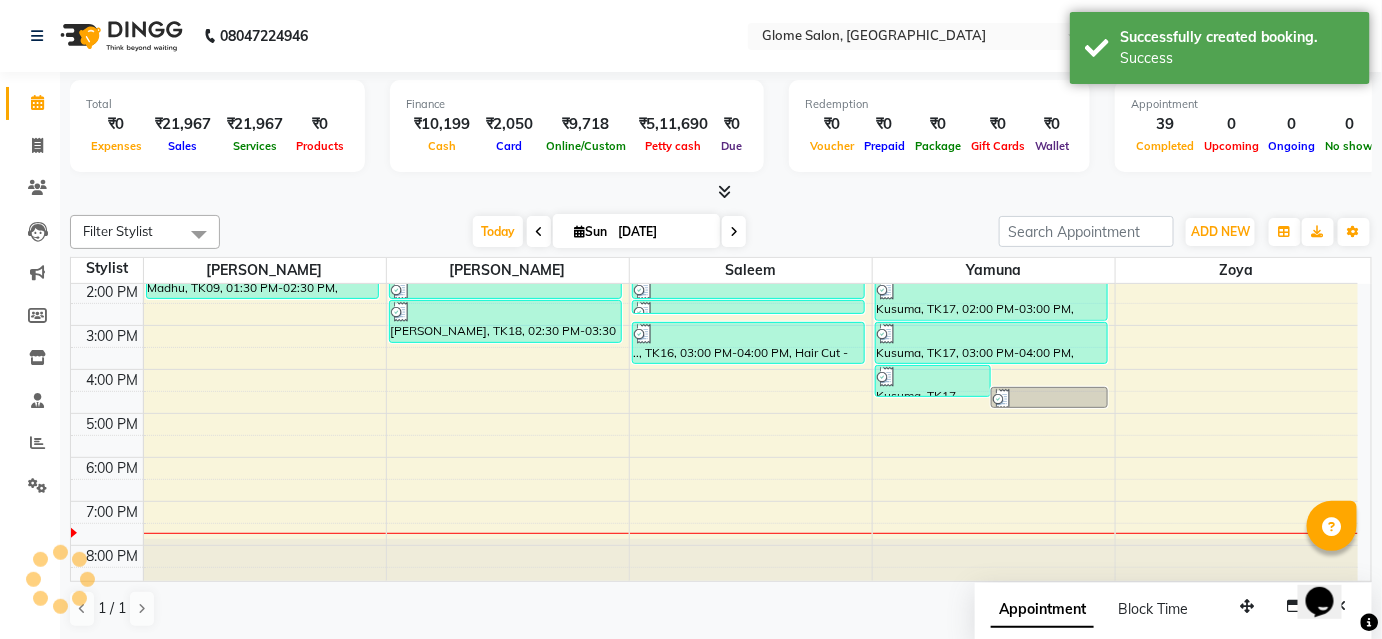 scroll, scrollTop: 0, scrollLeft: 0, axis: both 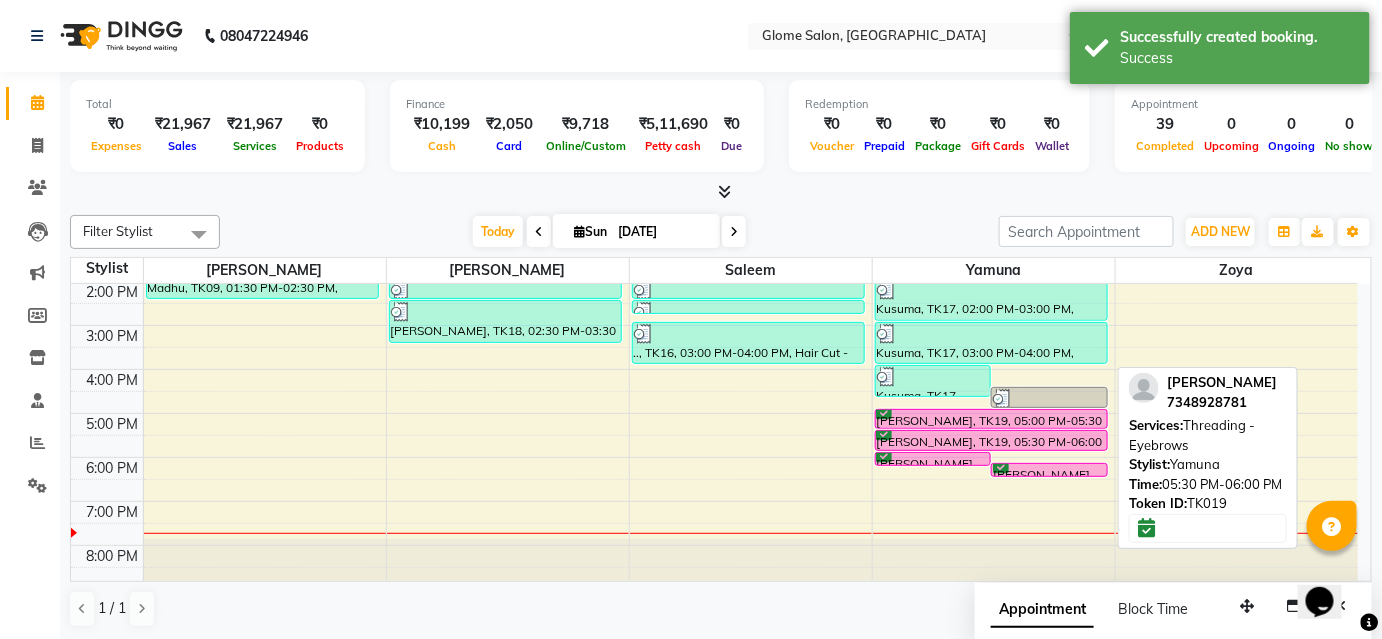 click on "[PERSON_NAME], TK19, 05:30 PM-06:00 PM, Threading  - Eyebrows" at bounding box center [992, 440] 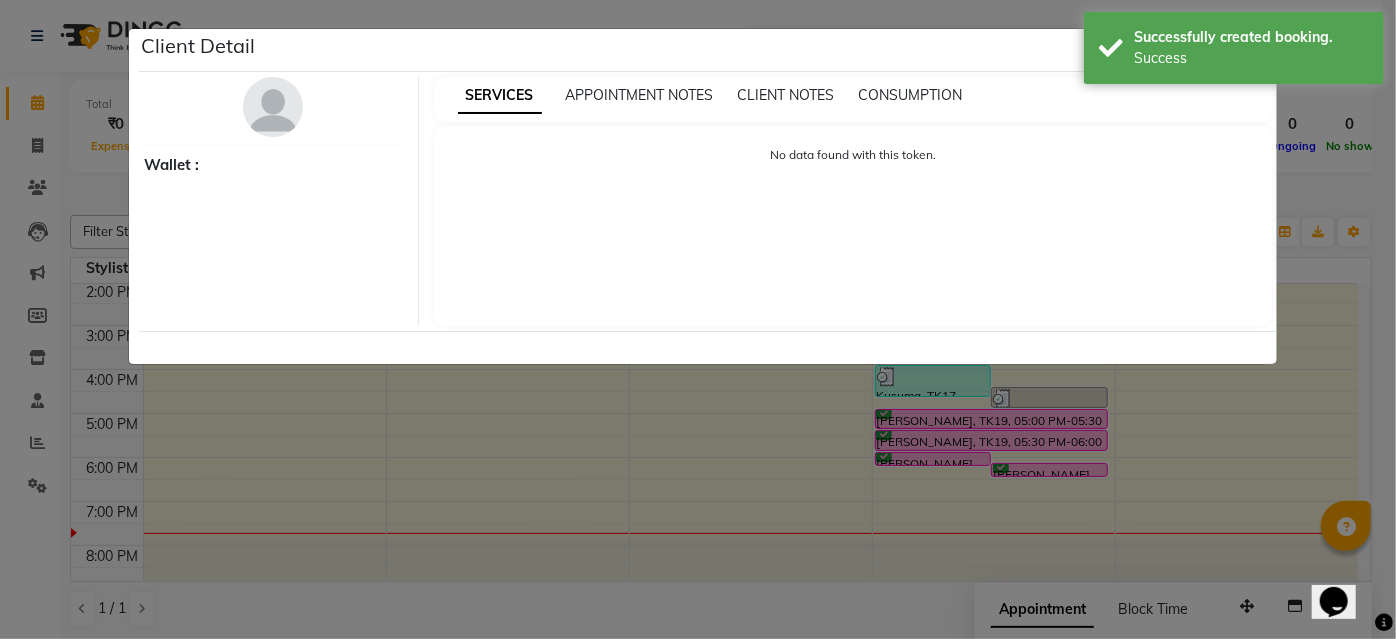 select on "6" 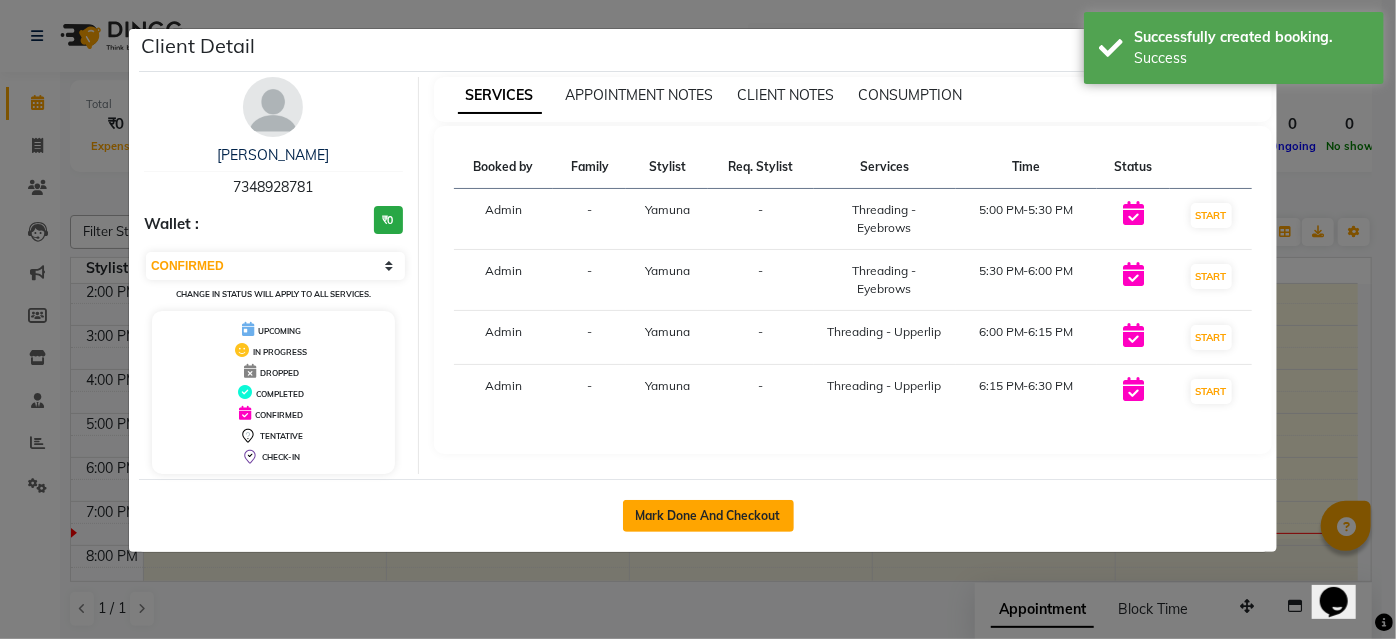 click on "Mark Done And Checkout" 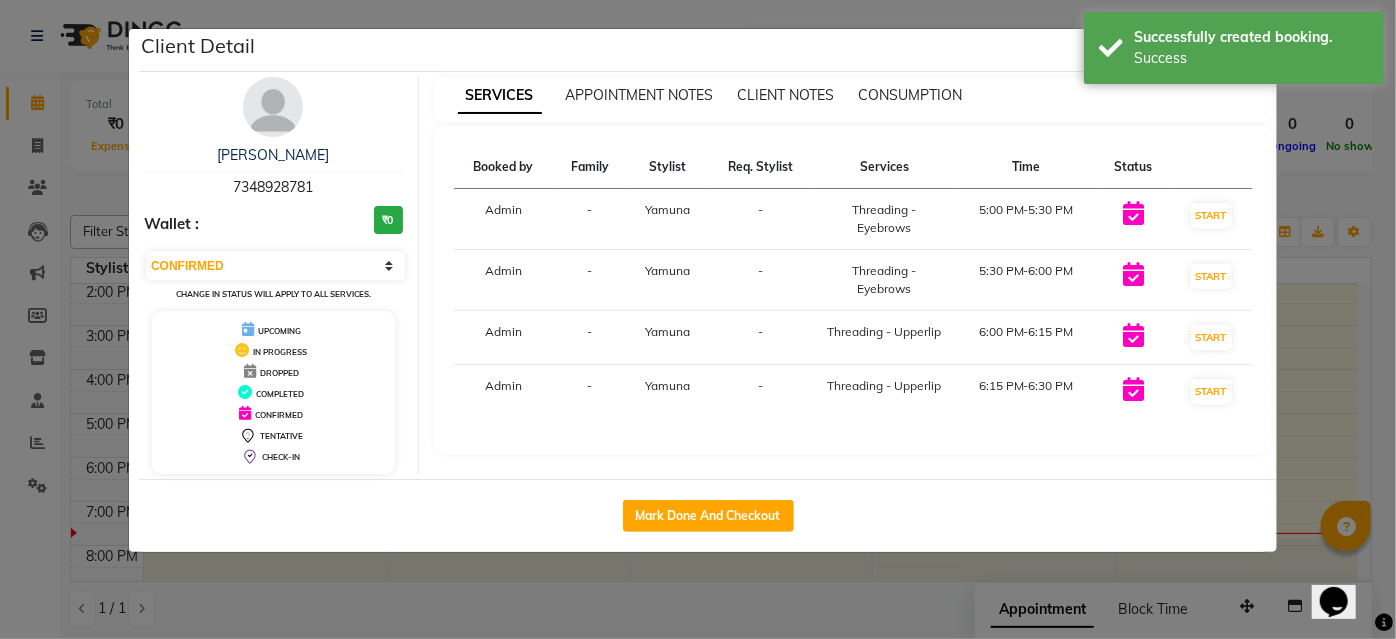 select on "5199" 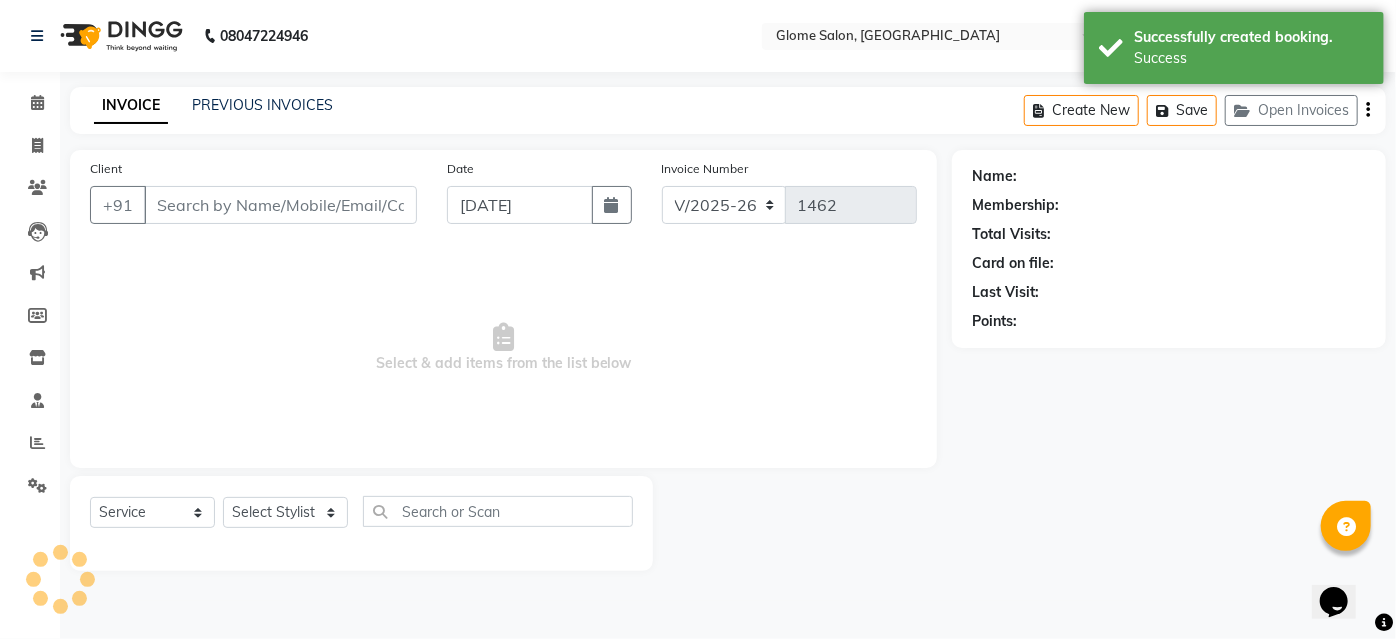 type on "7348928781" 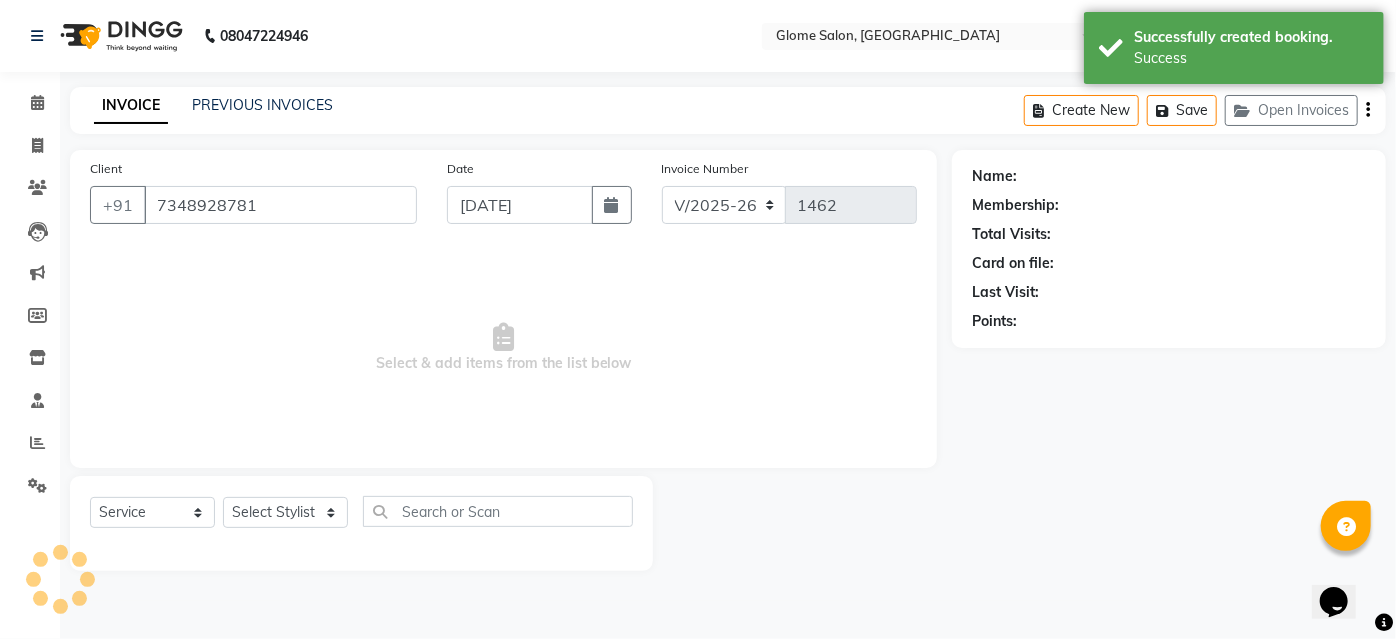 select on "34178" 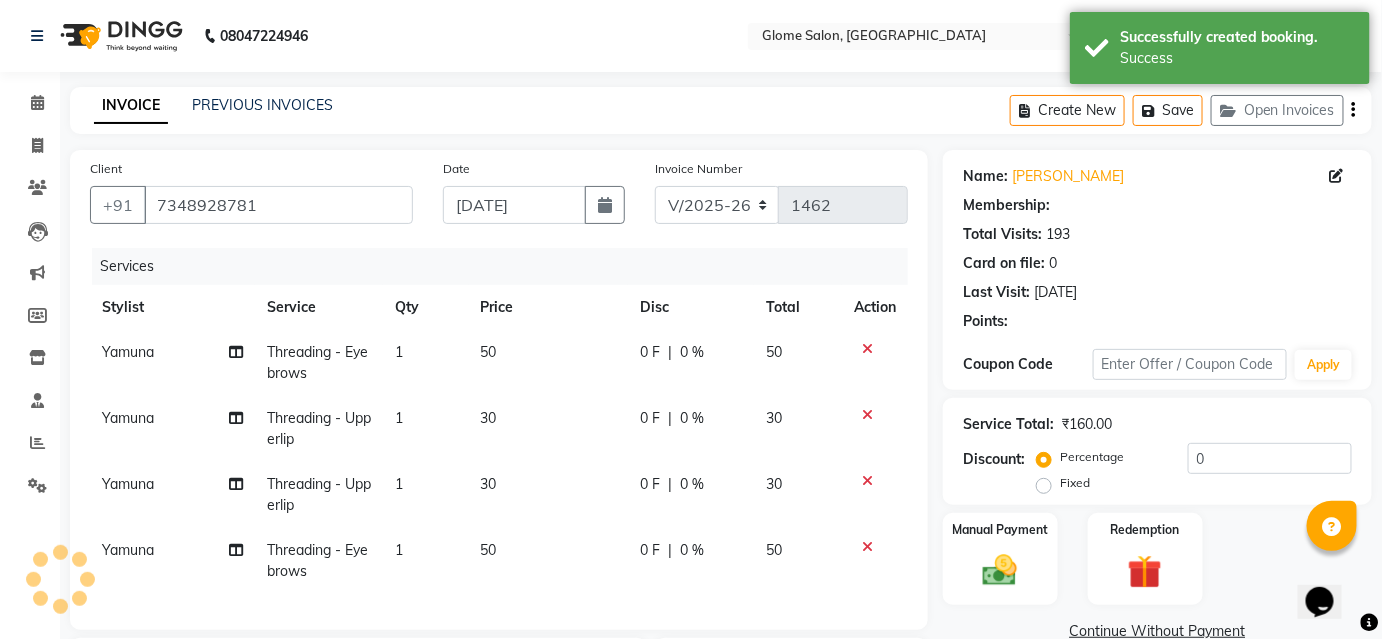 select on "1: Object" 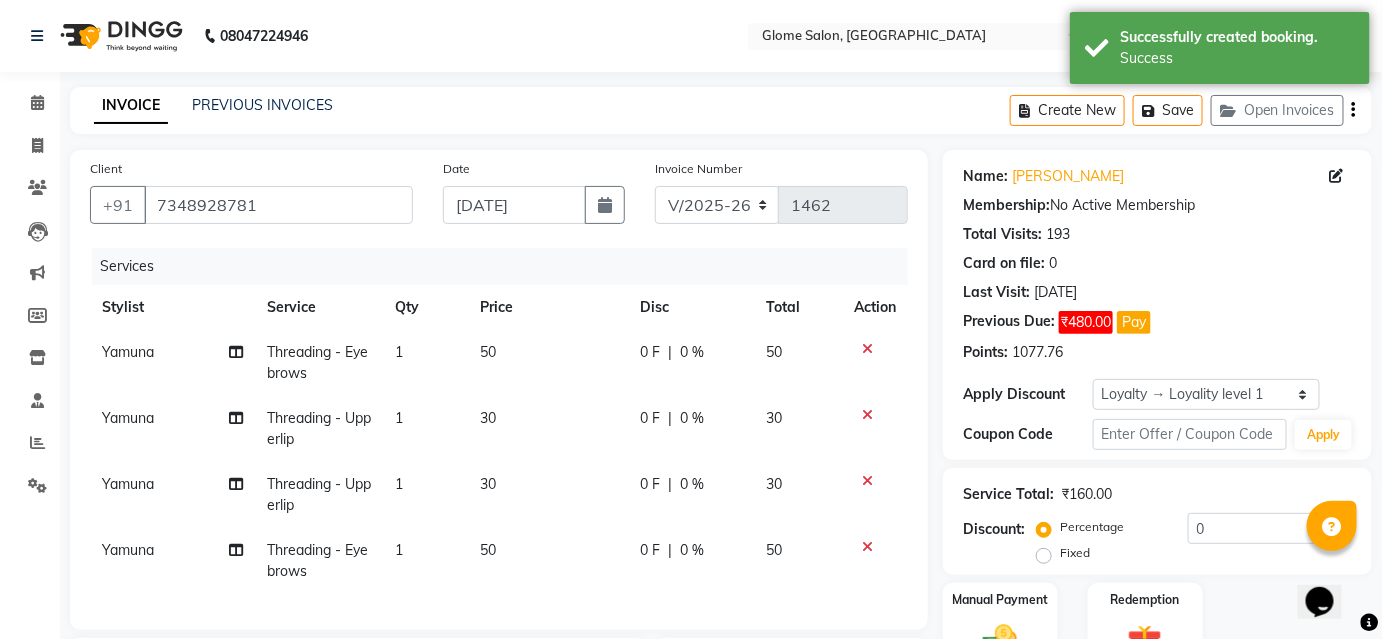 scroll, scrollTop: 337, scrollLeft: 0, axis: vertical 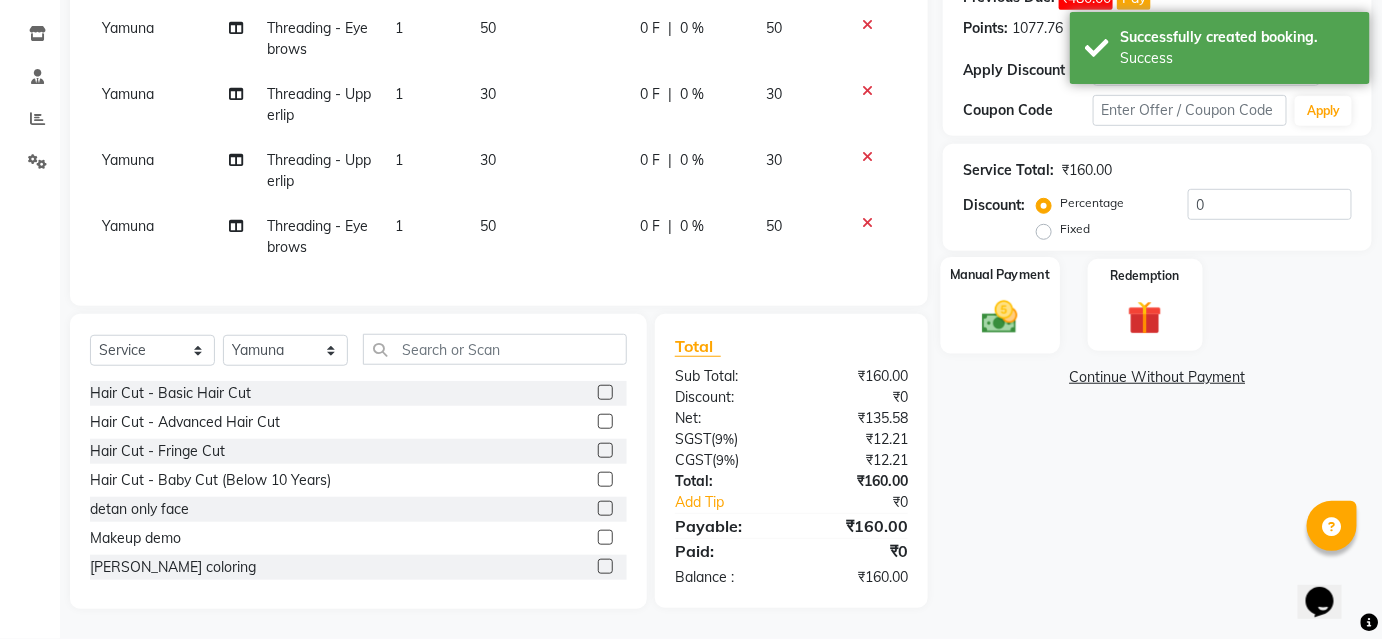 click on "Manual Payment" 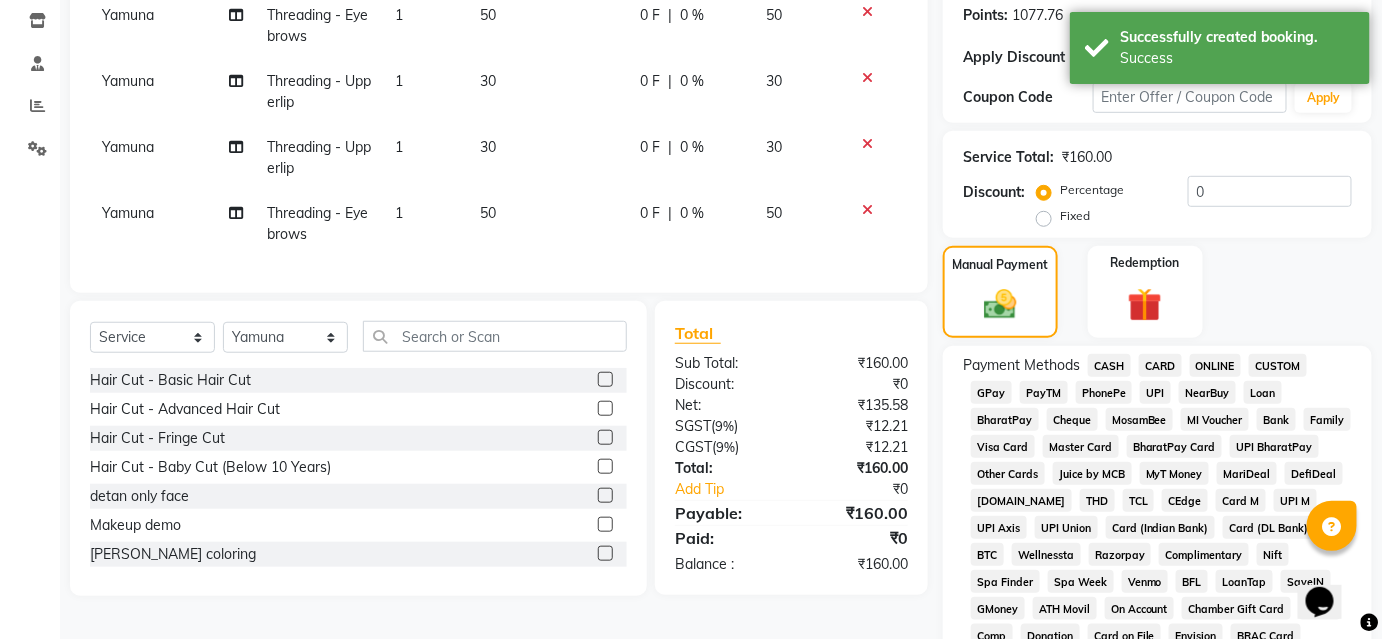 click on "CASH" 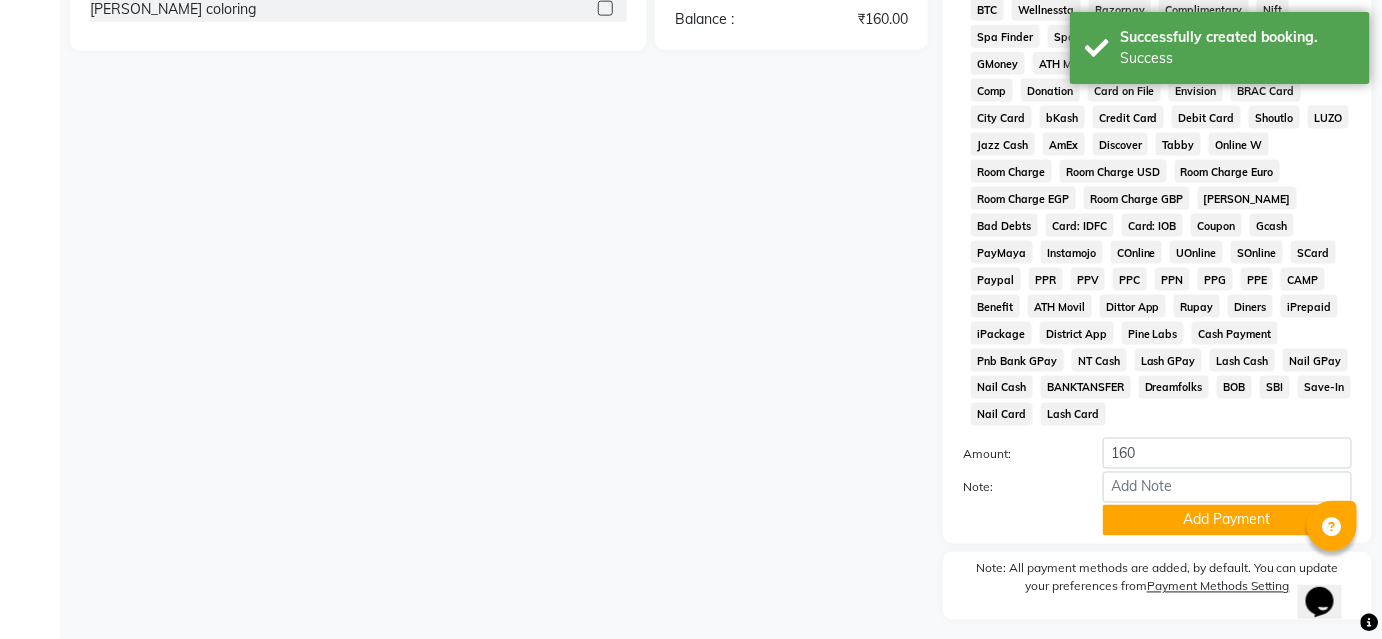 scroll, scrollTop: 909, scrollLeft: 0, axis: vertical 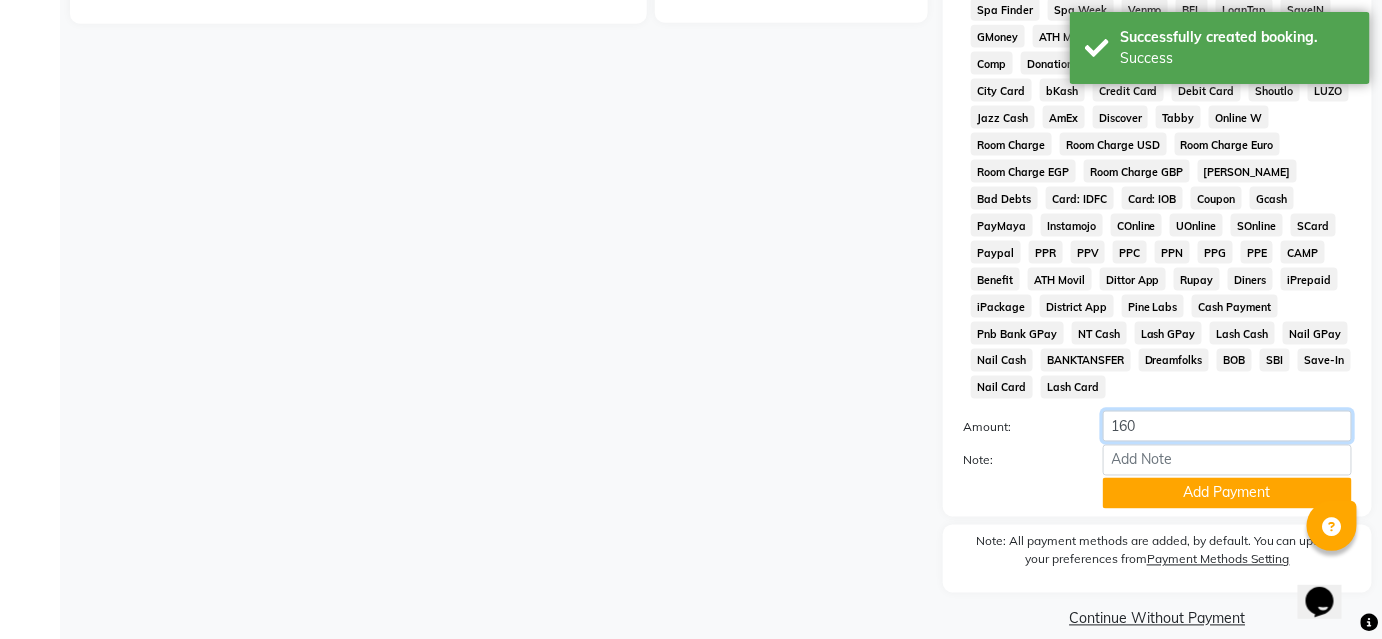 click on "160" 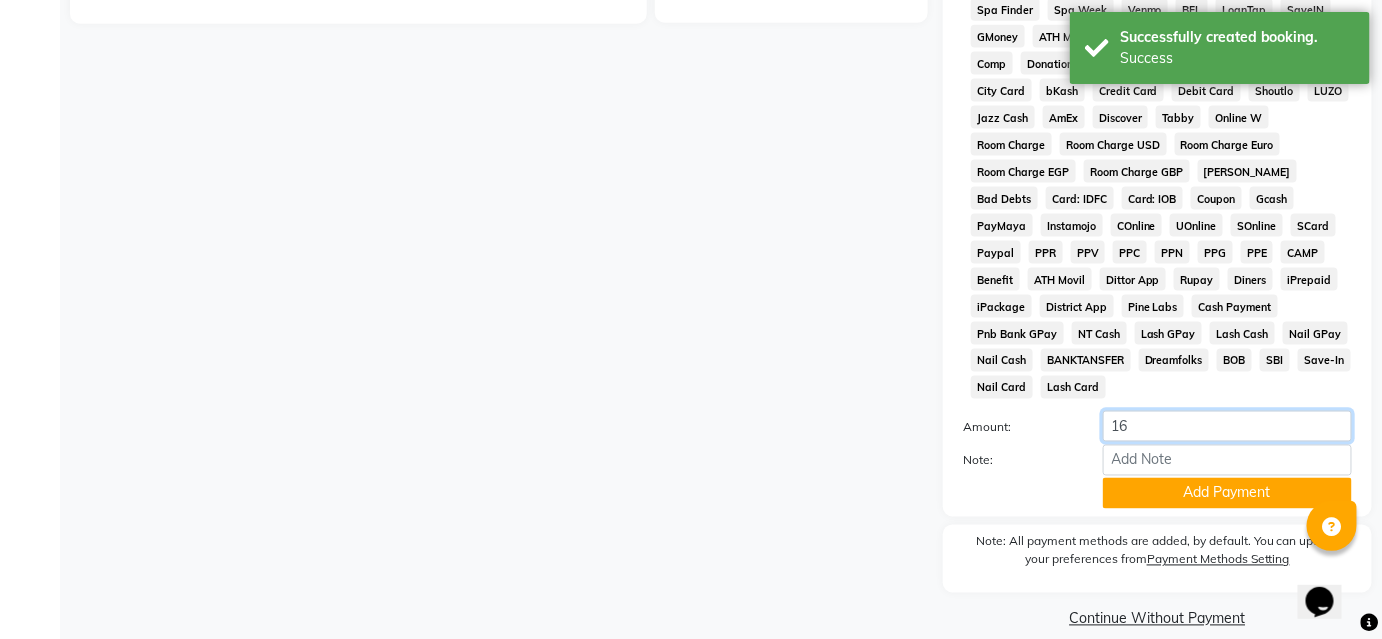type on "1" 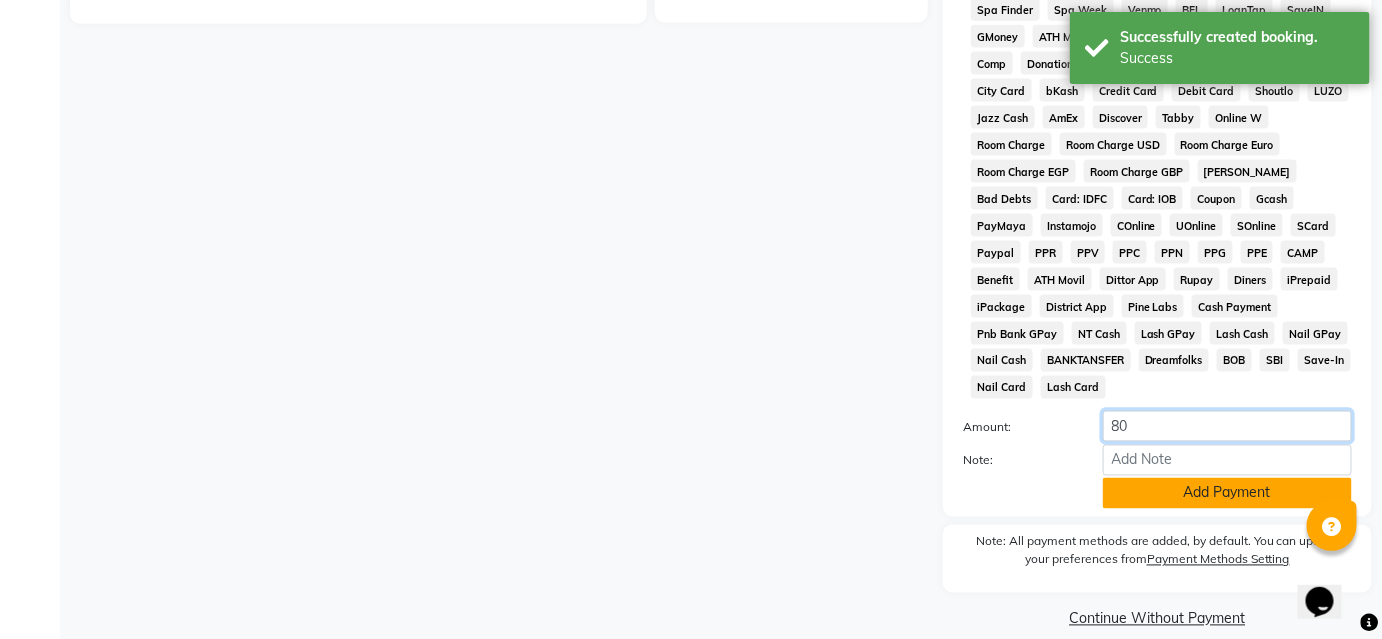 type on "80" 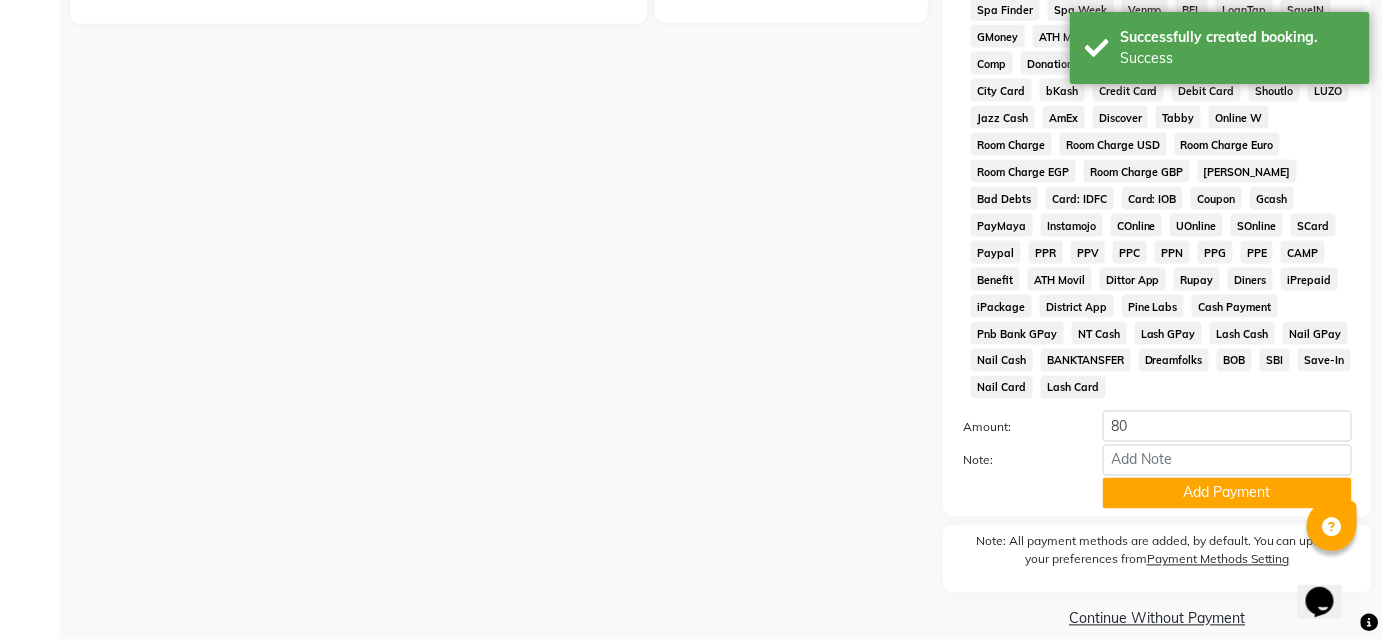click on "Add Payment" 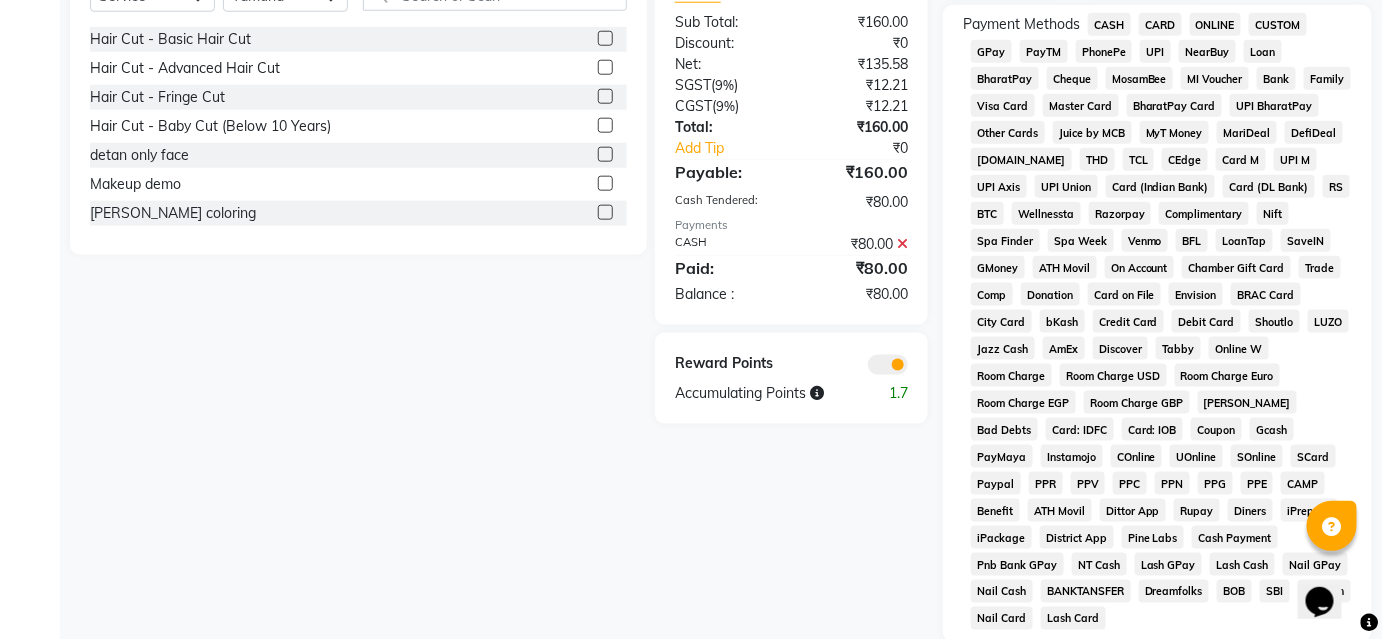 scroll, scrollTop: 545, scrollLeft: 0, axis: vertical 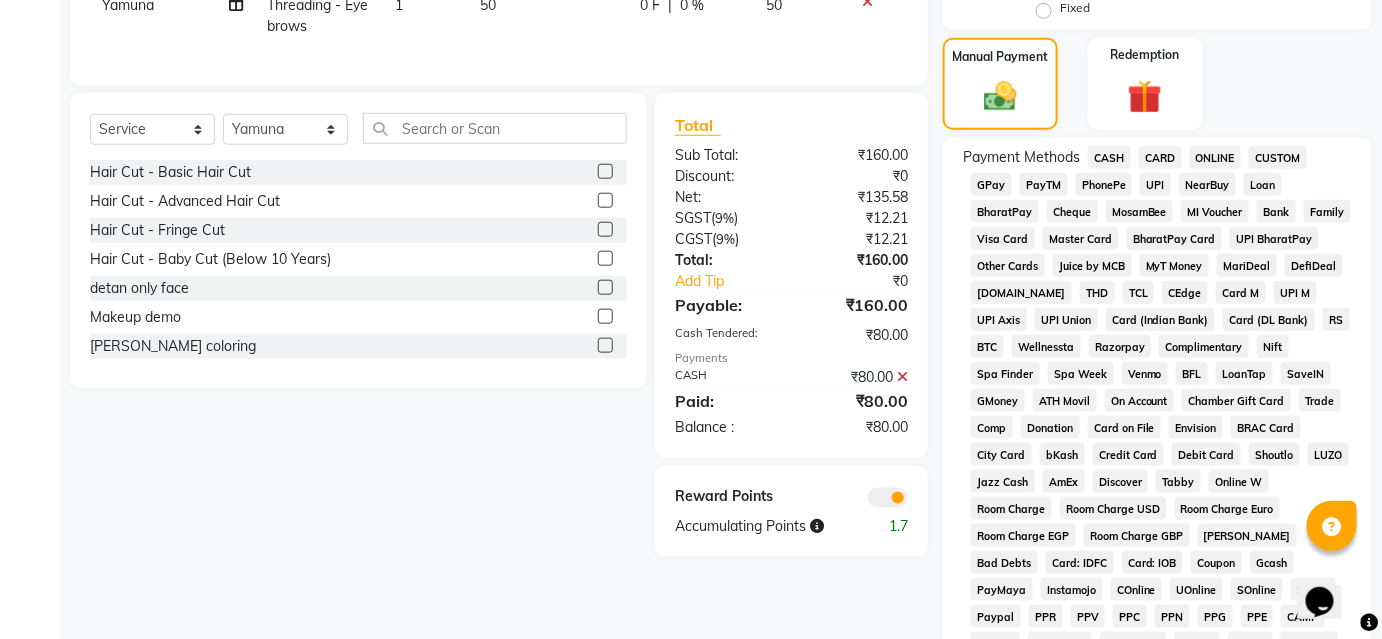 click on "UPI" 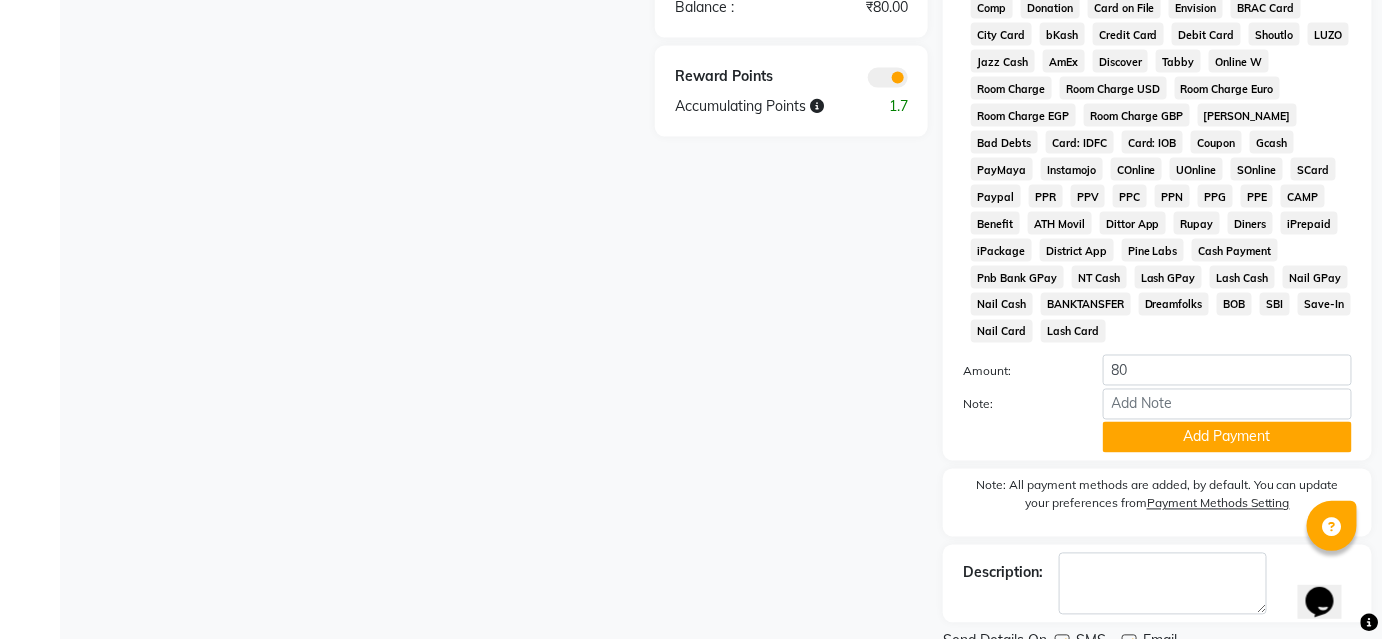 scroll, scrollTop: 1021, scrollLeft: 0, axis: vertical 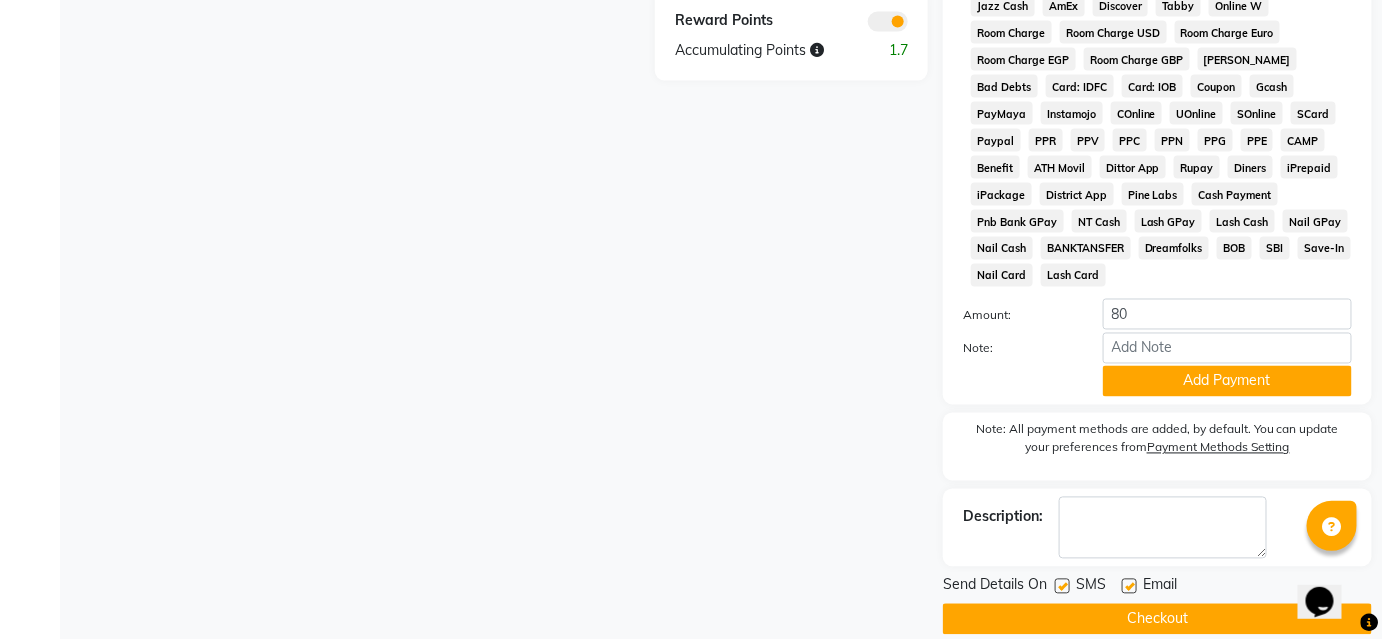 click on "Payment Methods  CASH   CARD   ONLINE   CUSTOM   GPay   PayTM   PhonePe   UPI   NearBuy   Loan   BharatPay   Cheque   MosamBee   MI Voucher   Bank   Family   Visa Card   Master Card   BharatPay Card   UPI BharatPay   Other Cards   Juice by MCB   MyT Money   MariDeal   DefiDeal   [DOMAIN_NAME]   THD   TCL   CEdge   Card M   UPI M   UPI Axis   UPI Union   Card (Indian Bank)   Card (DL Bank)   RS   BTC   Wellnessta   Razorpay   Complimentary   Nift   Spa Finder   Spa Week   Venmo   BFL   LoanTap   SaveIN   GMoney   ATH Movil   On Account   Chamber Gift Card   Trade   Comp   Donation   Card on File   Envision   BRAC Card   City Card   bKash   Credit Card   Debit Card   Shoutlo   LUZO   Jazz Cash   AmEx   Discover   Tabby   Online W   Room Charge   Room Charge USD   Room Charge Euro   Room Charge EGP   Room Charge GBP   Bajaj Finserv   Bad Debts   Card: IDFC   Card: IOB   Coupon   Gcash   PayMaya   Instamojo   COnline   UOnline   SOnline   SCard   Paypal   PPR   PPV   PPC   PPN   PPG   PPE   CAMP   Benefit   ATH Movil" 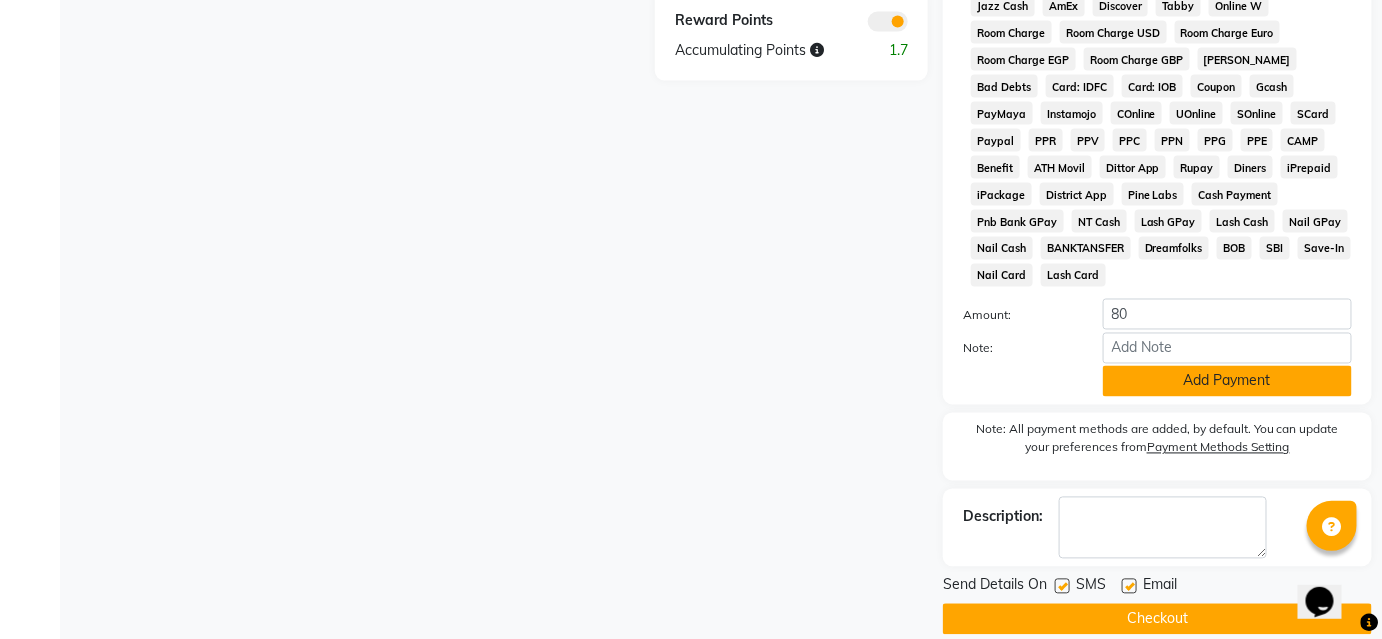 click on "Add Payment" 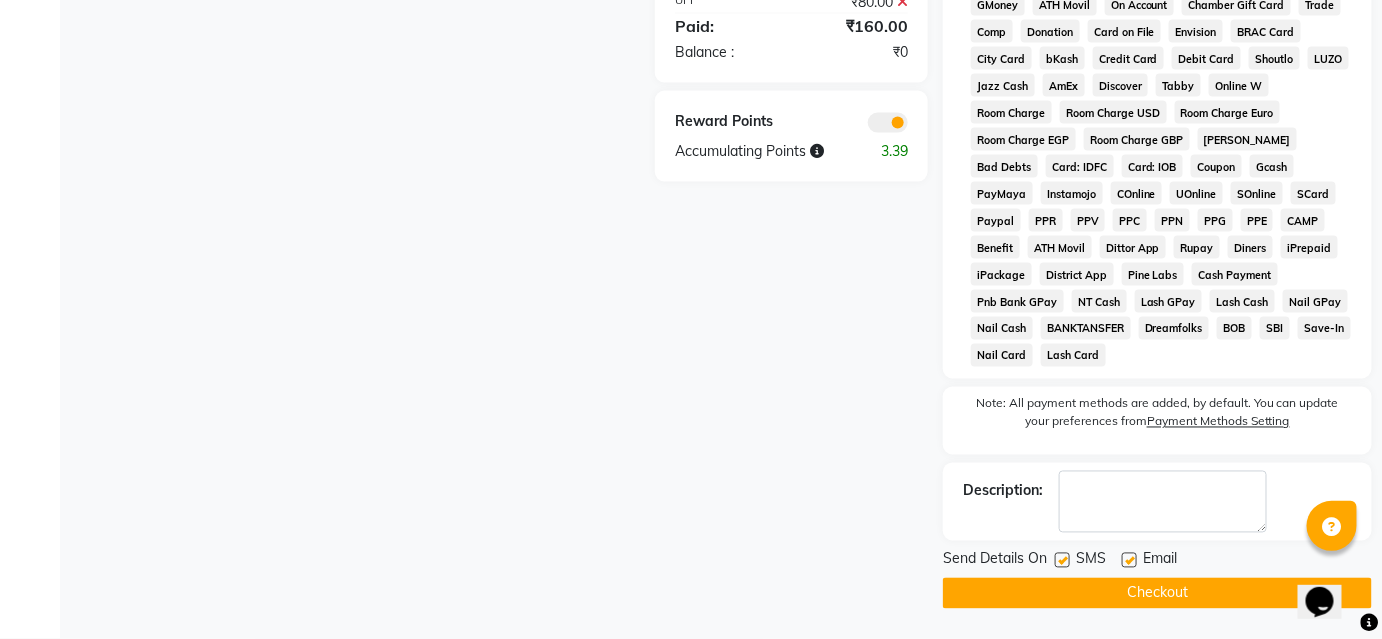 scroll, scrollTop: 915, scrollLeft: 0, axis: vertical 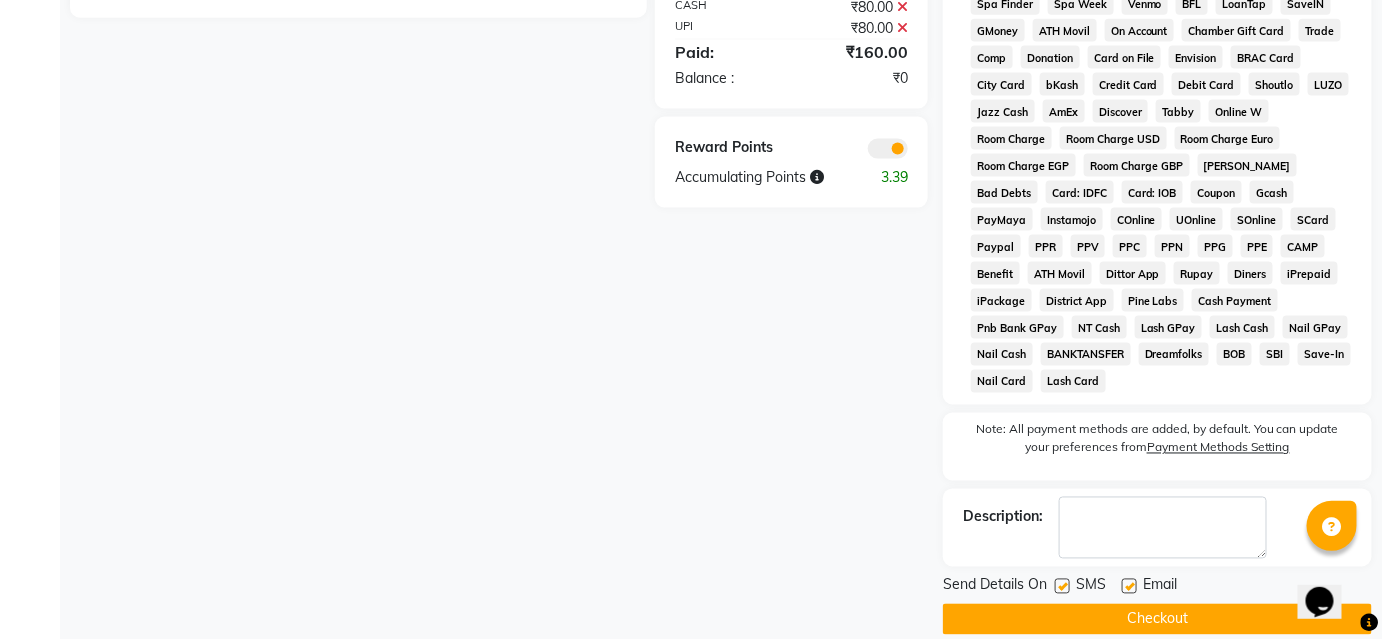 drag, startPoint x: 1167, startPoint y: 588, endPoint x: 1162, endPoint y: 575, distance: 13.928389 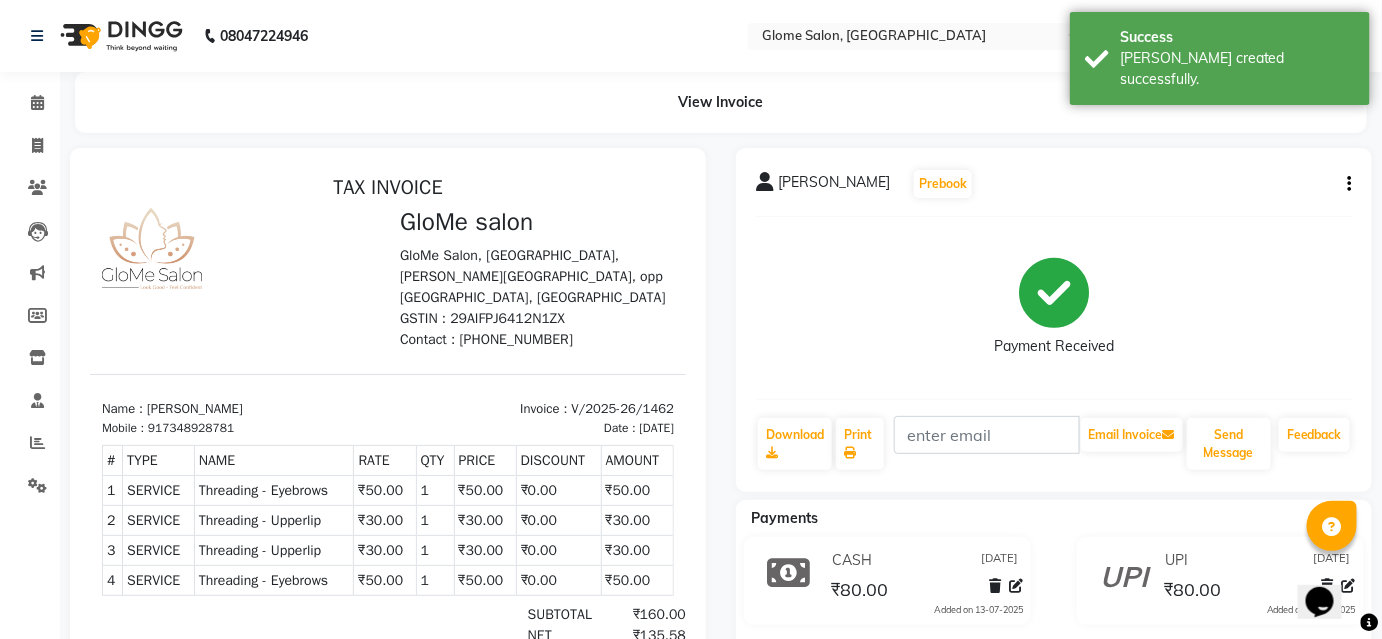 scroll, scrollTop: 0, scrollLeft: 0, axis: both 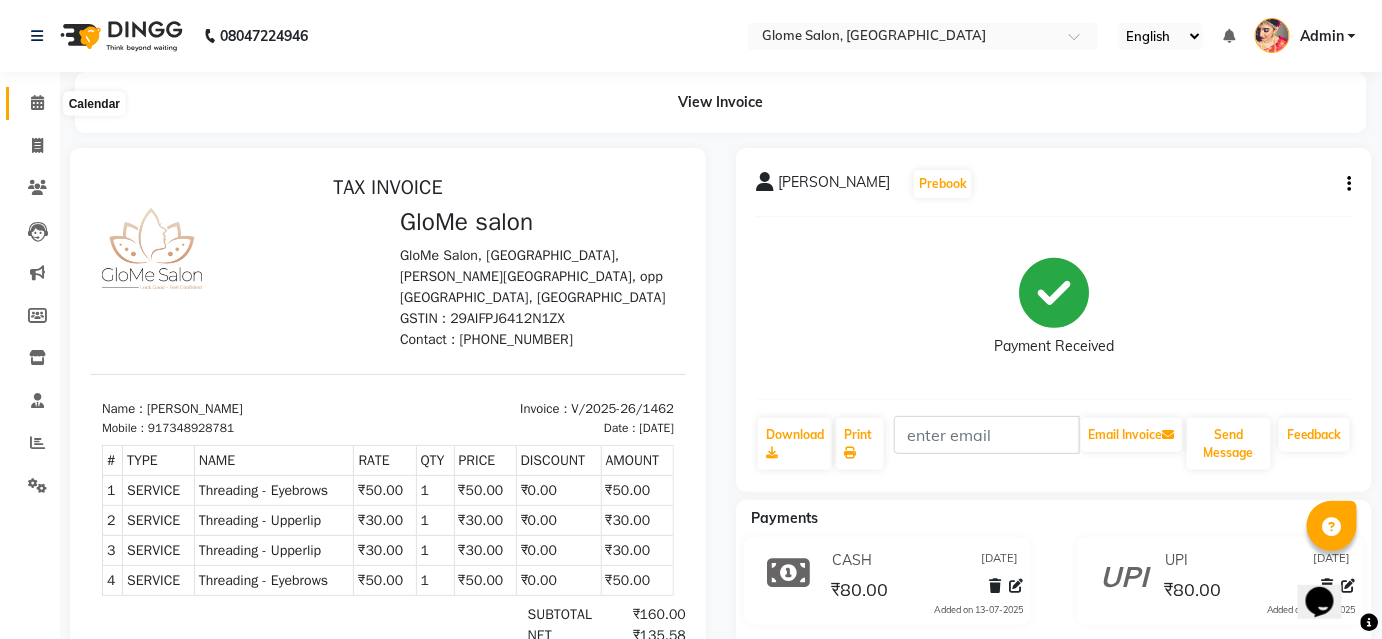 click 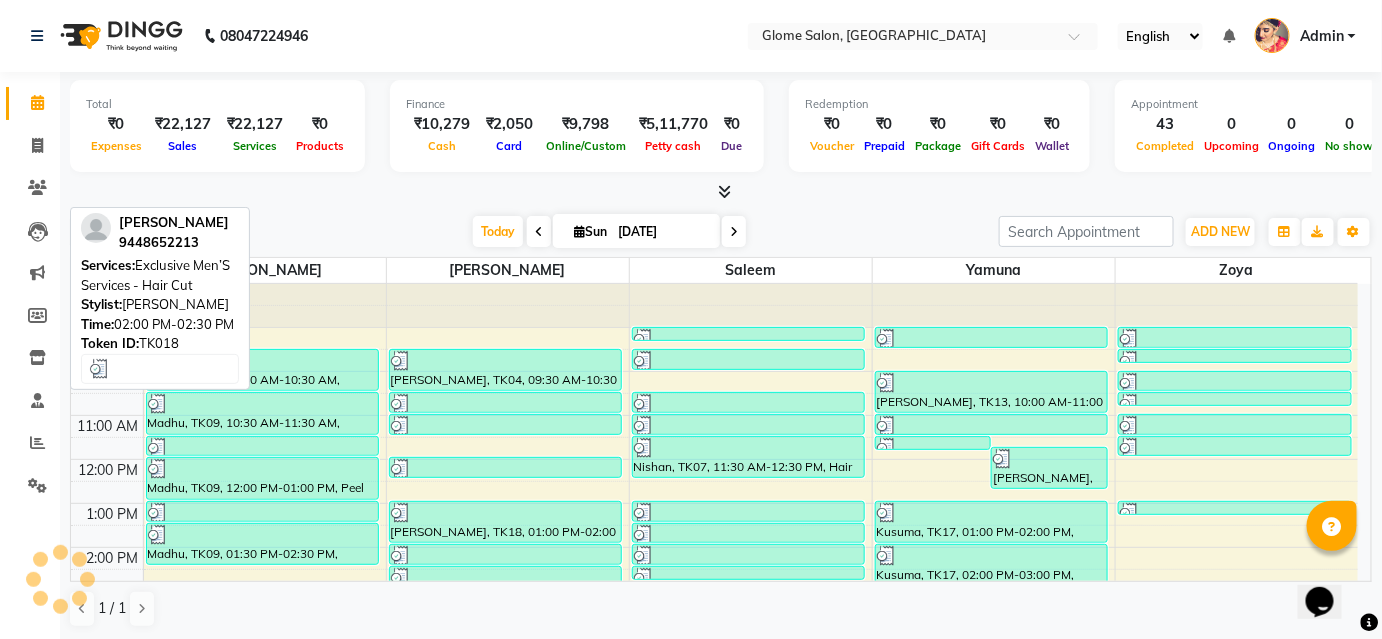 scroll, scrollTop: 228, scrollLeft: 0, axis: vertical 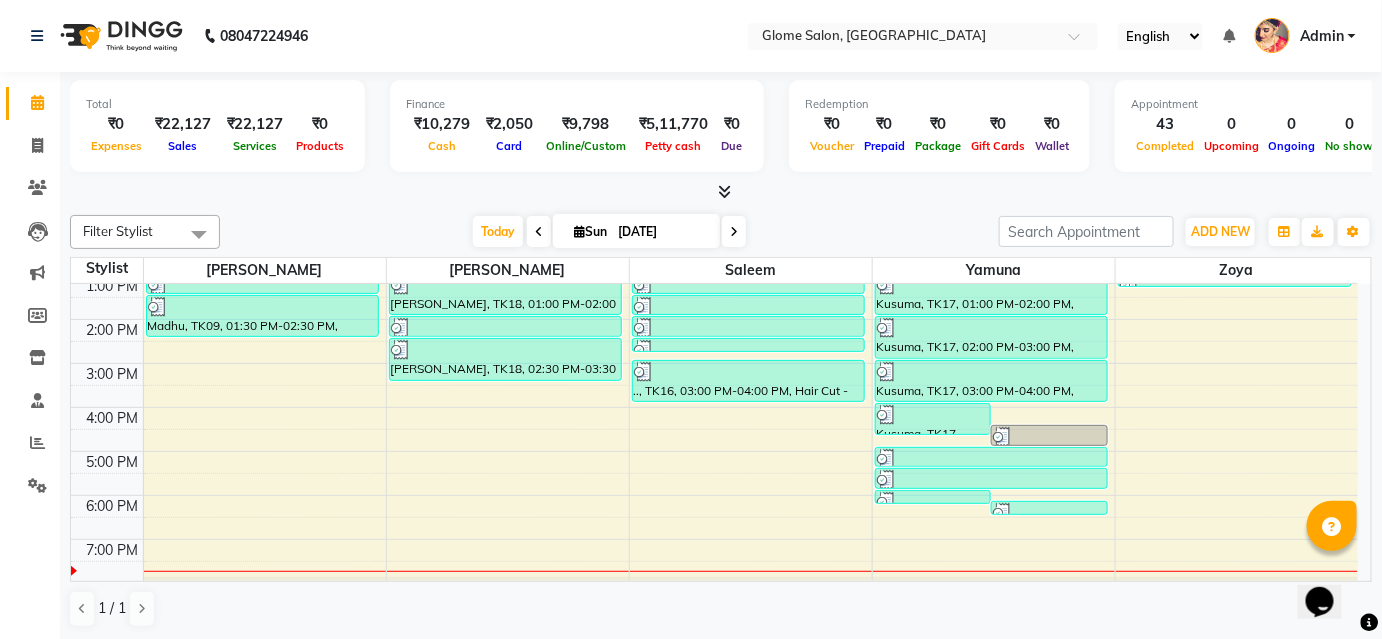 click on "8:00 AM 9:00 AM 10:00 AM 11:00 AM 12:00 PM 1:00 PM 2:00 PM 3:00 PM 4:00 PM 5:00 PM 6:00 PM 7:00 PM 8:00 PM     Madhu, TK09, 09:30 AM-10:30 AM, Premium Facials - Fperfect Radiance Facial     Madhu, TK09, 10:30 AM-11:30 AM, Argan Oil Waxing - Full Arms     Madhu, TK09, 11:30 AM-12:00 PM, Peel Off Waxing - Underarms     Madhu, TK09, 12:00 PM-01:00 PM, Peel Off Waxing - Face     Madhu, TK09, 01:00 PM-01:30 PM, Threading  - Eyebrows     Madhu, TK09, 01:30 PM-02:30 PM, Styling  - Wash And Blow Dry (Mid Back)     [PERSON_NAME], TK04, 09:30 AM-10:30 AM, Hair Cut - Advanced Hair Cut     [PERSON_NAME], TK04, 10:30 AM-11:00 AM, Threading  - Eyebrows     [PERSON_NAME], TK08, 11:00 AM-11:30 AM, Exclusive Men’S Services - Hair Cut     [PERSON_NAME], TK11, 12:00 PM-12:30 PM, Hair Cut - Fringe Cut     [PERSON_NAME], TK18, 01:00 PM-02:00 PM, Feet - Regular Pedicure     [PERSON_NAME], TK18, 02:00 PM-02:30 PM, Exclusive Men’S Services - Hair Cut     [PERSON_NAME], TK18, 02:30 PM-03:30 PM, Exclusive Men’S Services - Global Coloring" at bounding box center (714, 341) 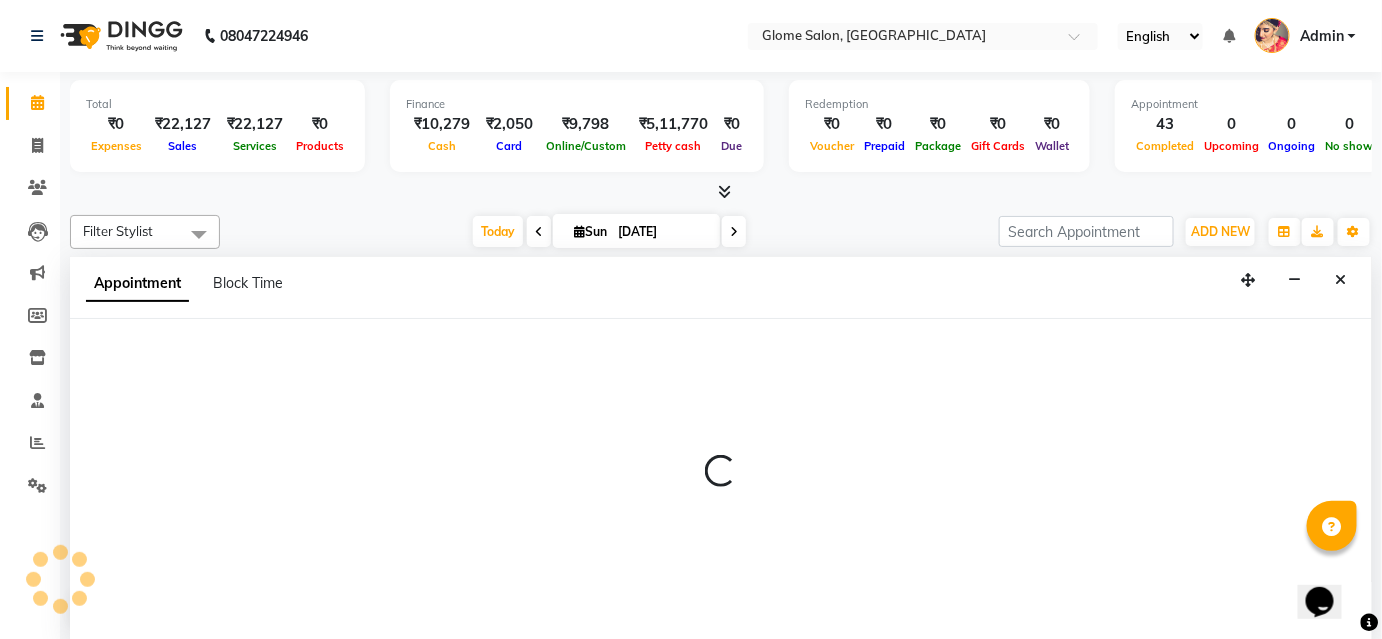 scroll, scrollTop: 0, scrollLeft: 0, axis: both 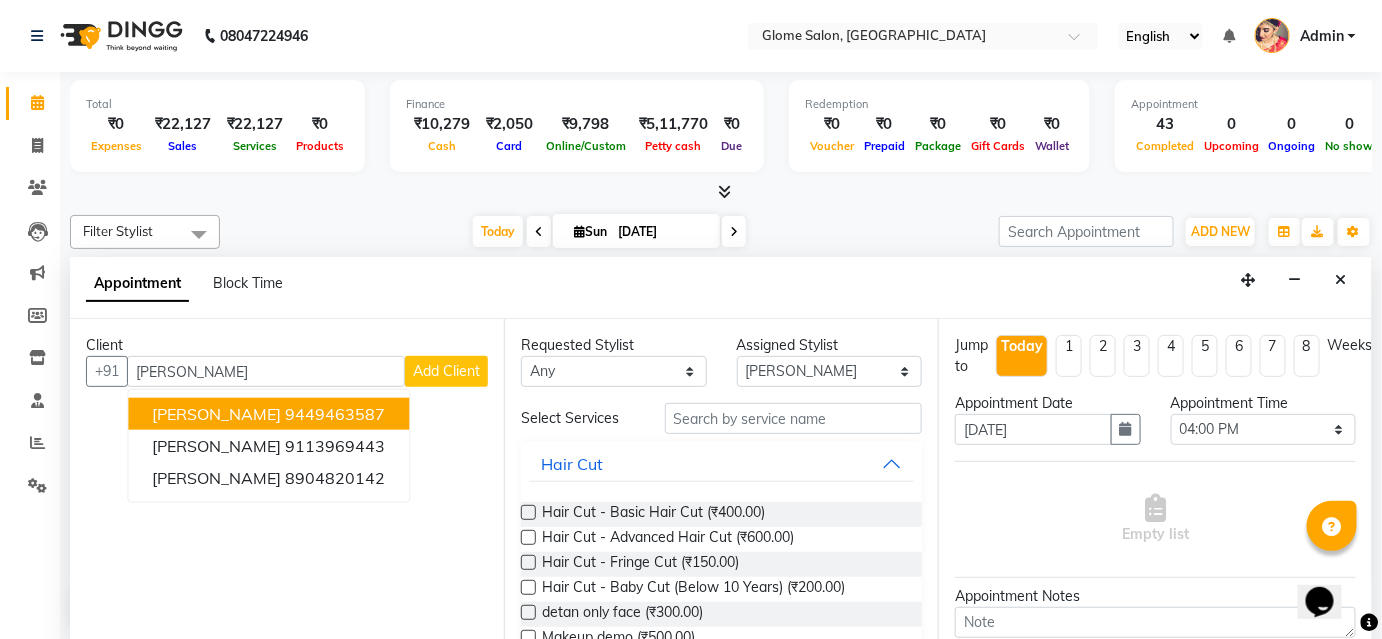 click on "[PERSON_NAME]  9449463587" at bounding box center (268, 414) 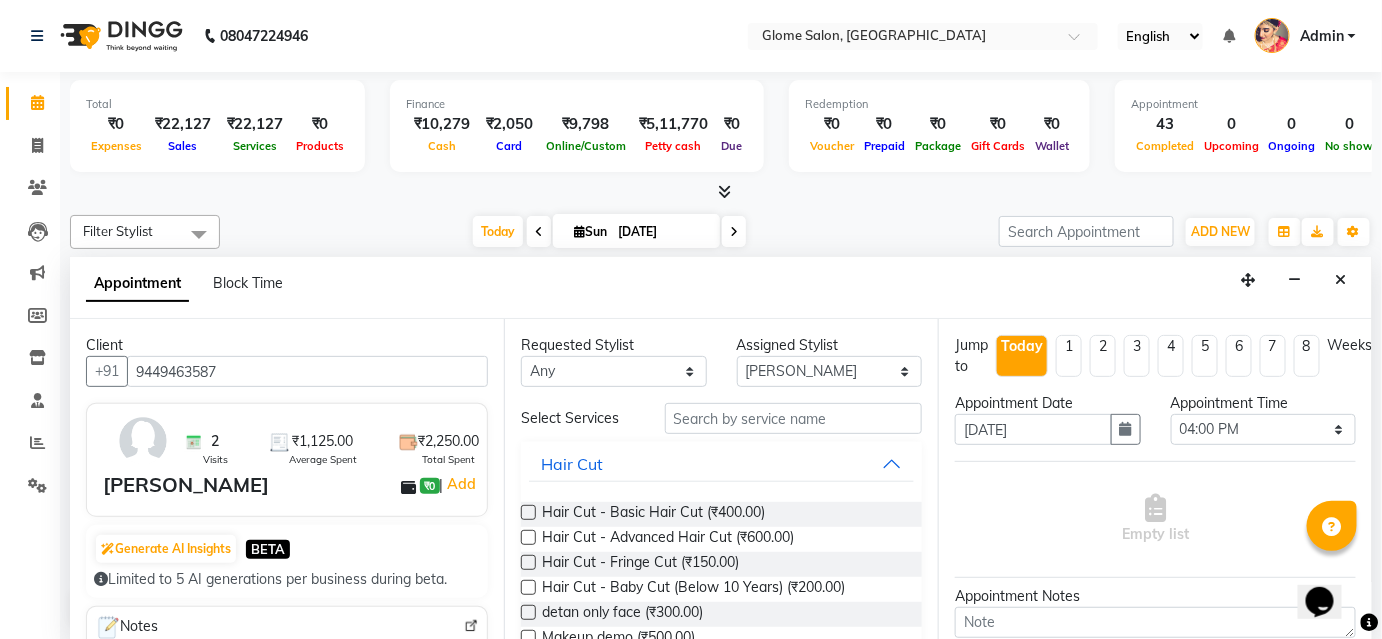 type on "9449463587" 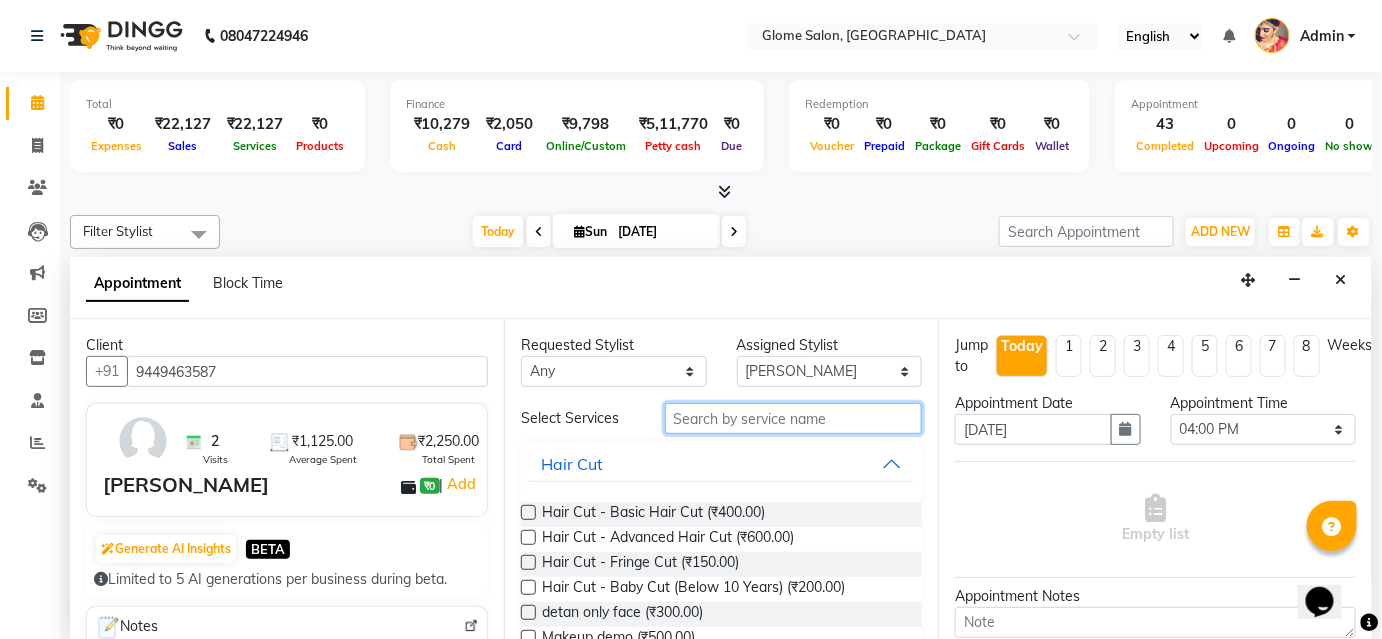 click at bounding box center [793, 418] 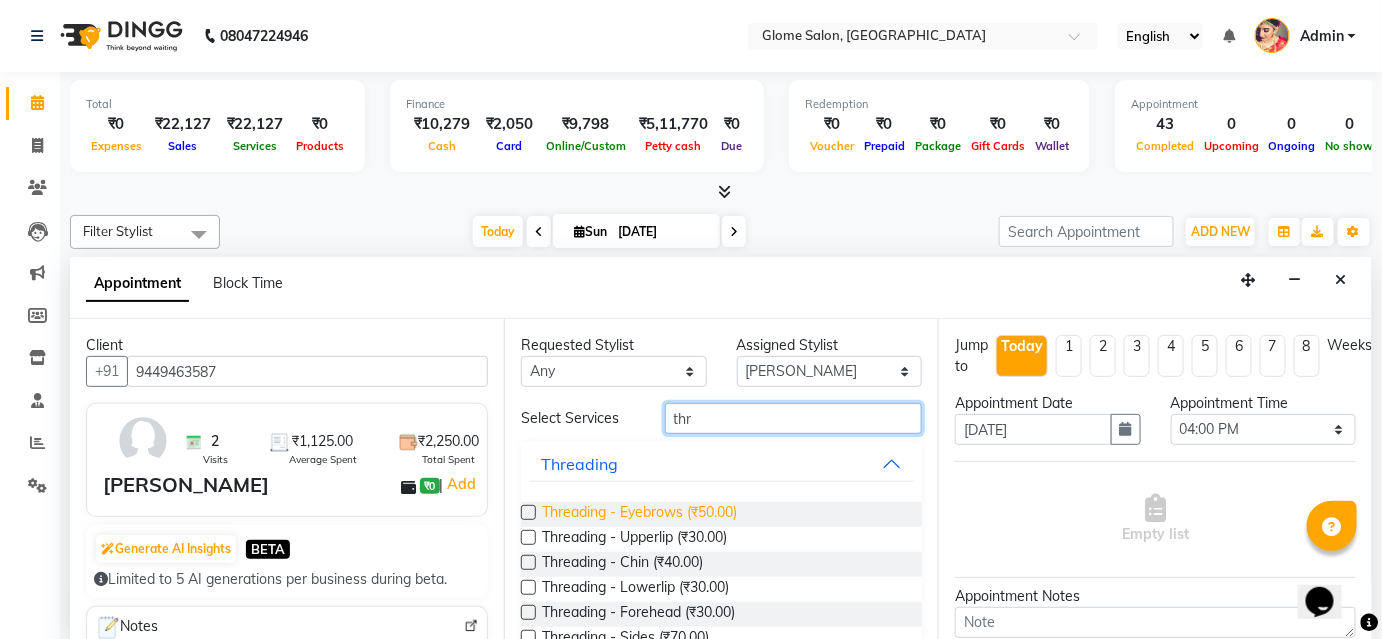 type on "thr" 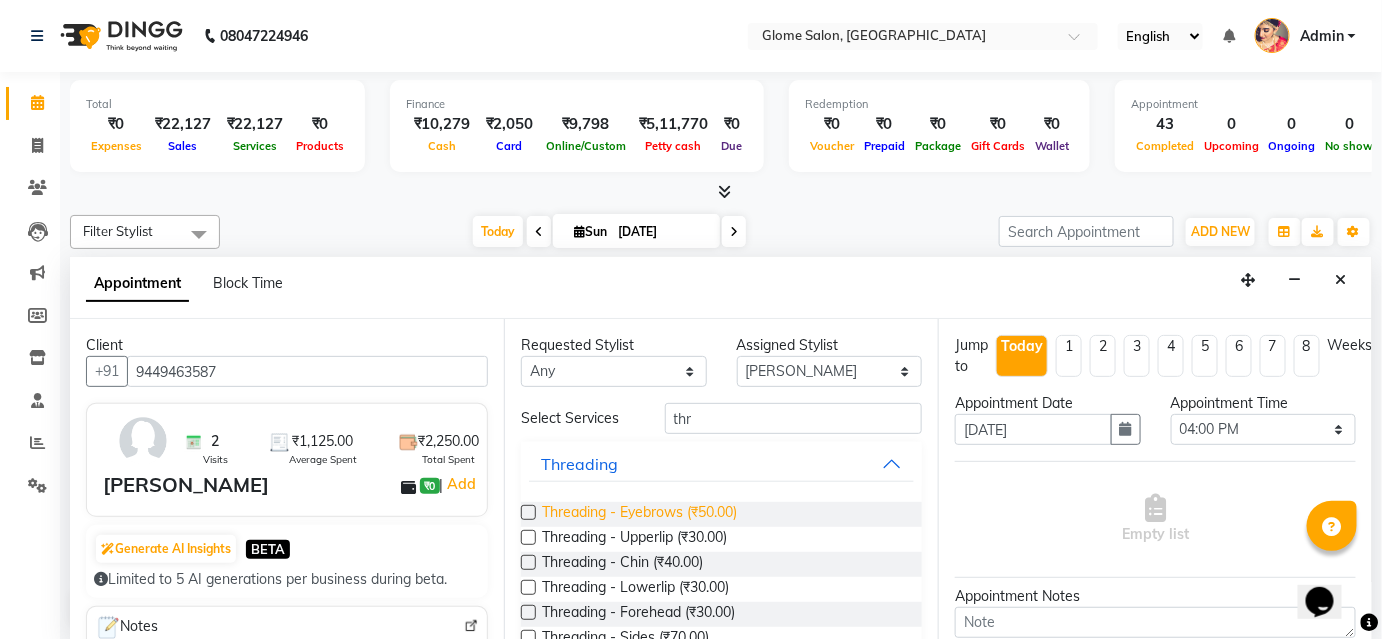 click on "Threading  - Eyebrows (₹50.00)" at bounding box center (639, 514) 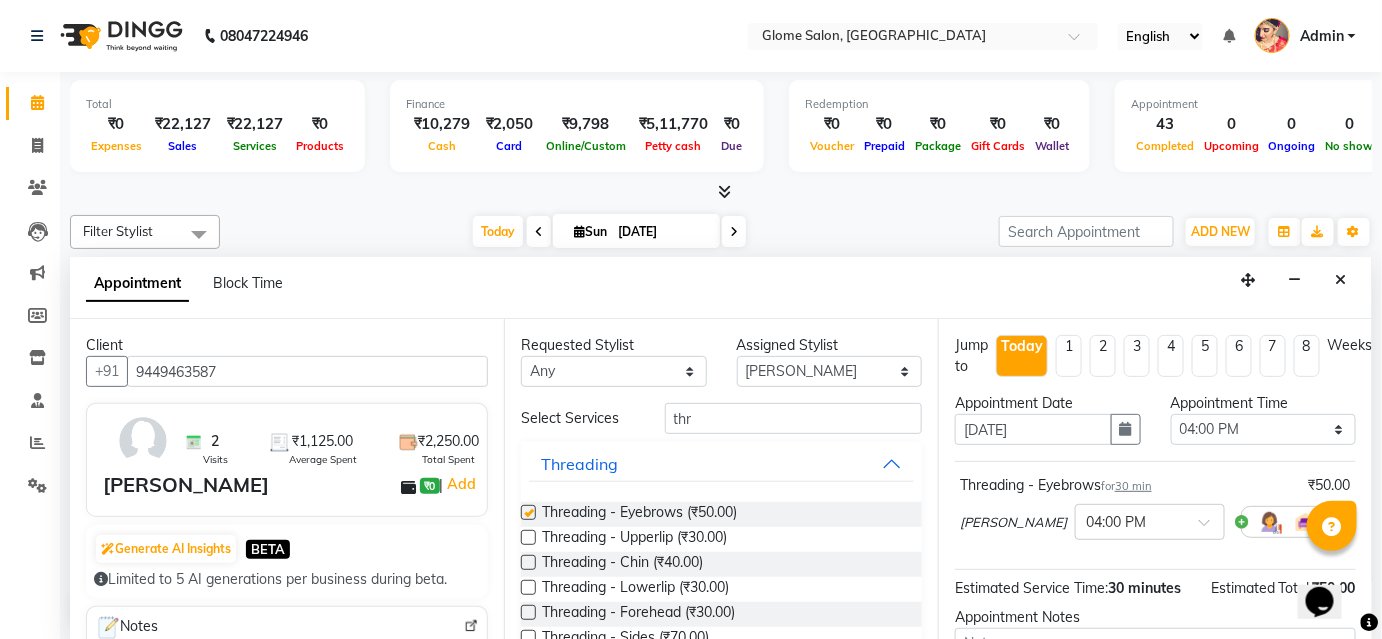 checkbox on "false" 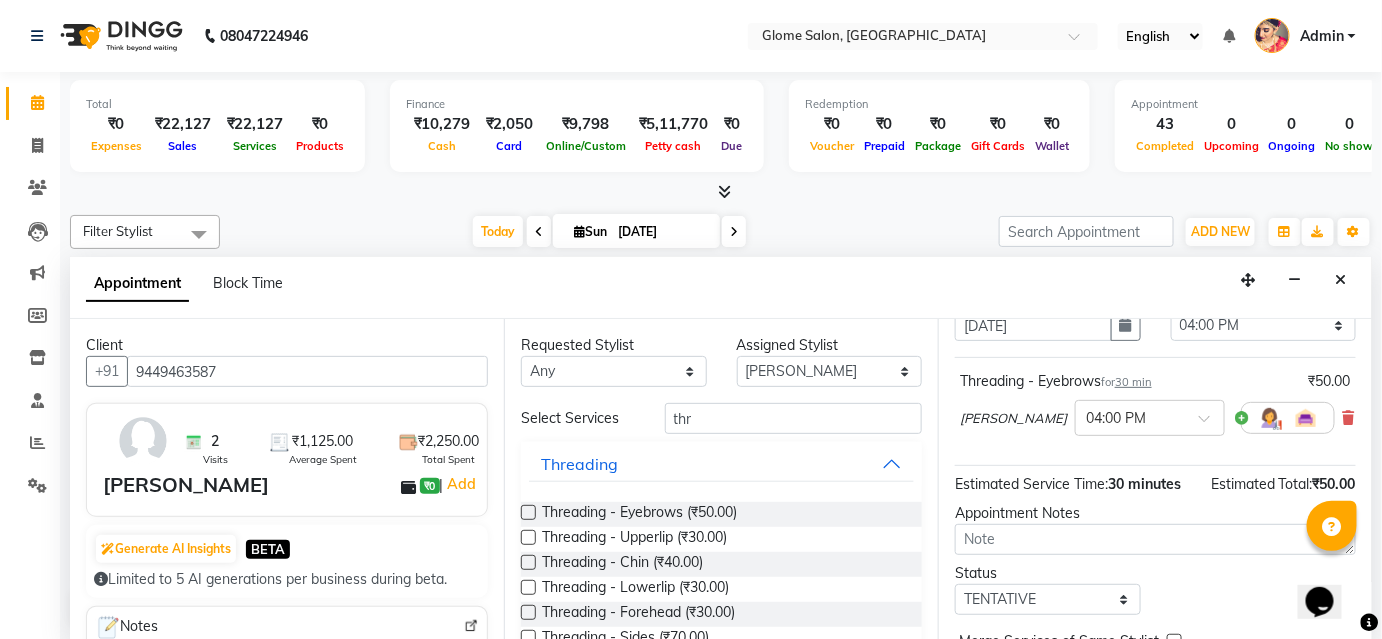 scroll, scrollTop: 206, scrollLeft: 0, axis: vertical 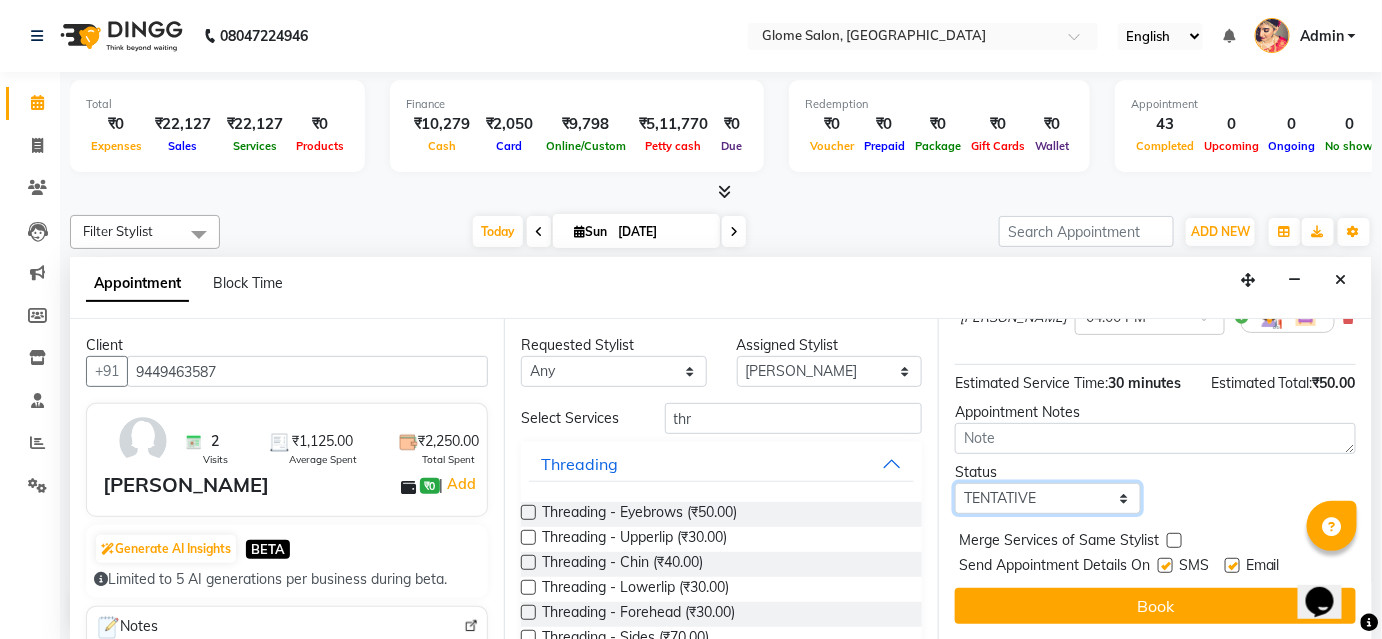 drag, startPoint x: 1085, startPoint y: 488, endPoint x: 1073, endPoint y: 500, distance: 16.970562 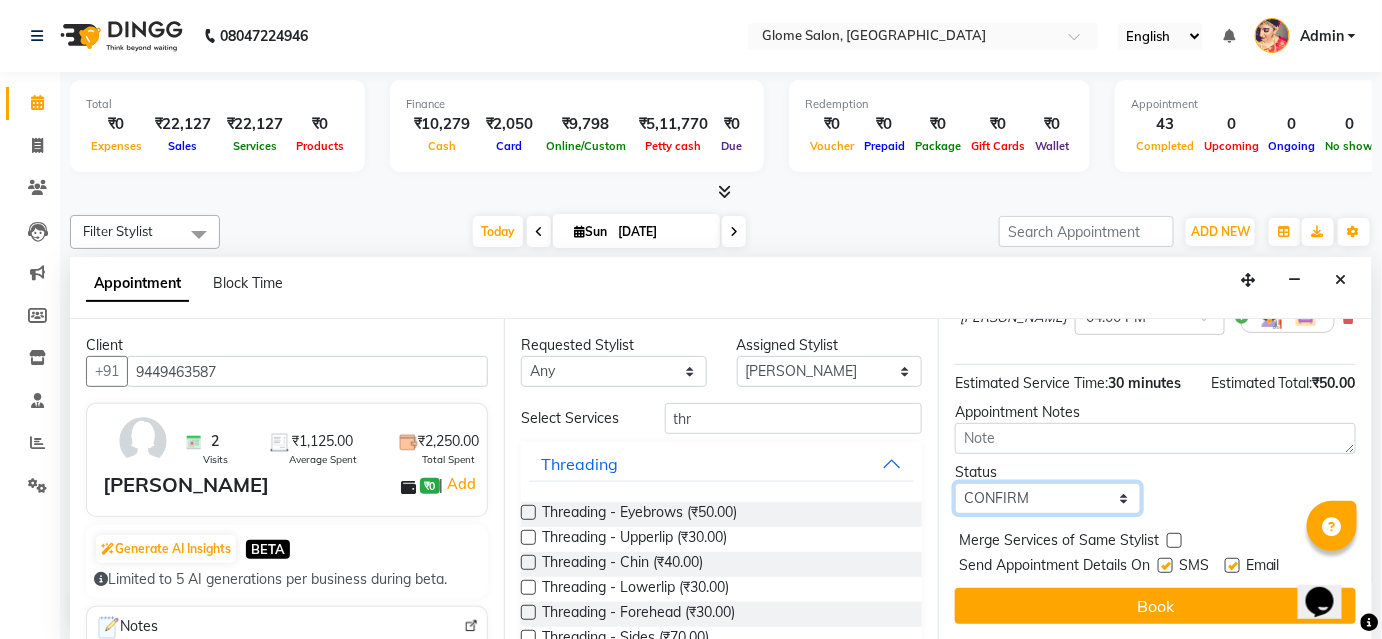 click on "Select TENTATIVE CONFIRM CHECK-IN UPCOMING" at bounding box center (1048, 498) 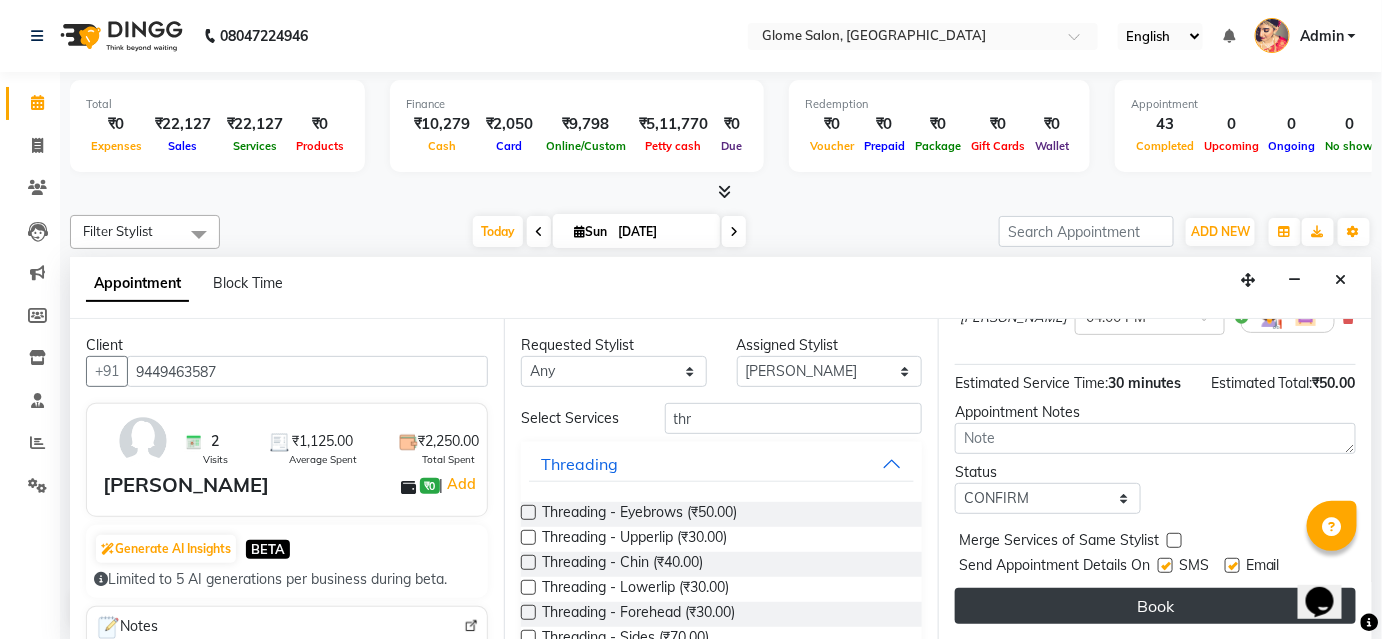 click on "Book" at bounding box center [1155, 606] 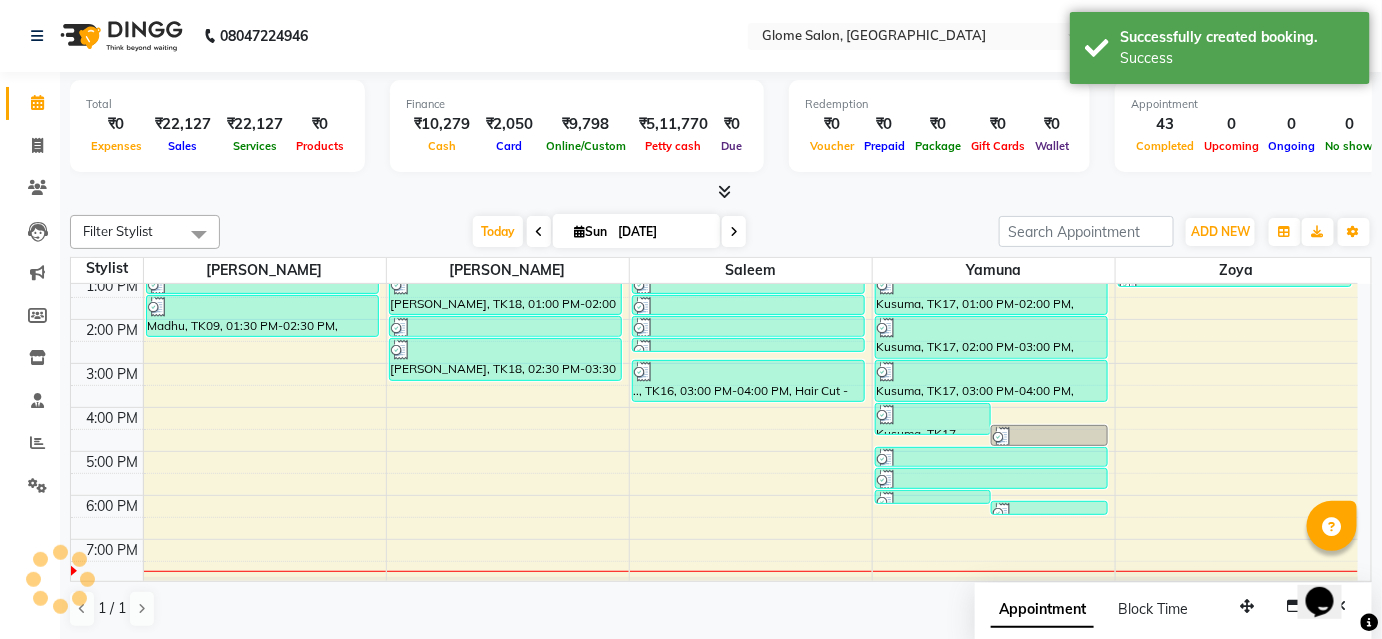 scroll, scrollTop: 0, scrollLeft: 0, axis: both 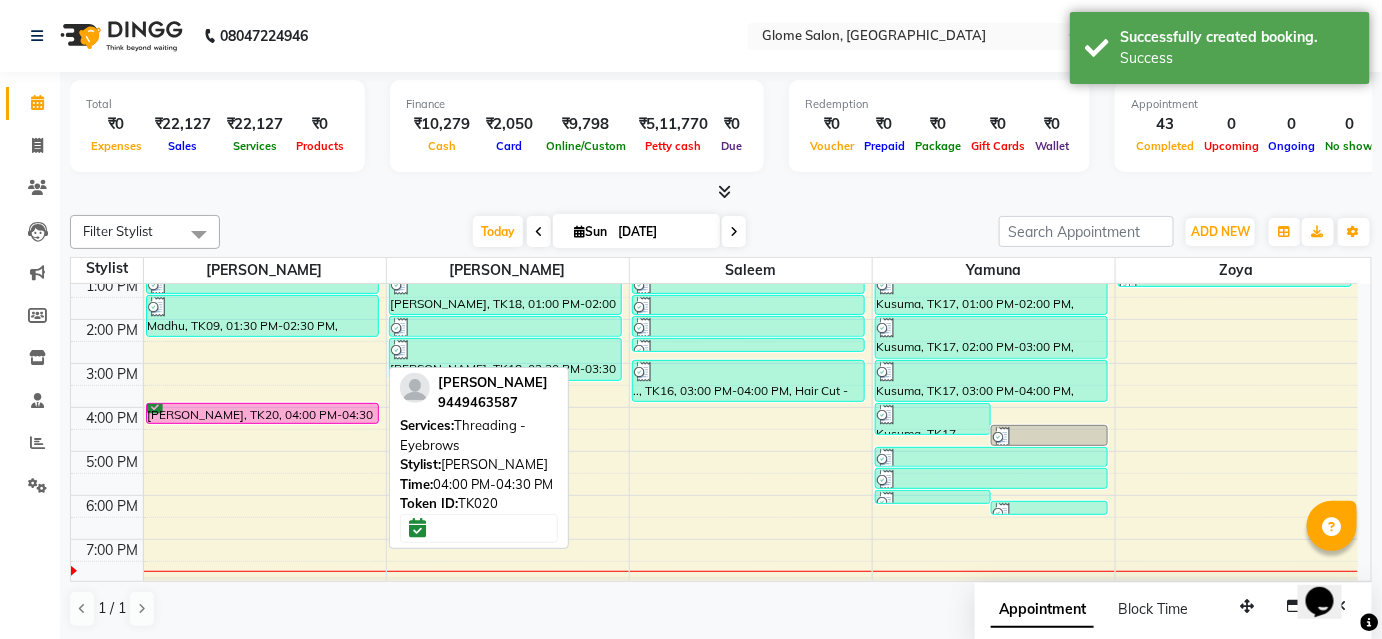 click at bounding box center [263, 423] 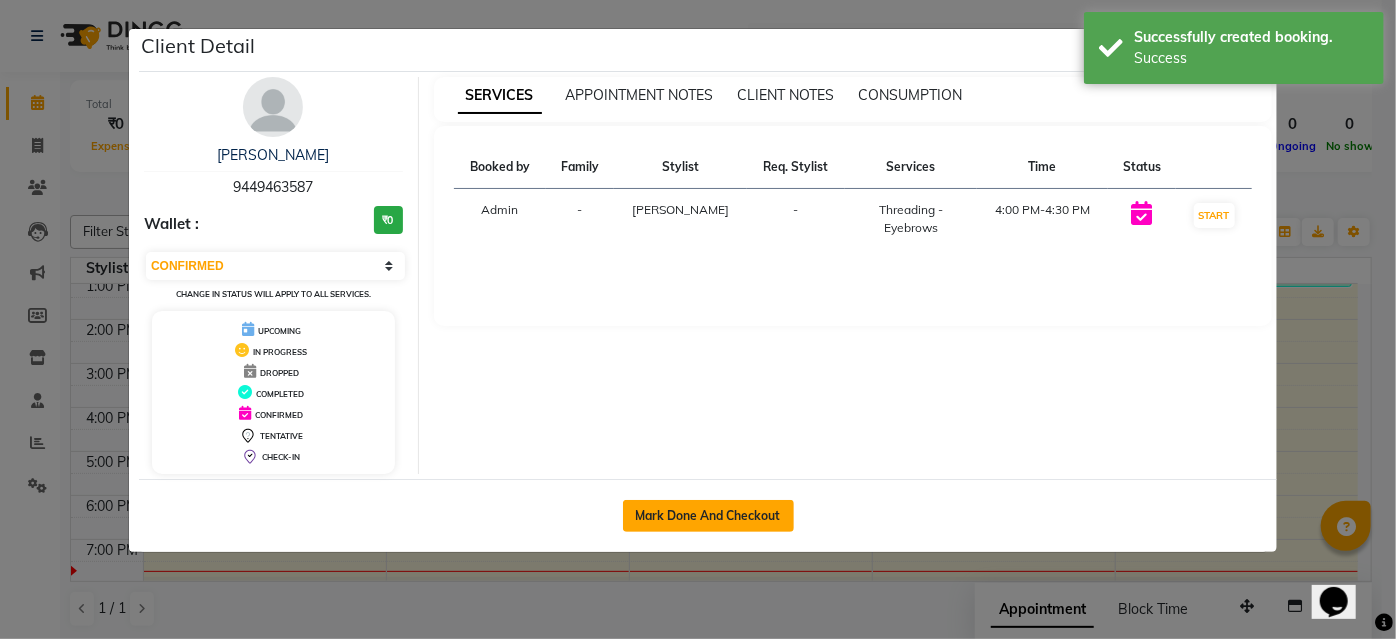 click on "Mark Done And Checkout" 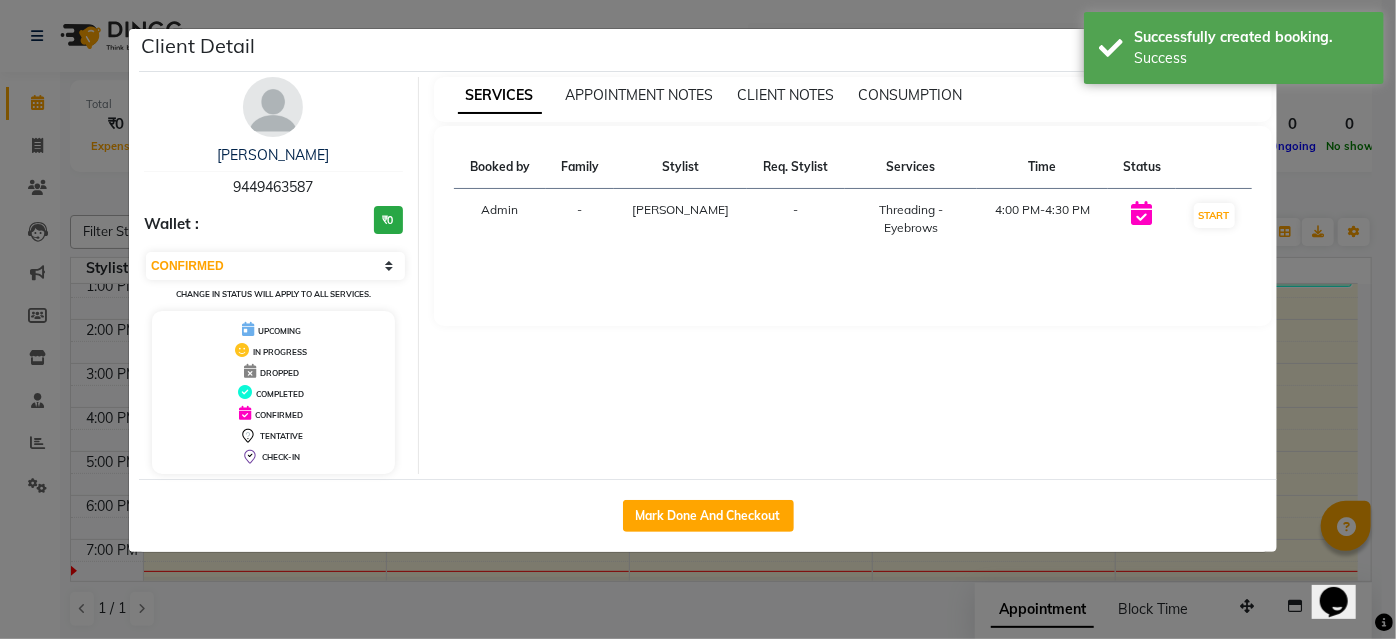 select on "3" 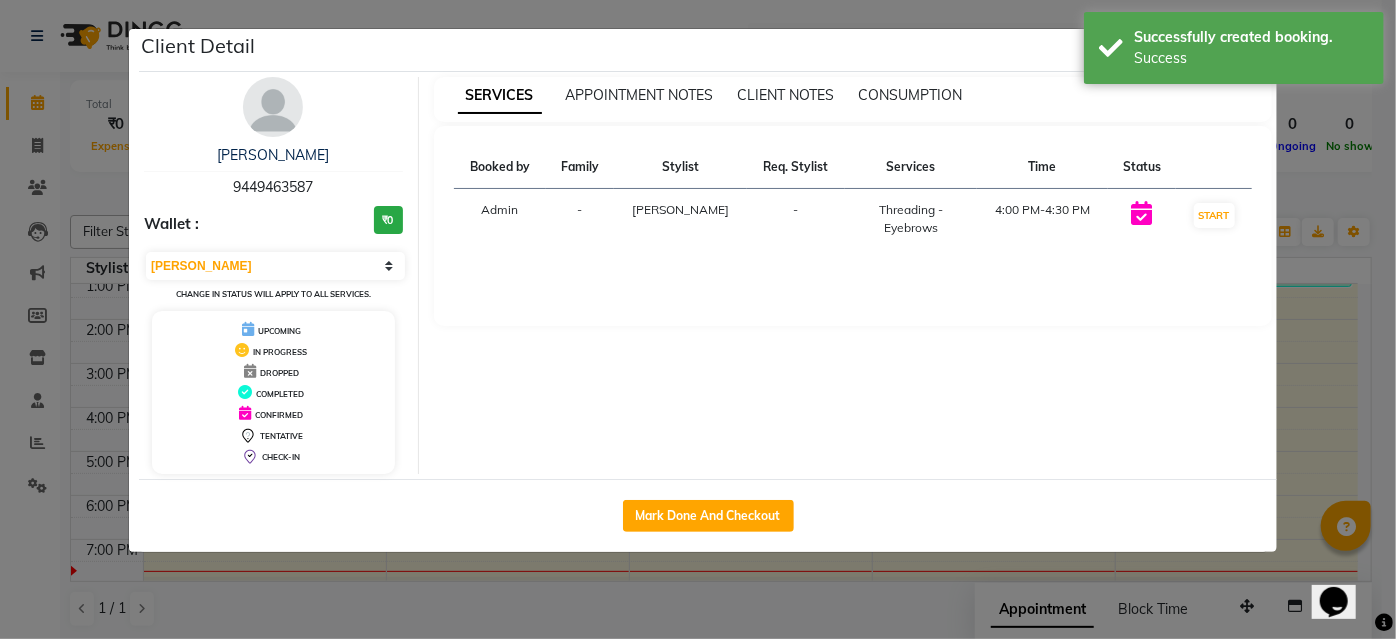 select on "5199" 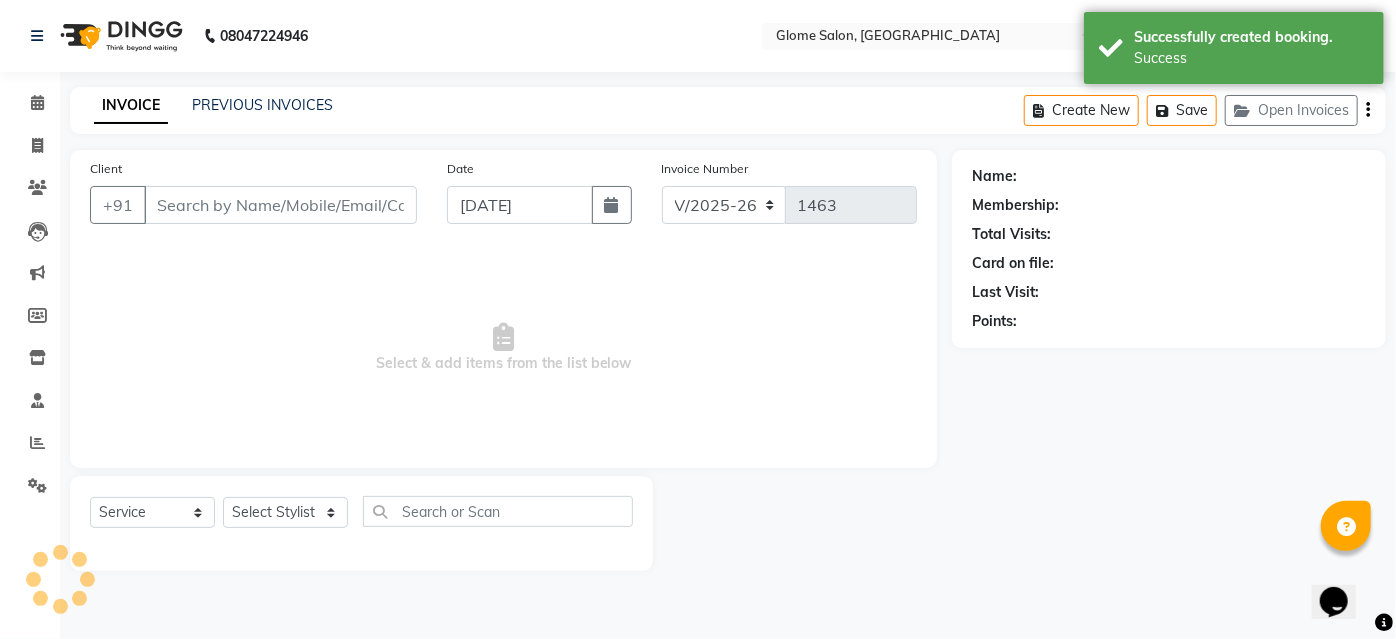 type on "9449463587" 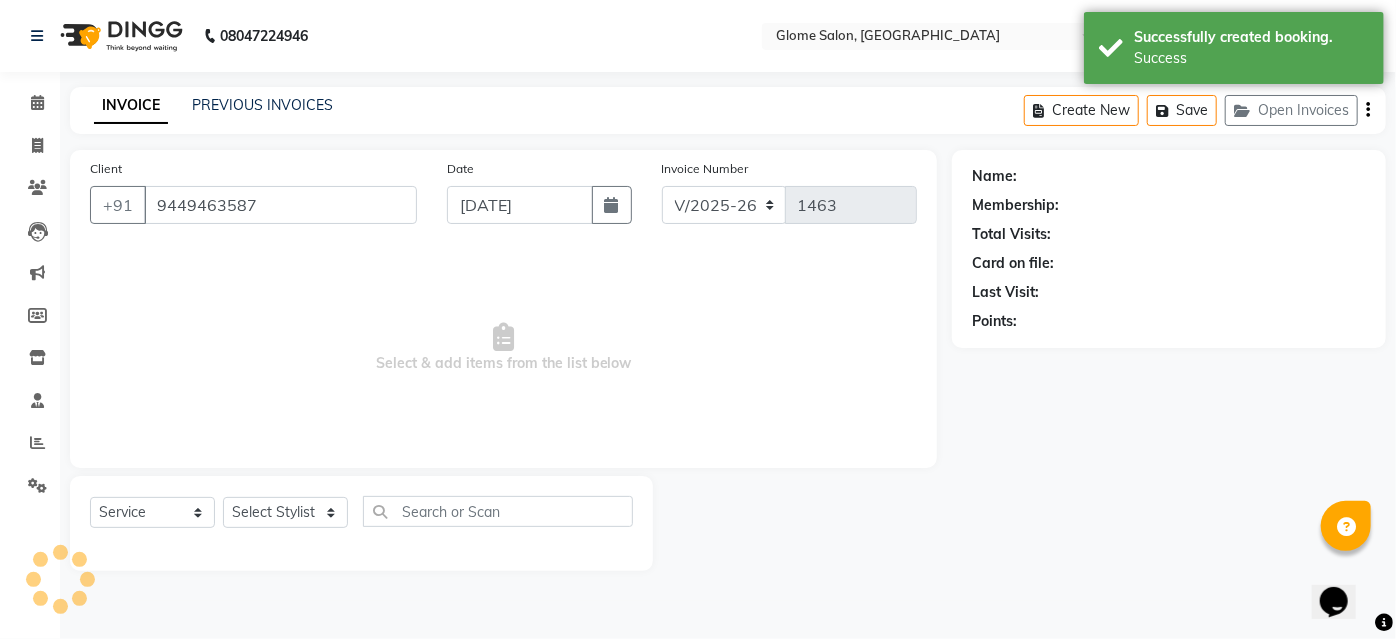 select on "34176" 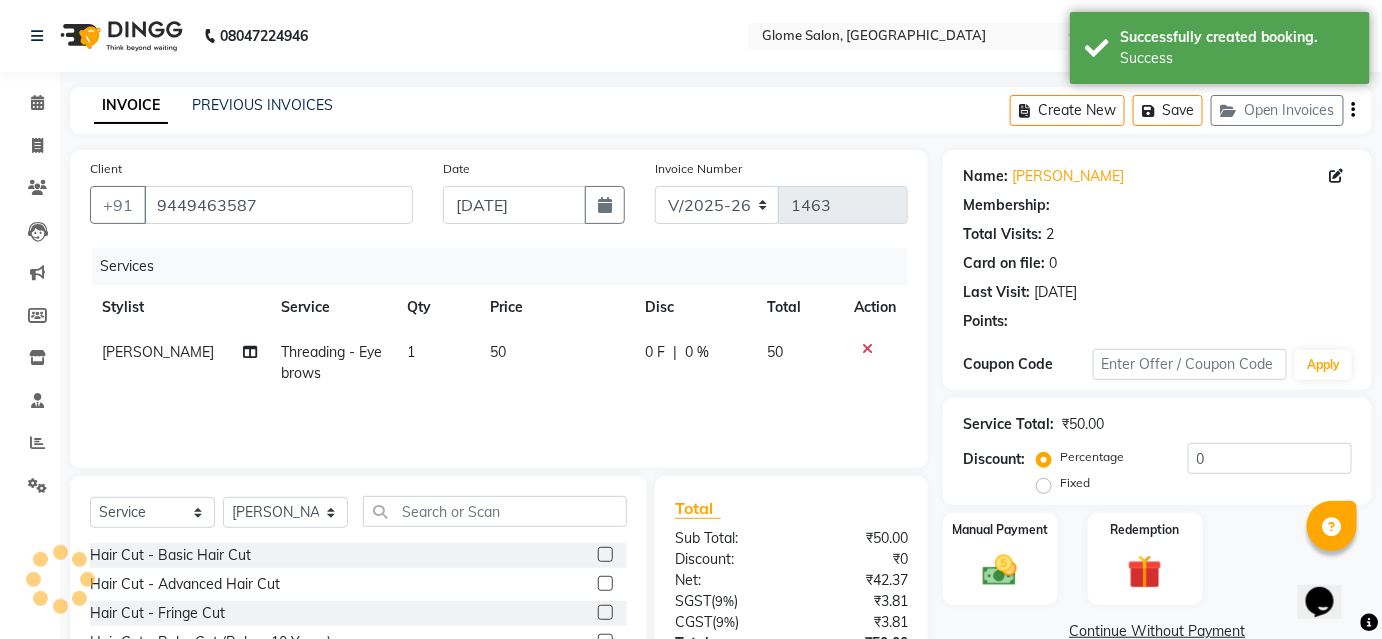 scroll, scrollTop: 161, scrollLeft: 0, axis: vertical 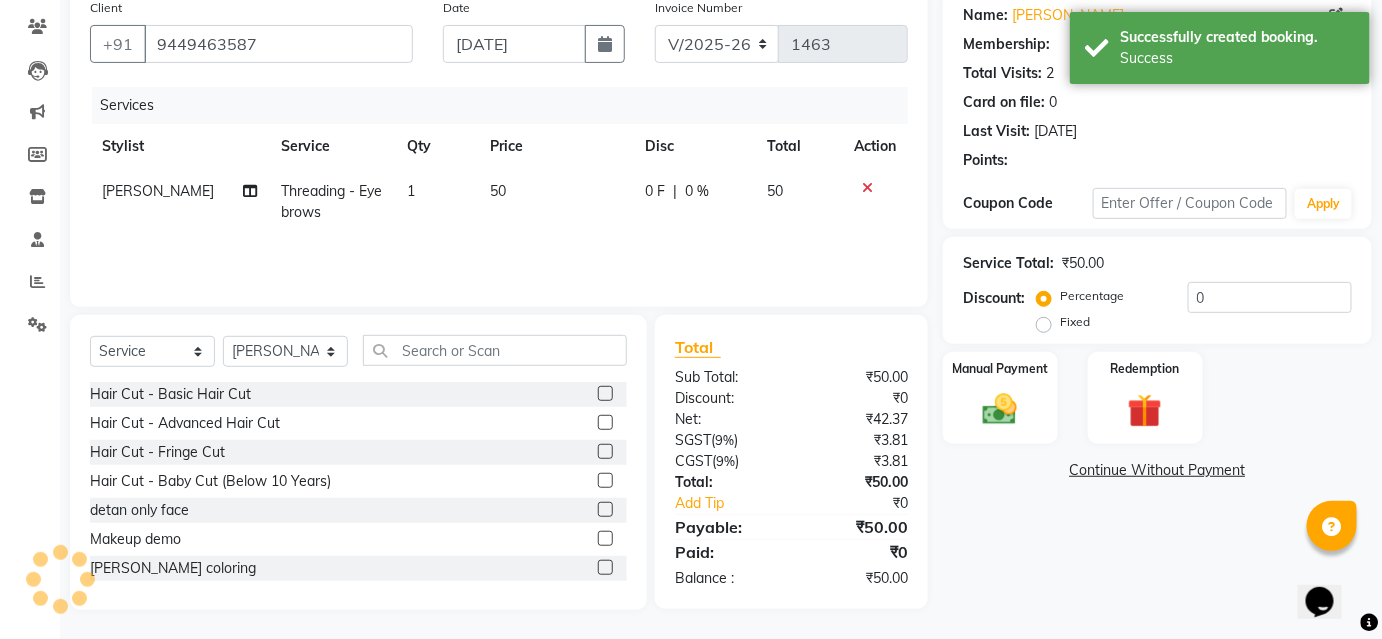 select on "1: Object" 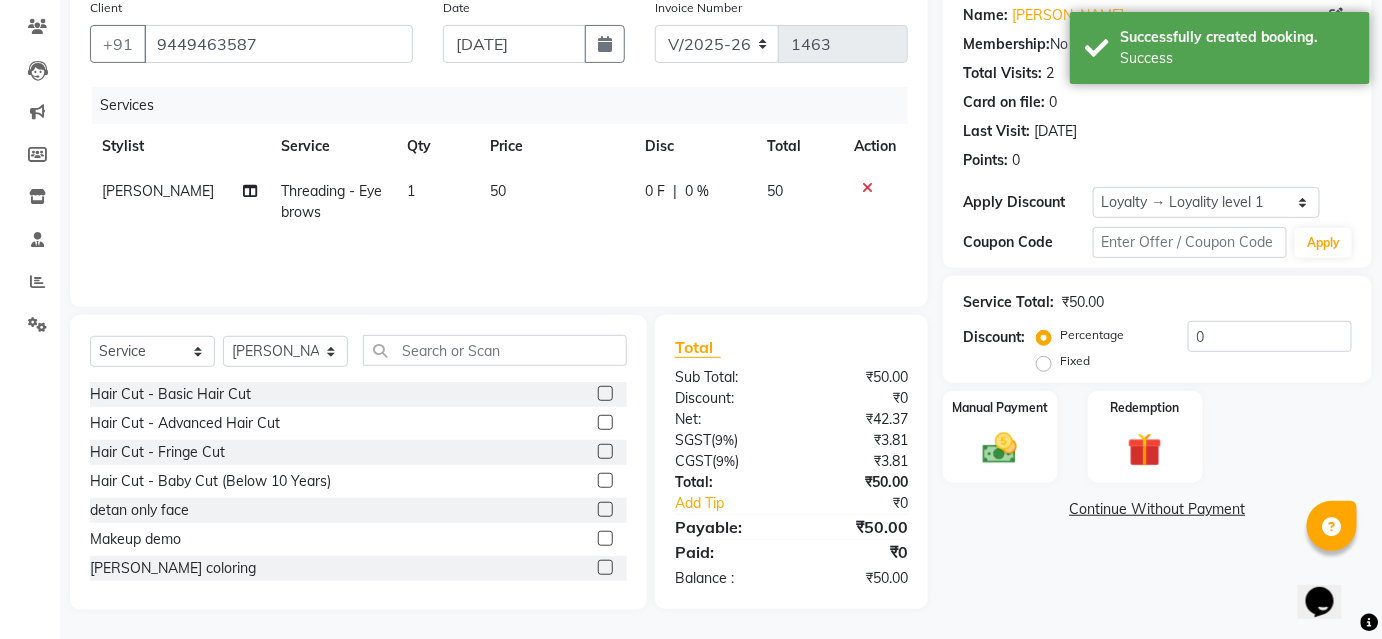 drag, startPoint x: 1018, startPoint y: 380, endPoint x: 1021, endPoint y: 394, distance: 14.3178215 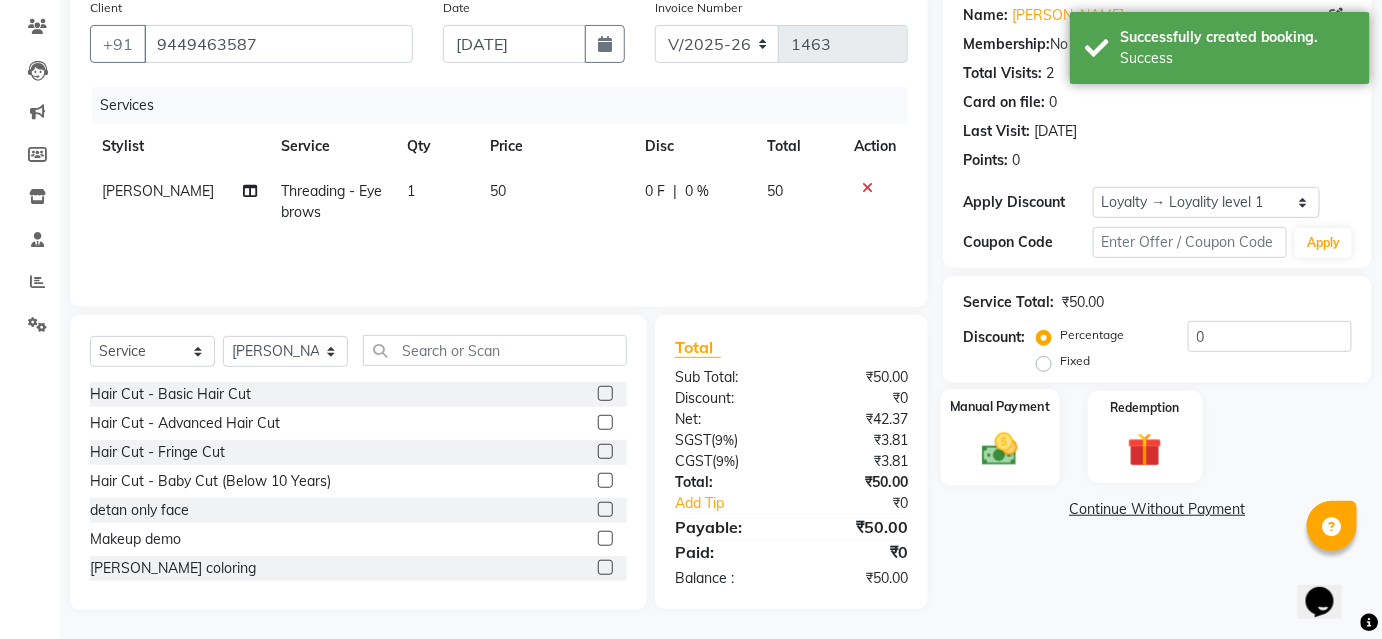 click on "Manual Payment" 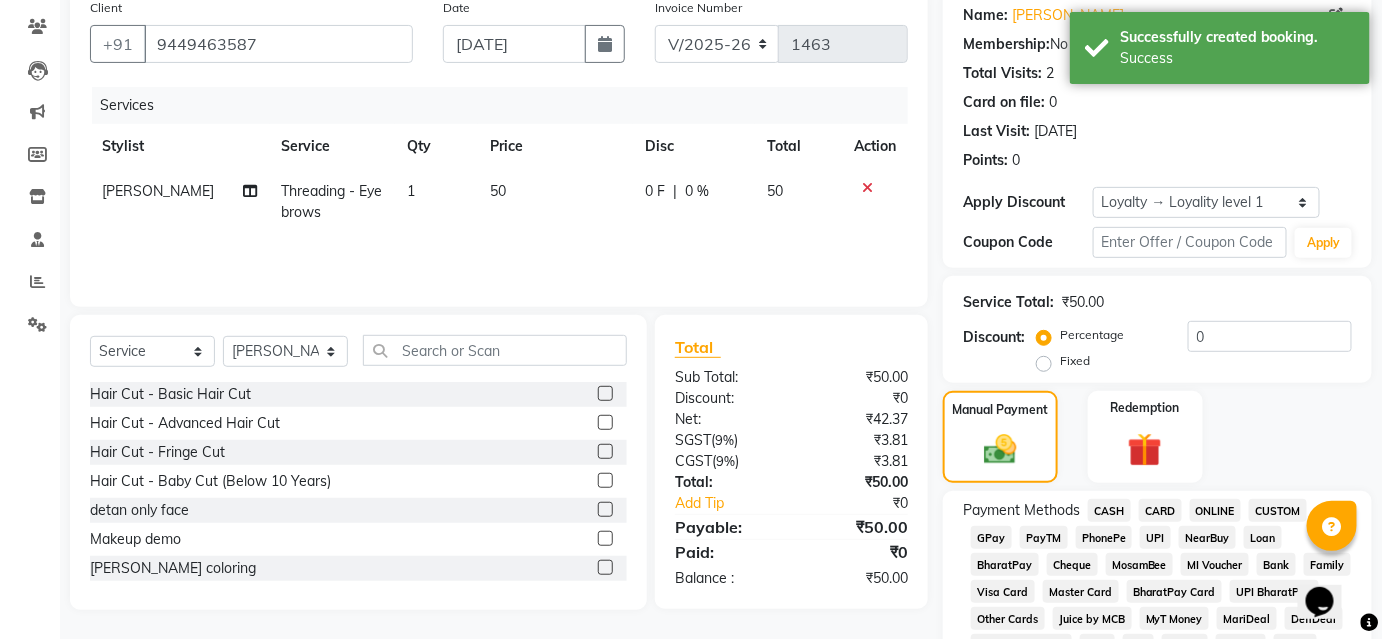 click on "CASH" 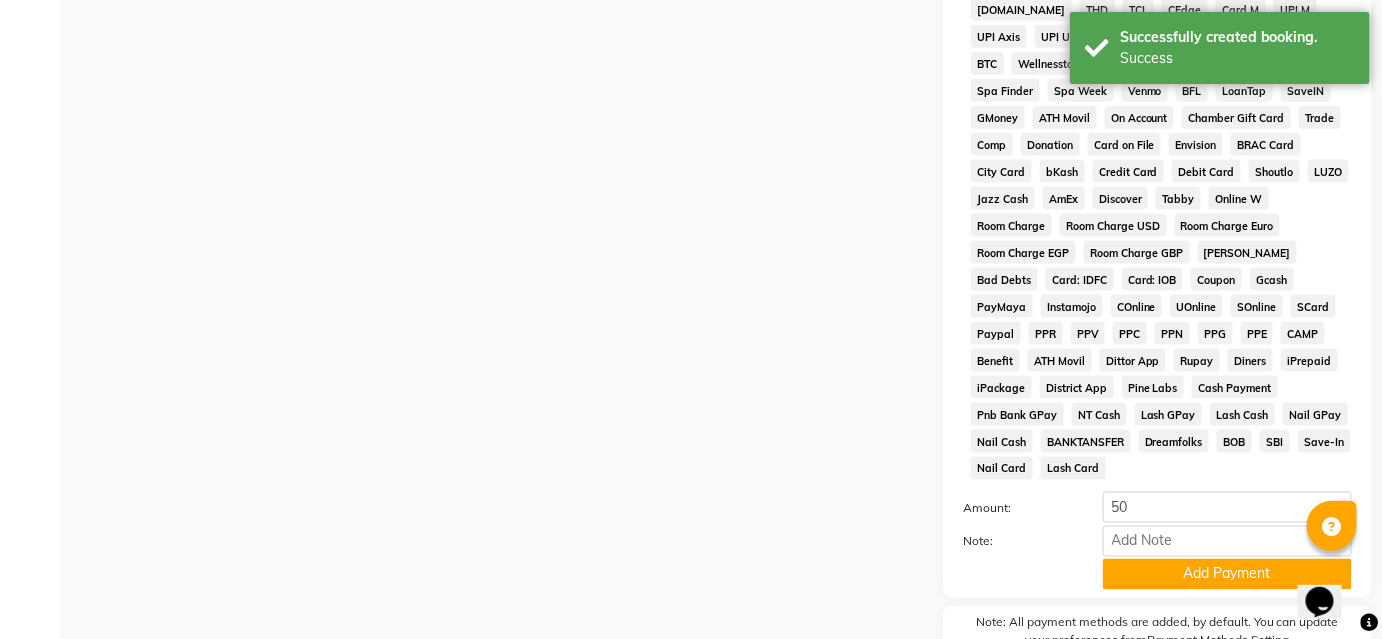 scroll, scrollTop: 878, scrollLeft: 0, axis: vertical 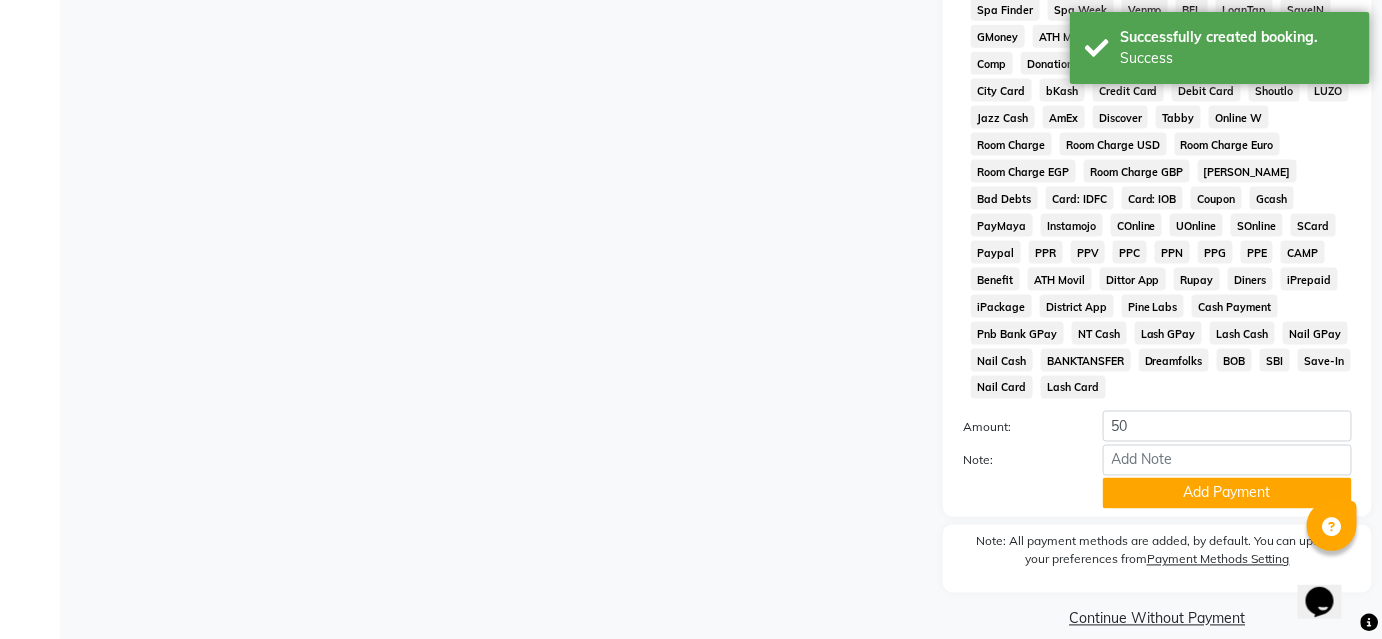 drag, startPoint x: 1202, startPoint y: 471, endPoint x: 1188, endPoint y: 554, distance: 84.17244 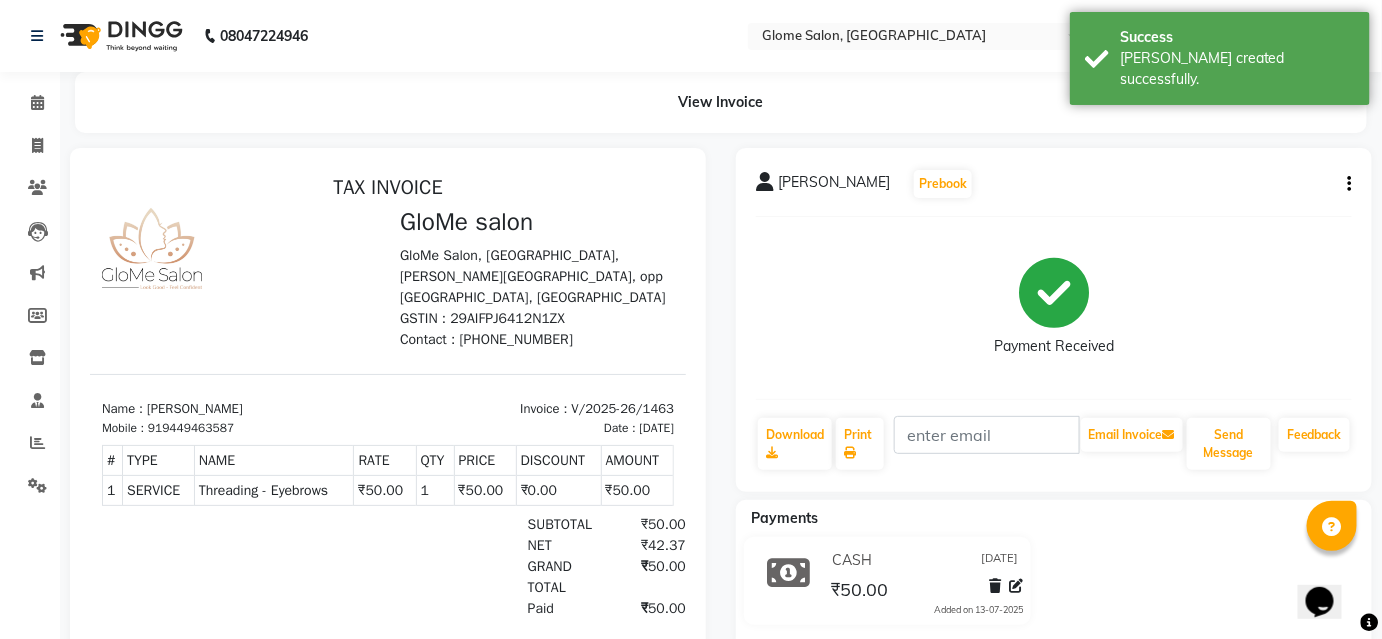scroll, scrollTop: 0, scrollLeft: 0, axis: both 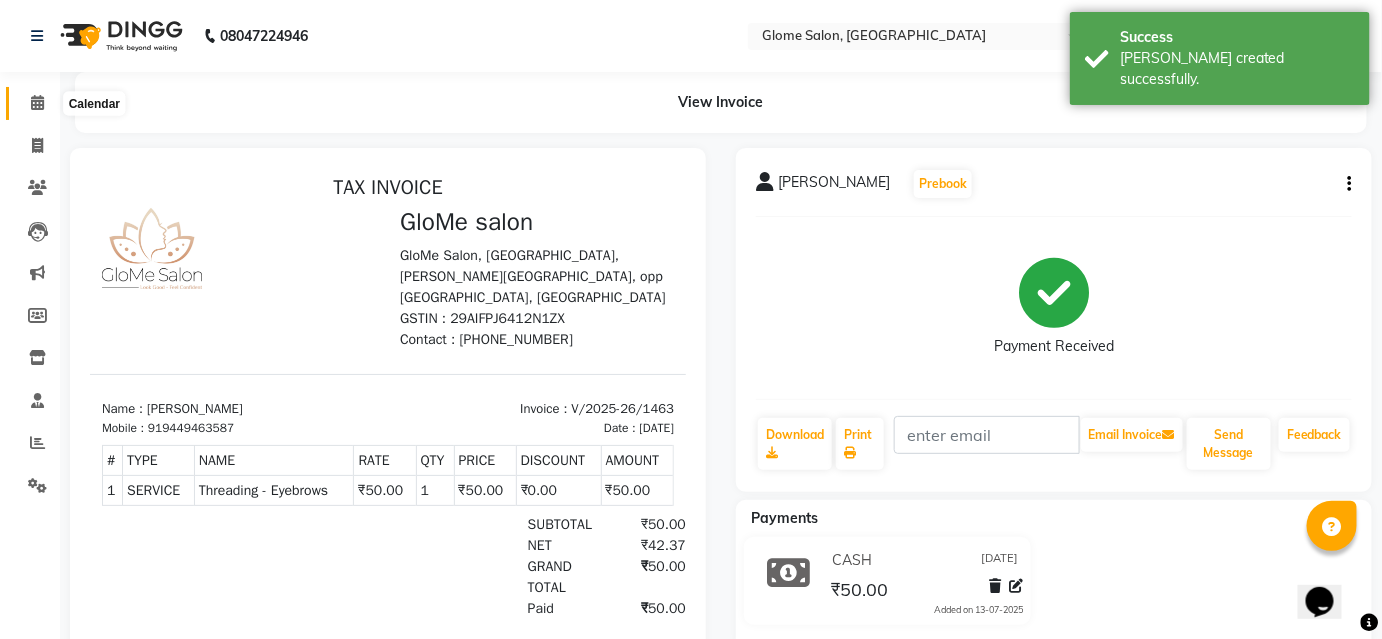 click 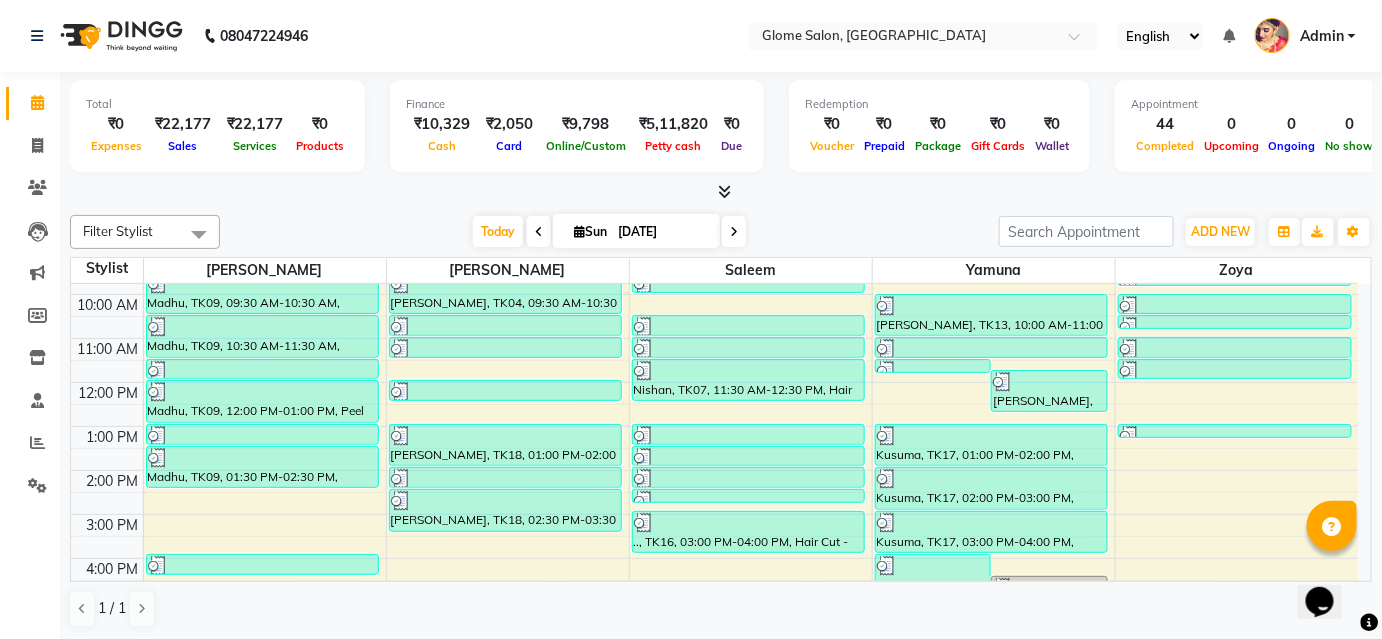 scroll, scrollTop: 181, scrollLeft: 0, axis: vertical 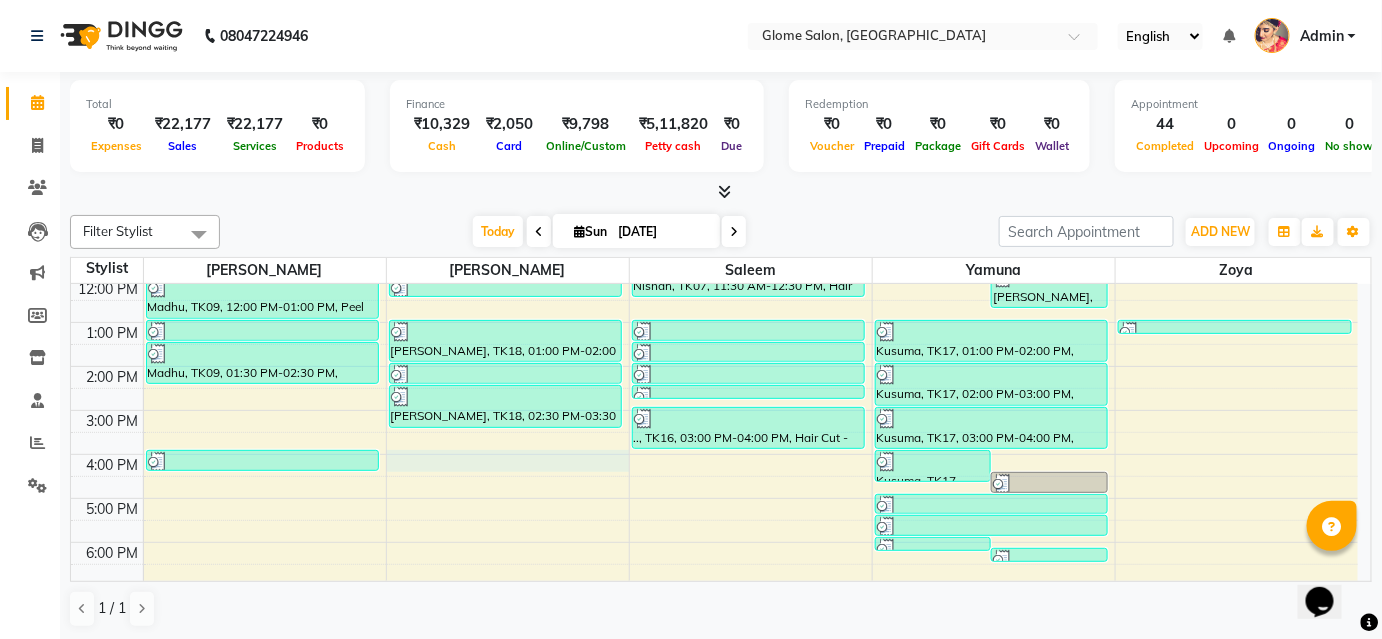 click on "8:00 AM 9:00 AM 10:00 AM 11:00 AM 12:00 PM 1:00 PM 2:00 PM 3:00 PM 4:00 PM 5:00 PM 6:00 PM 7:00 PM 8:00 PM     Madhu, TK09, 09:30 AM-10:30 AM, Premium Facials - Fperfect Radiance Facial     Madhu, TK09, 10:30 AM-11:30 AM, Argan Oil Waxing - Full Arms     Madhu, TK09, 11:30 AM-12:00 PM, Peel Off Waxing - Underarms     Madhu, TK09, 12:00 PM-01:00 PM, Peel Off Waxing - Face     Madhu, TK09, 01:00 PM-01:30 PM, Threading  - Eyebrows     Madhu, TK09, 01:30 PM-02:30 PM, Styling  - Wash And Blow Dry (Mid Back)     [PERSON_NAME], TK20, 04:00 PM-04:30 PM, Threading  - Eyebrows     [PERSON_NAME], TK04, 09:30 AM-10:30 AM, Hair Cut - Advanced Hair Cut     [PERSON_NAME], TK04, 10:30 AM-11:00 AM, Threading  - Eyebrows     [PERSON_NAME], TK08, 11:00 AM-11:30 AM, Exclusive Men’S Services - Hair Cut     [PERSON_NAME], TK11, 12:00 PM-12:30 PM, Hair Cut - Fringe Cut     [PERSON_NAME], TK18, 01:00 PM-02:00 PM, Feet - Regular Pedicure     [PERSON_NAME], TK18, 02:00 PM-02:30 PM, Exclusive Men’S Services - Hair Cut         [PERSON_NAME], TK02, 09:00 AM-09:10 AM, Cut file" at bounding box center (714, 388) 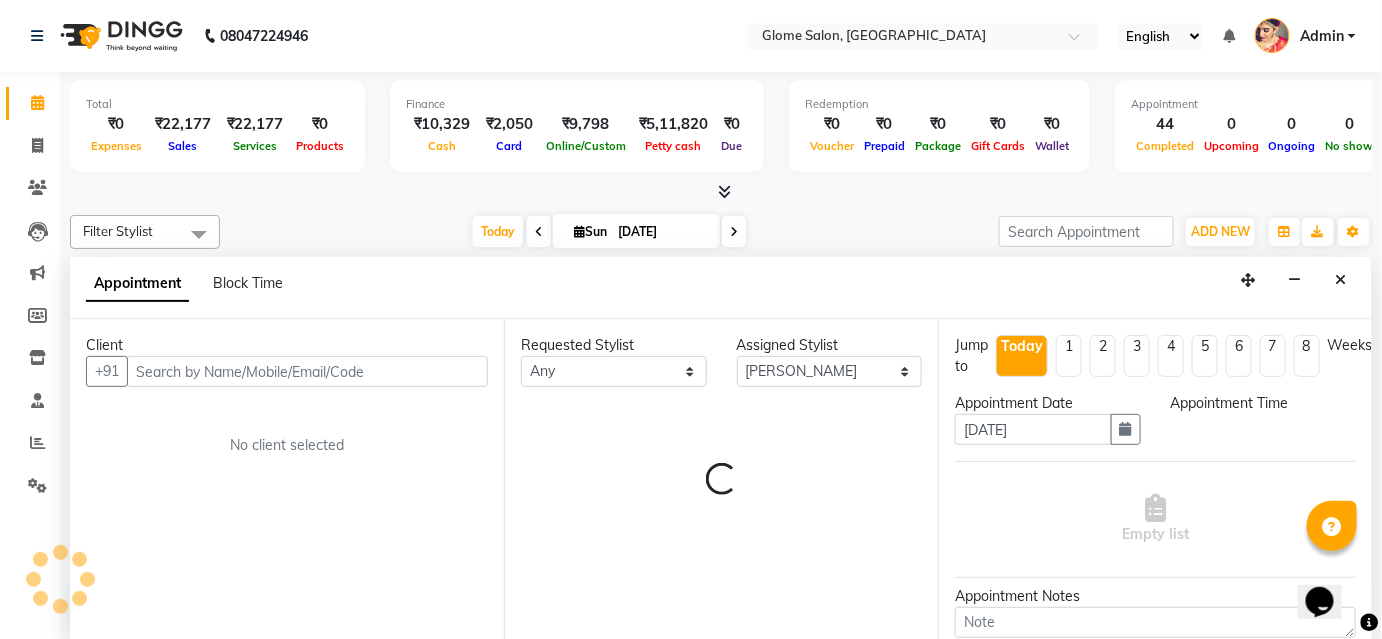 scroll, scrollTop: 0, scrollLeft: 0, axis: both 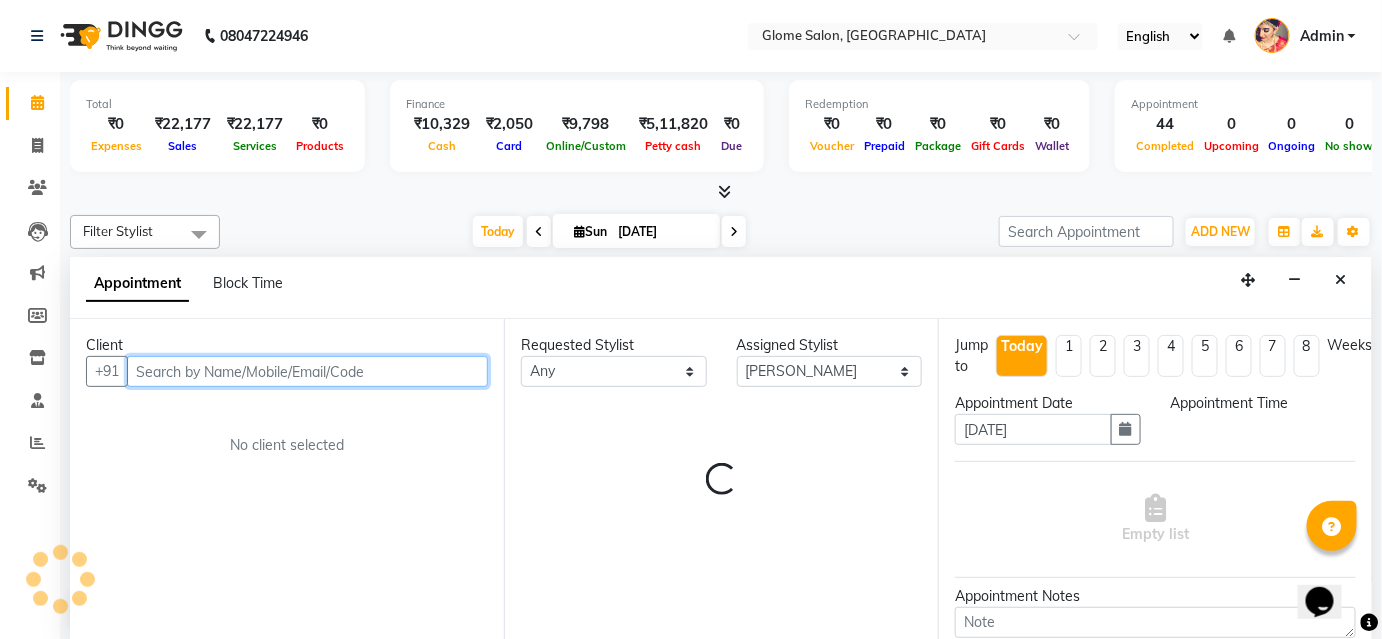 select on "960" 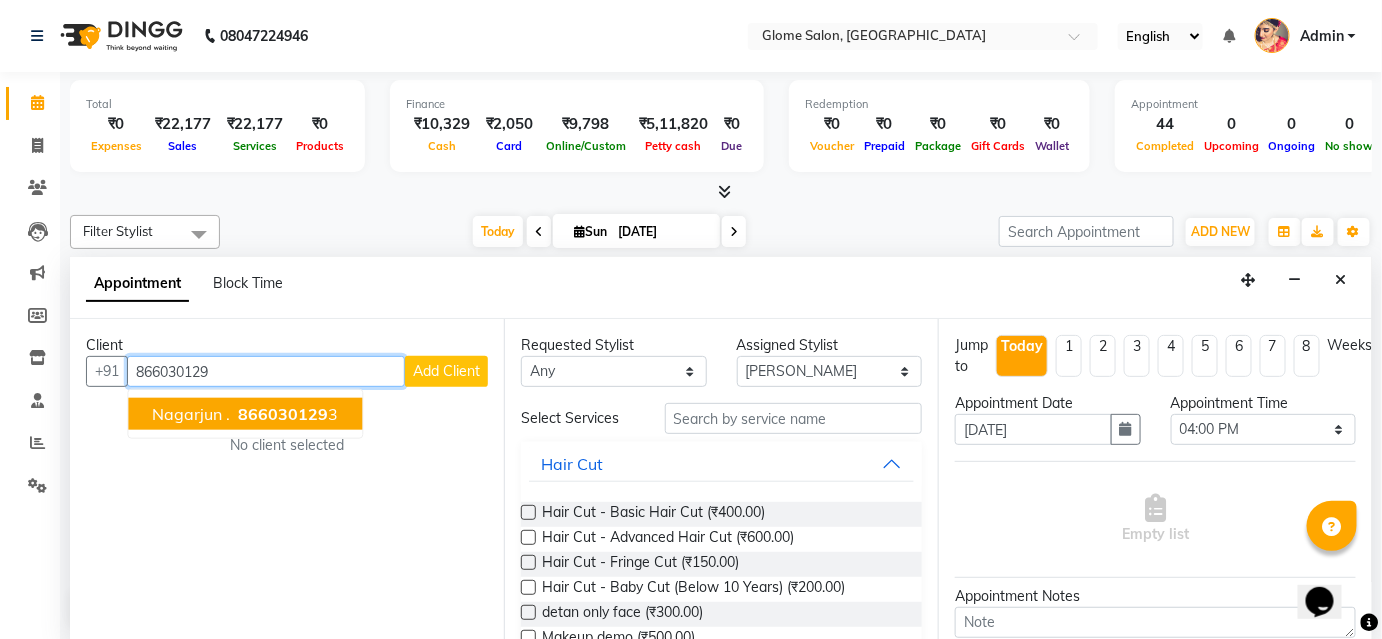 click on "Nagarjun .   866030129 3" at bounding box center [245, 414] 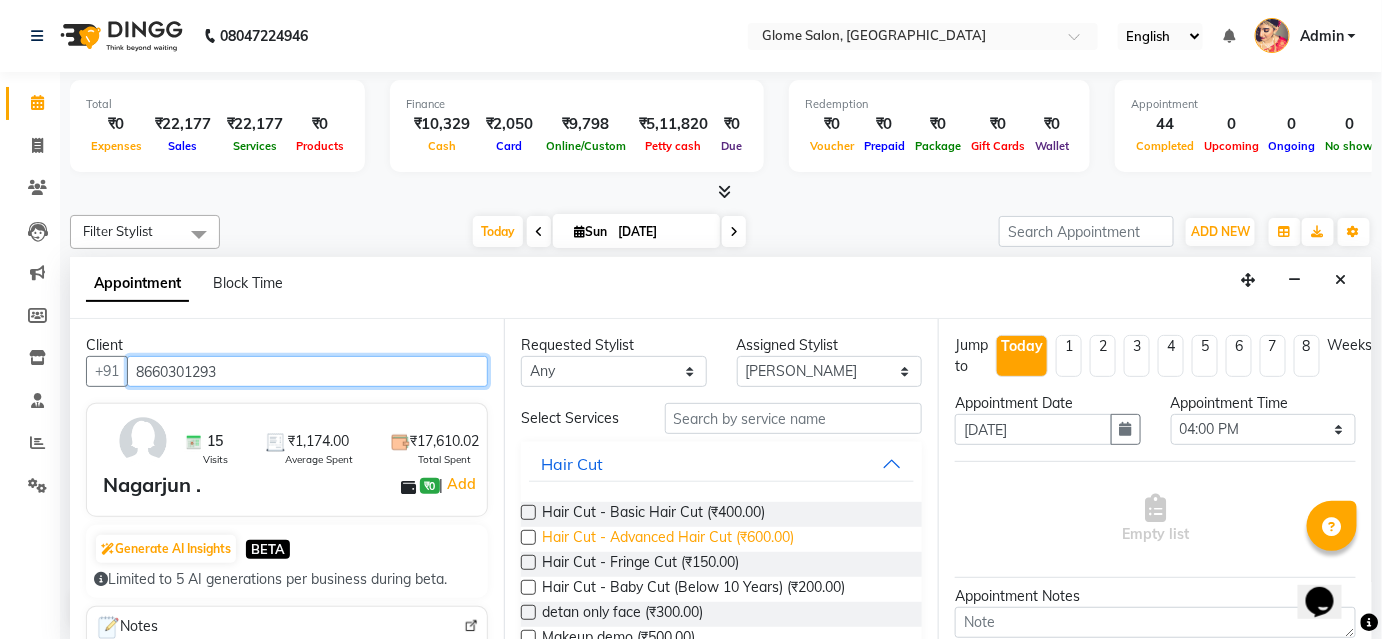 type on "8660301293" 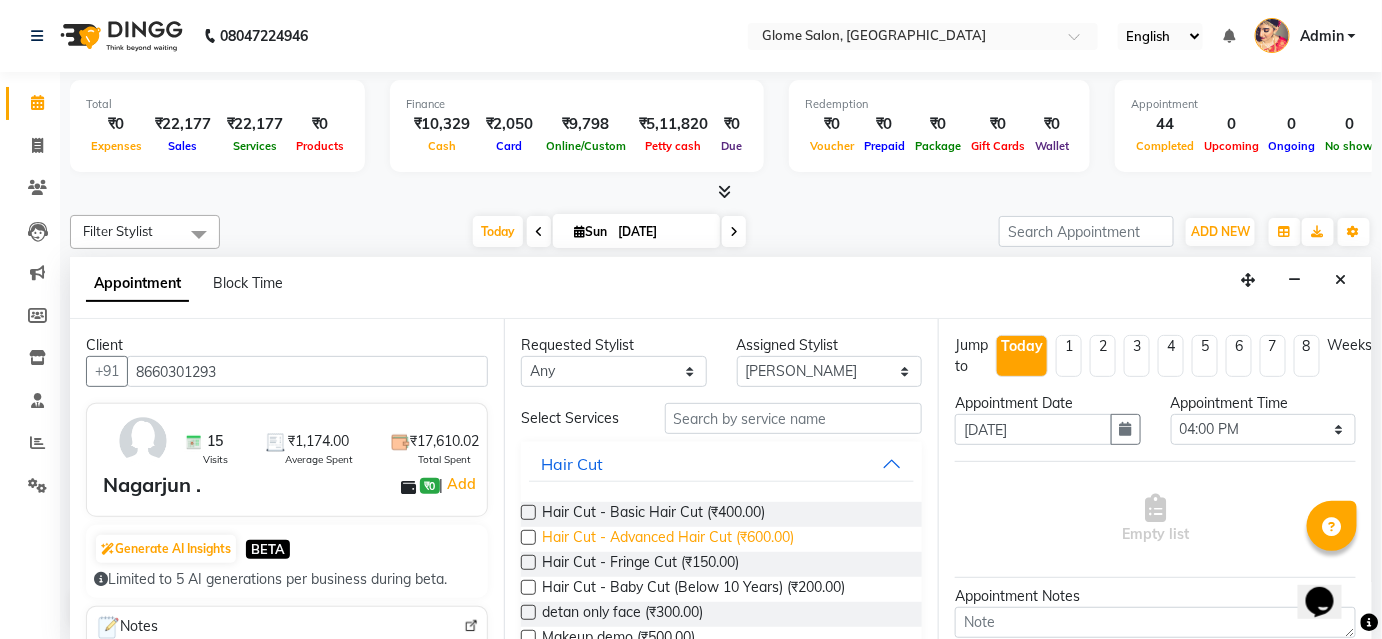 click on "Hair Cut - Advanced Hair Cut (₹600.00)" at bounding box center (668, 539) 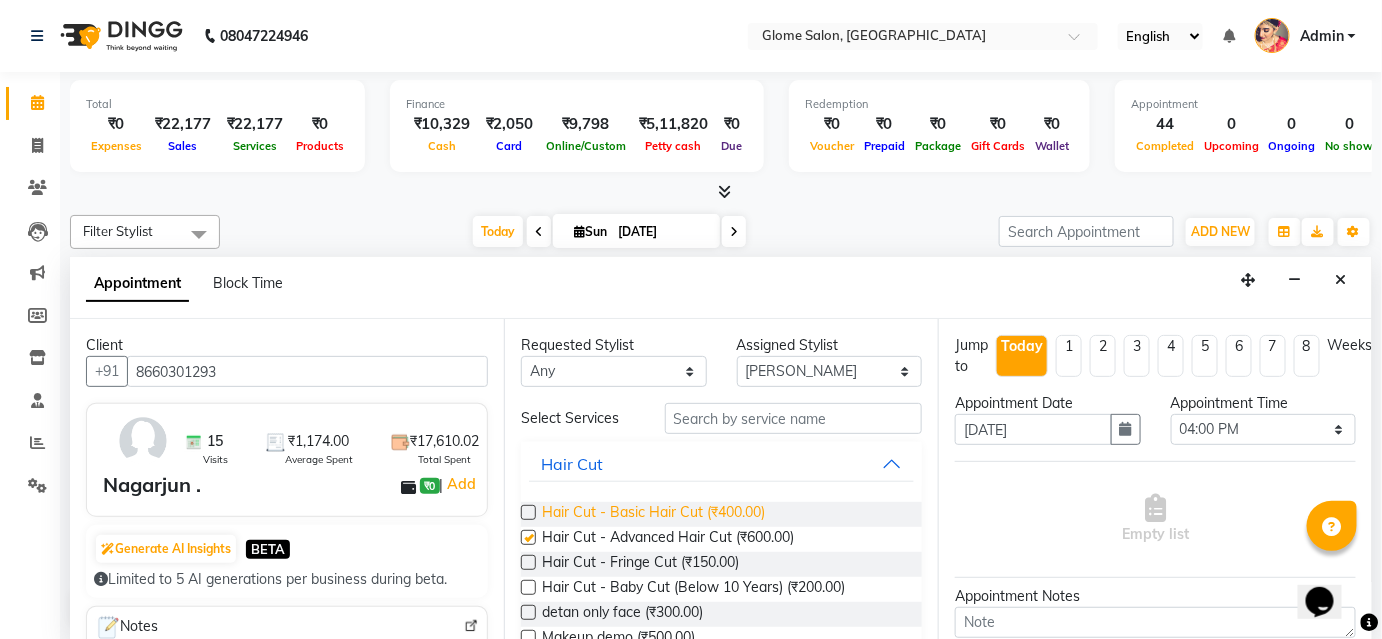 checkbox on "false" 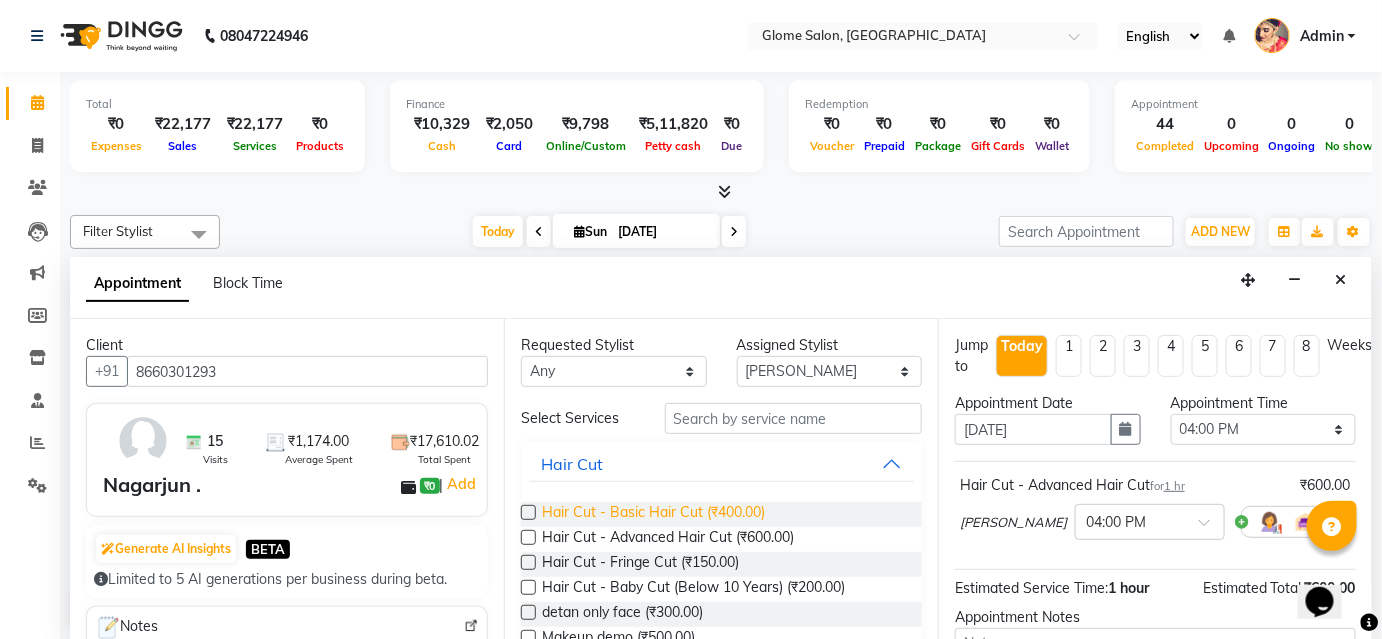 click on "Hair Cut - Basic Hair Cut (₹400.00)" at bounding box center [653, 514] 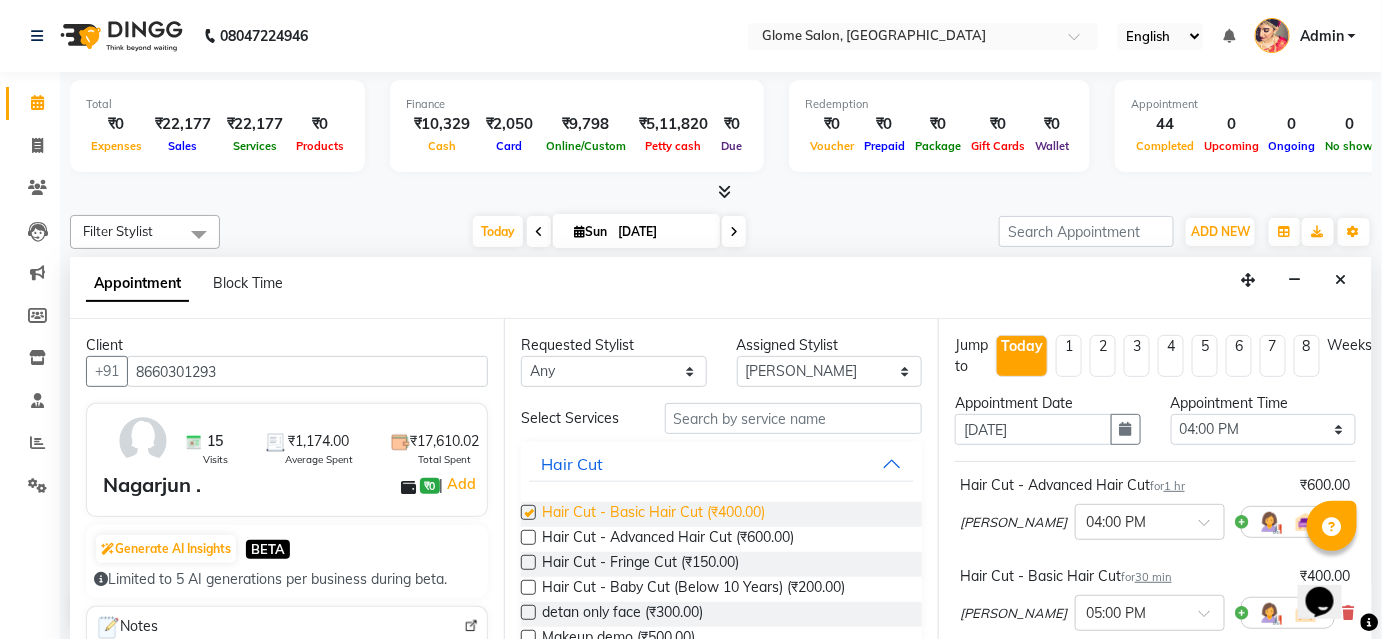 checkbox on "false" 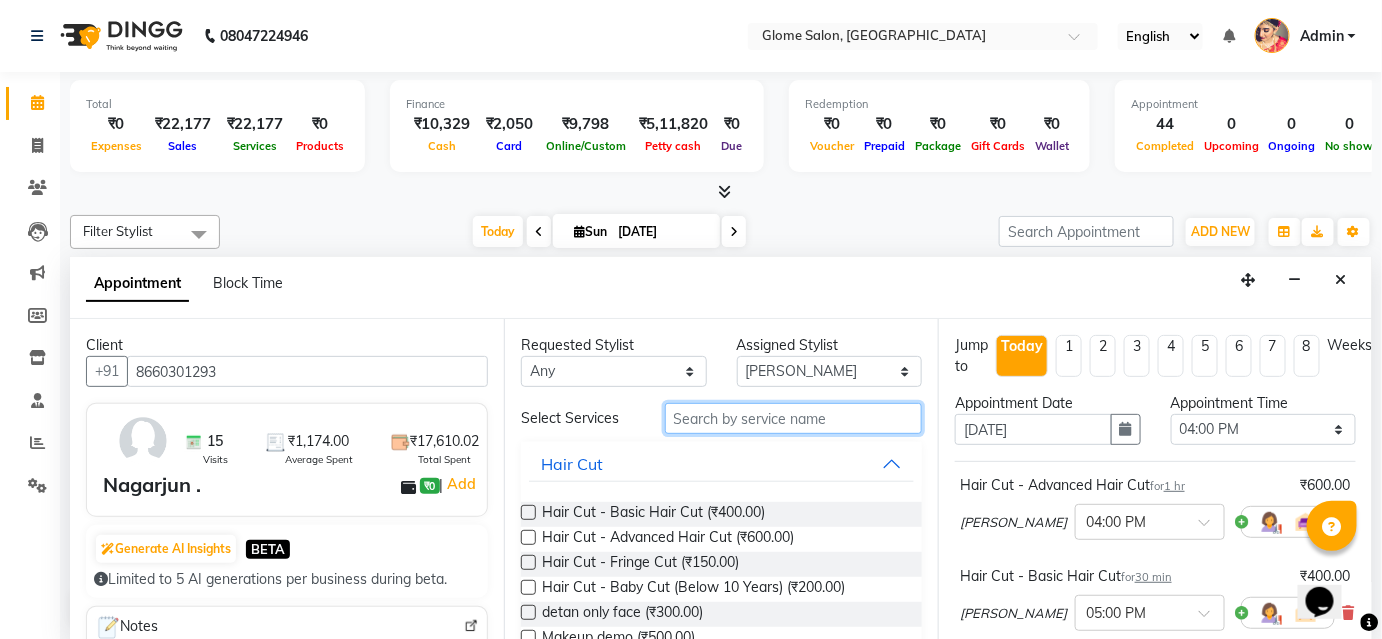 click at bounding box center (793, 418) 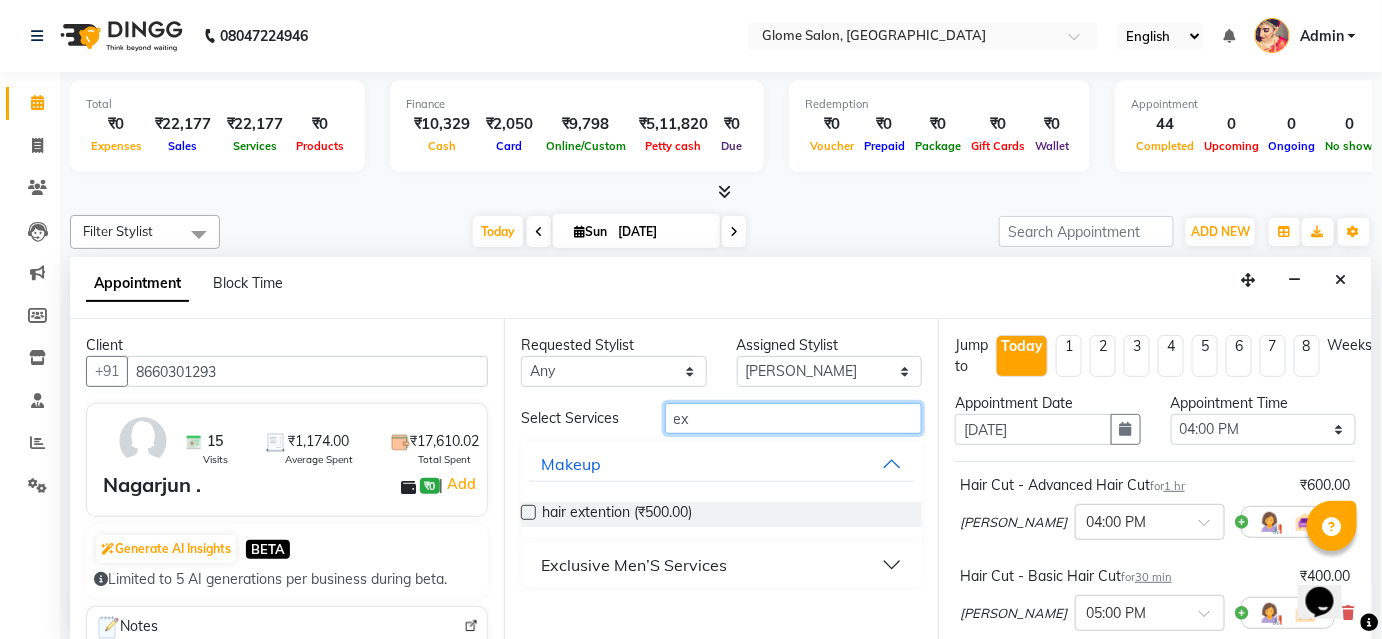 type on "ex" 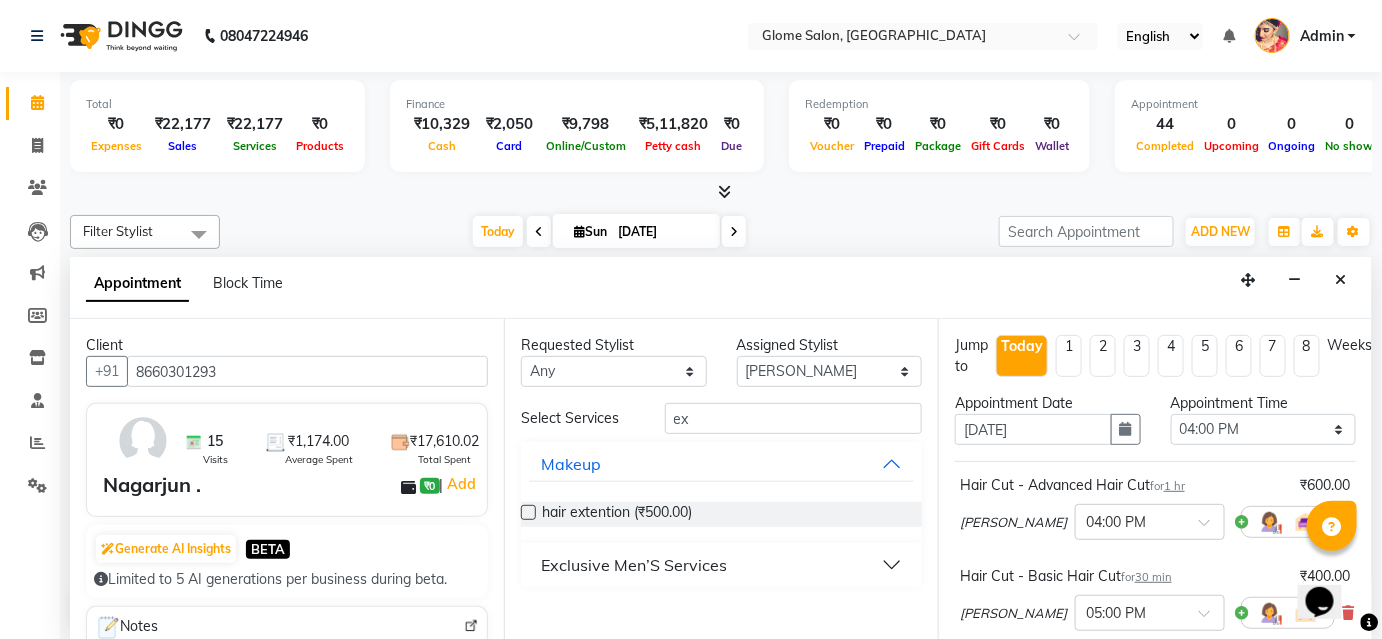 drag, startPoint x: 725, startPoint y: 557, endPoint x: 808, endPoint y: 518, distance: 91.706055 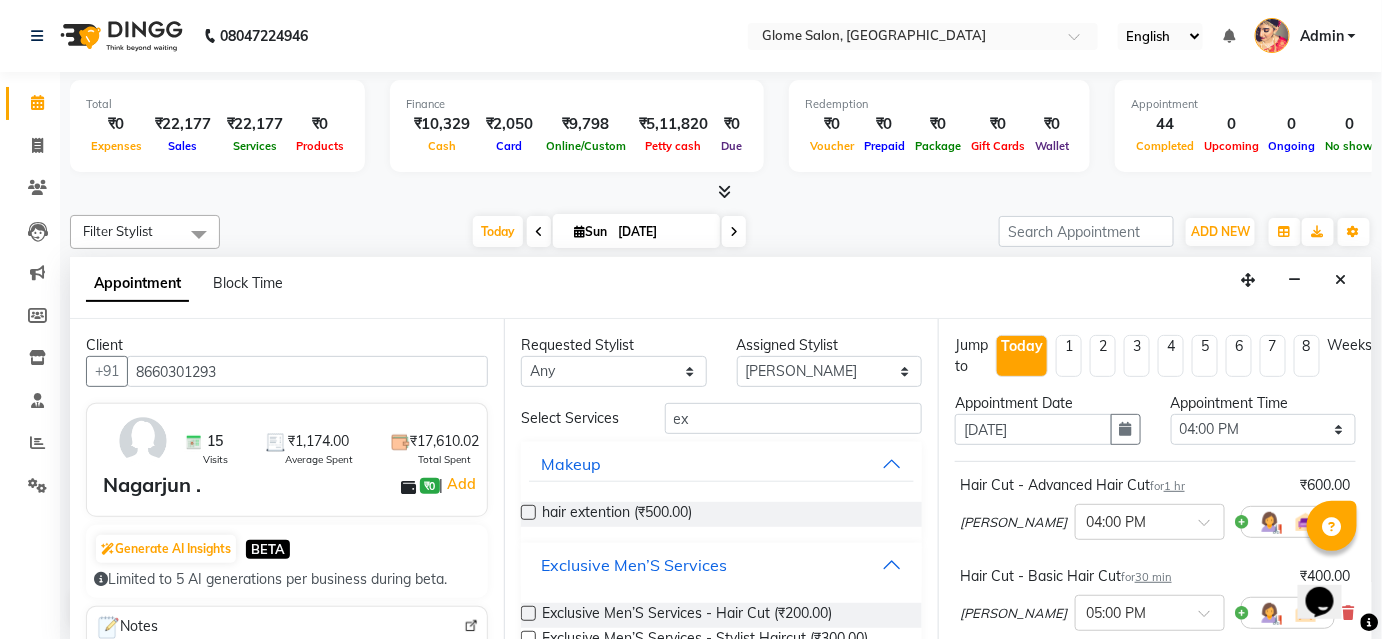 scroll, scrollTop: 90, scrollLeft: 0, axis: vertical 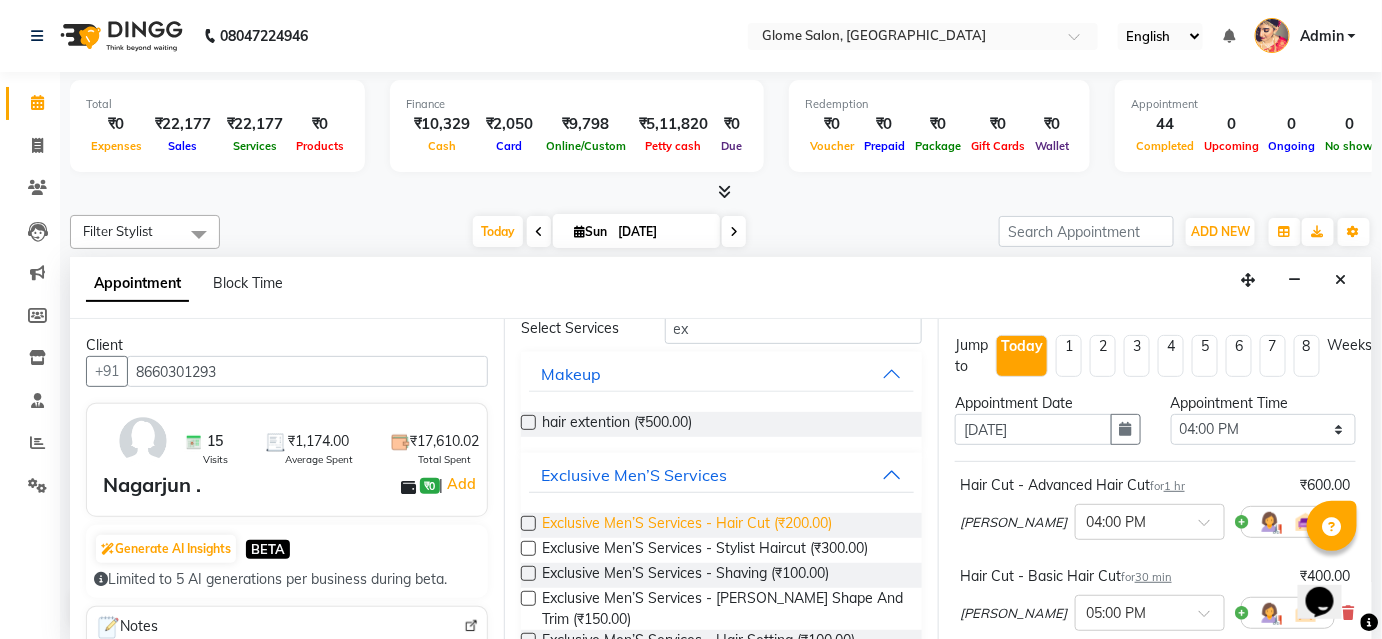 click on "Exclusive Men’S Services - Hair Cut (₹200.00)" at bounding box center (687, 525) 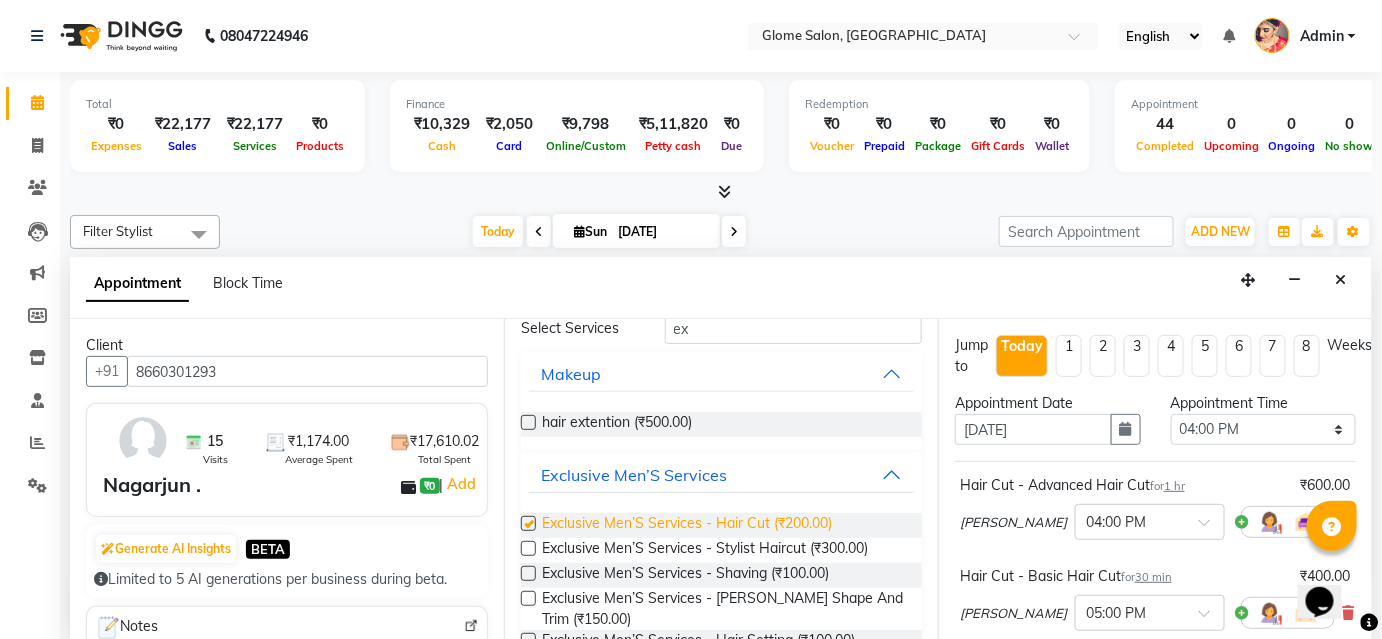 checkbox on "false" 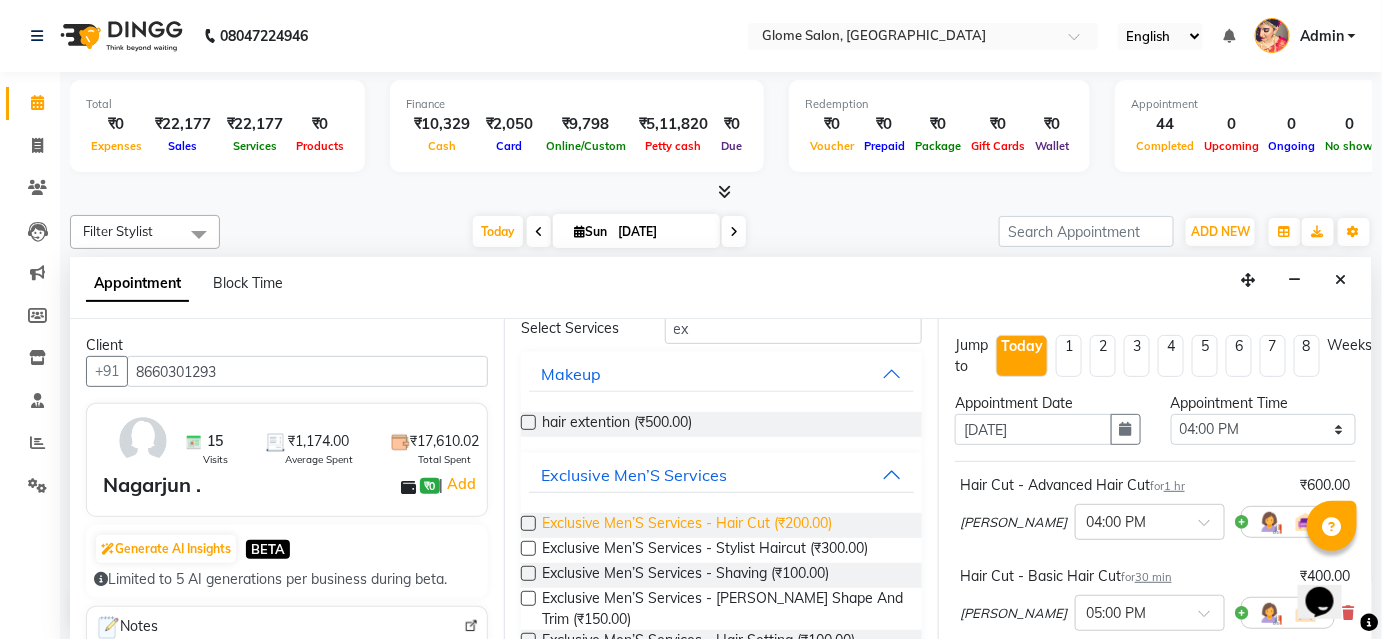 scroll, scrollTop: 181, scrollLeft: 0, axis: vertical 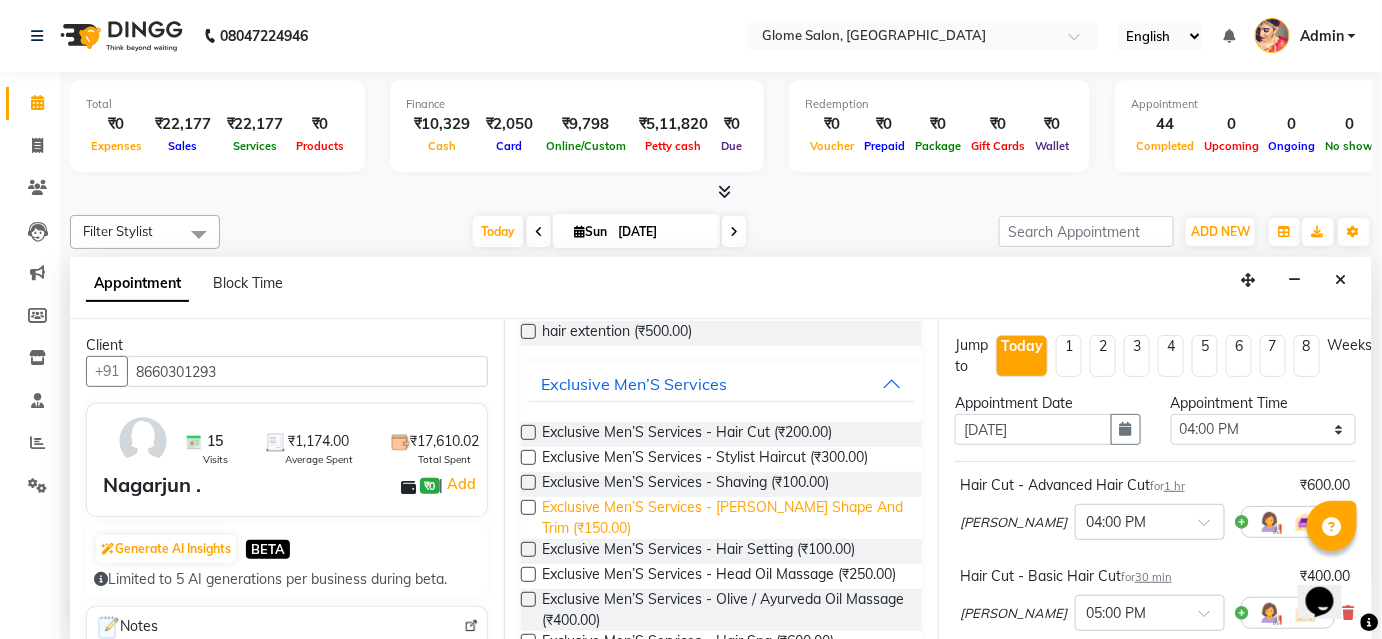 click on "Exclusive Men’S Services - [PERSON_NAME] Shape And Trim (₹150.00)" at bounding box center (724, 518) 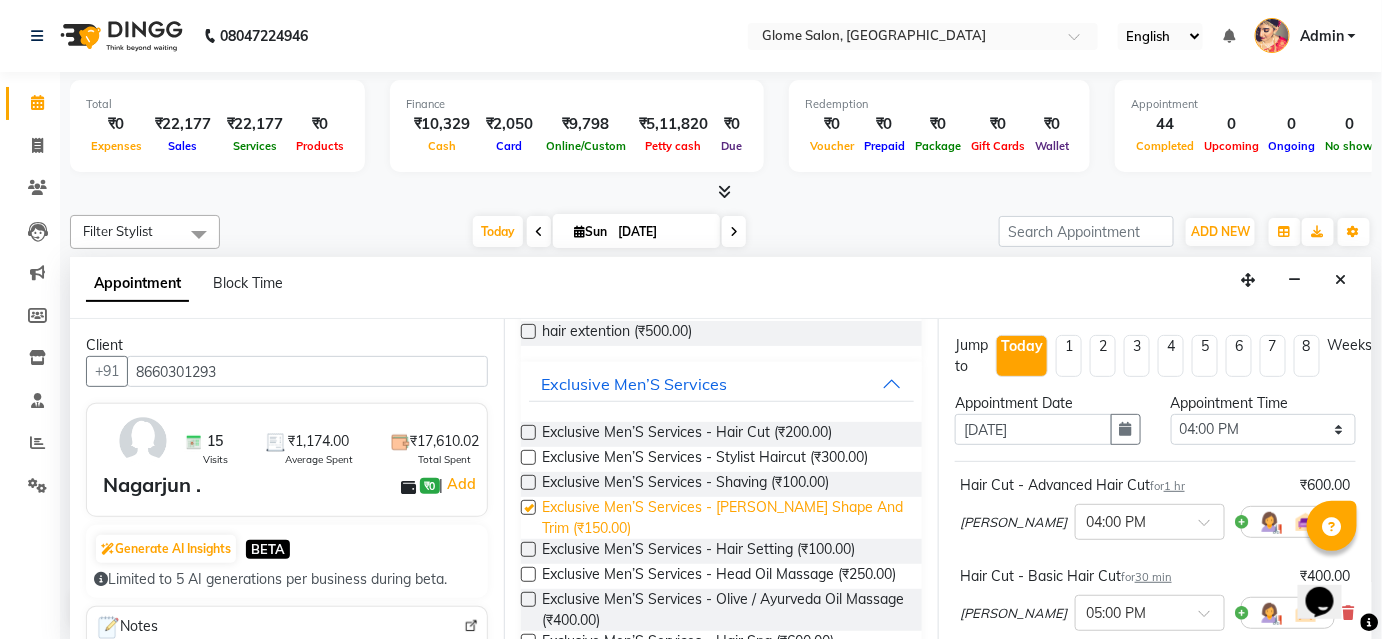 checkbox on "false" 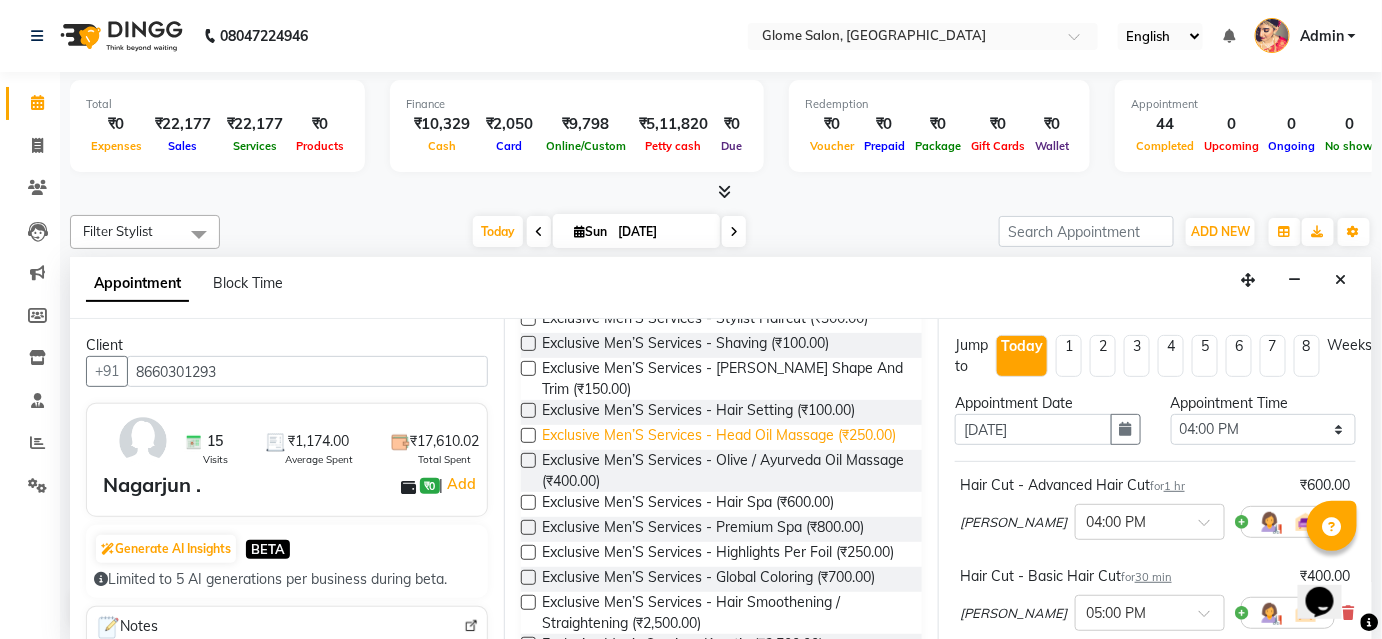 scroll, scrollTop: 363, scrollLeft: 0, axis: vertical 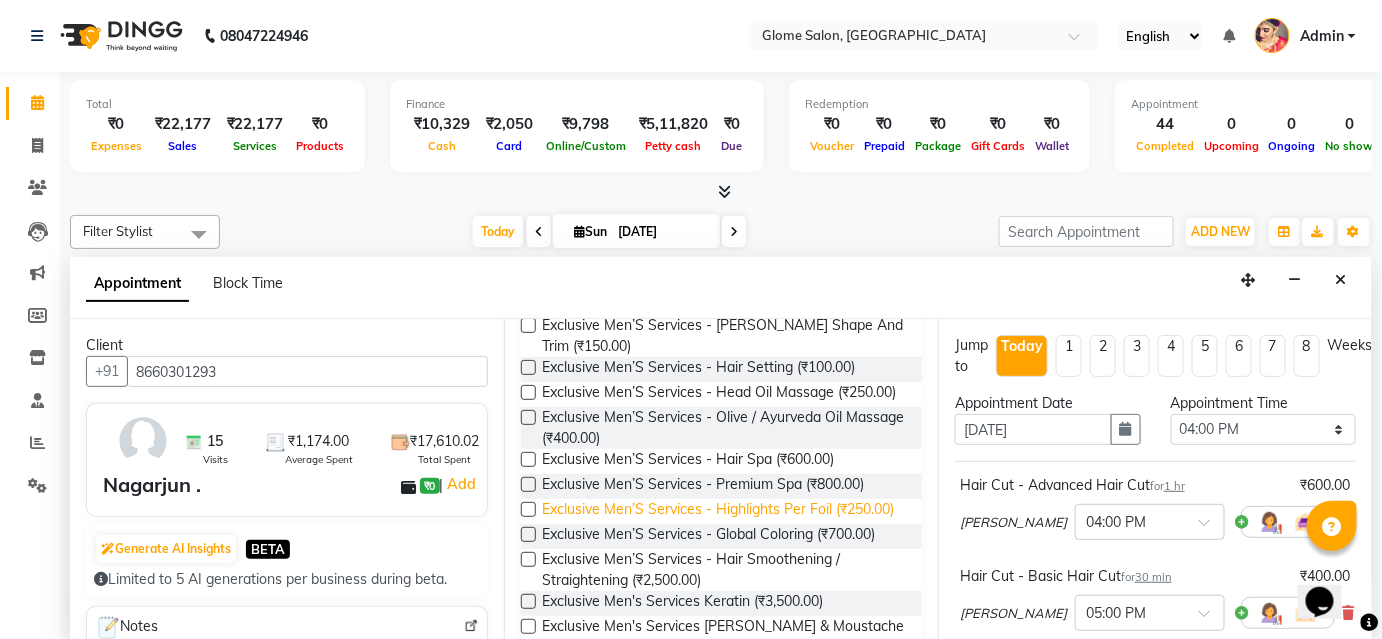 click on "Exclusive Men’S Services - Highlights Per Foil (₹250.00)" at bounding box center [718, 511] 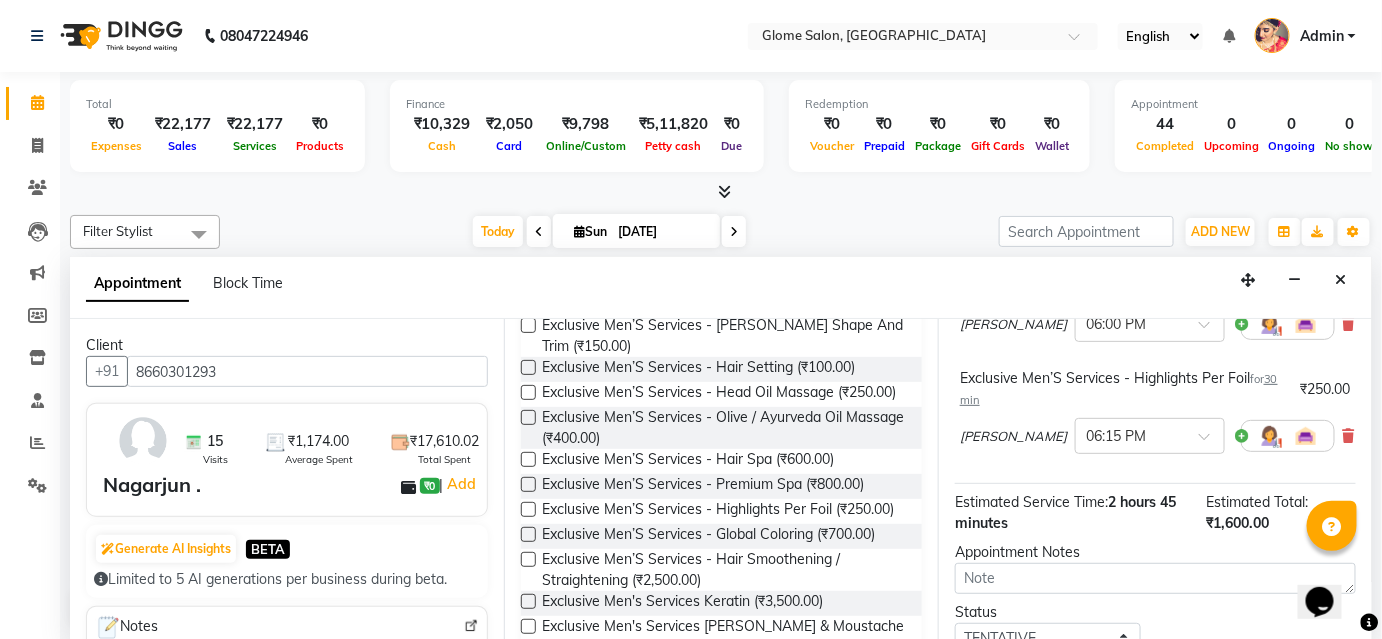 scroll, scrollTop: 448, scrollLeft: 0, axis: vertical 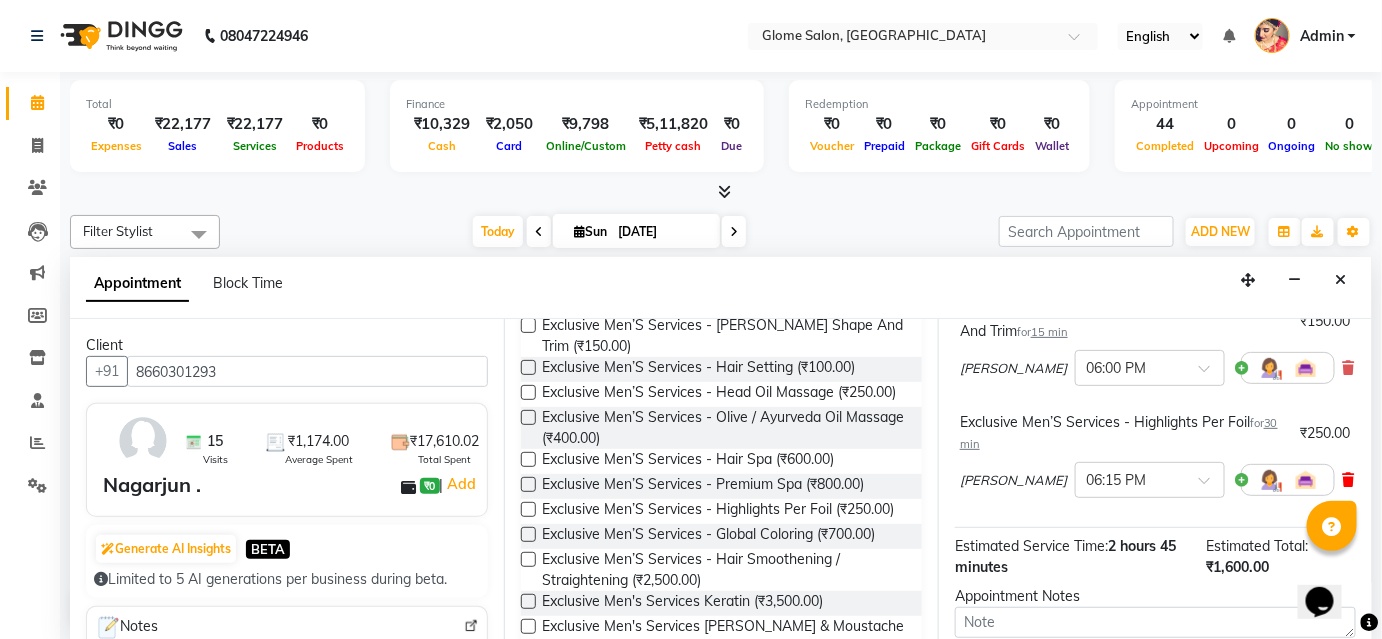 click at bounding box center [1349, 480] 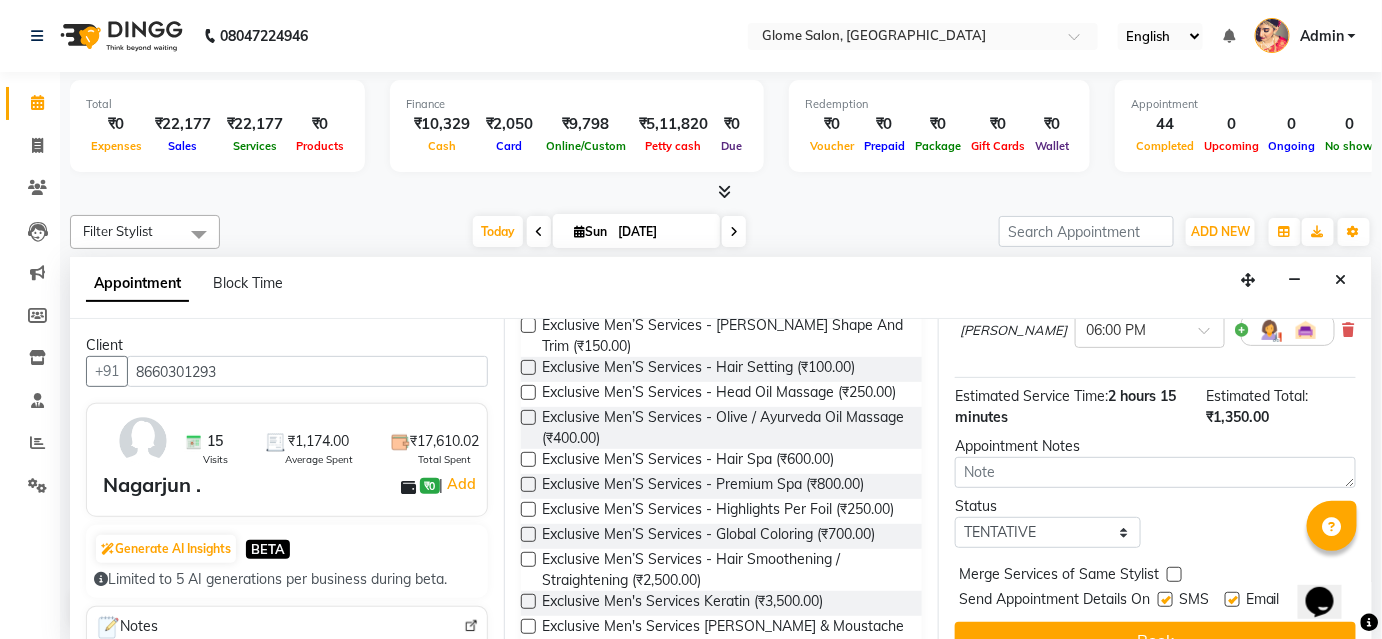 scroll, scrollTop: 518, scrollLeft: 0, axis: vertical 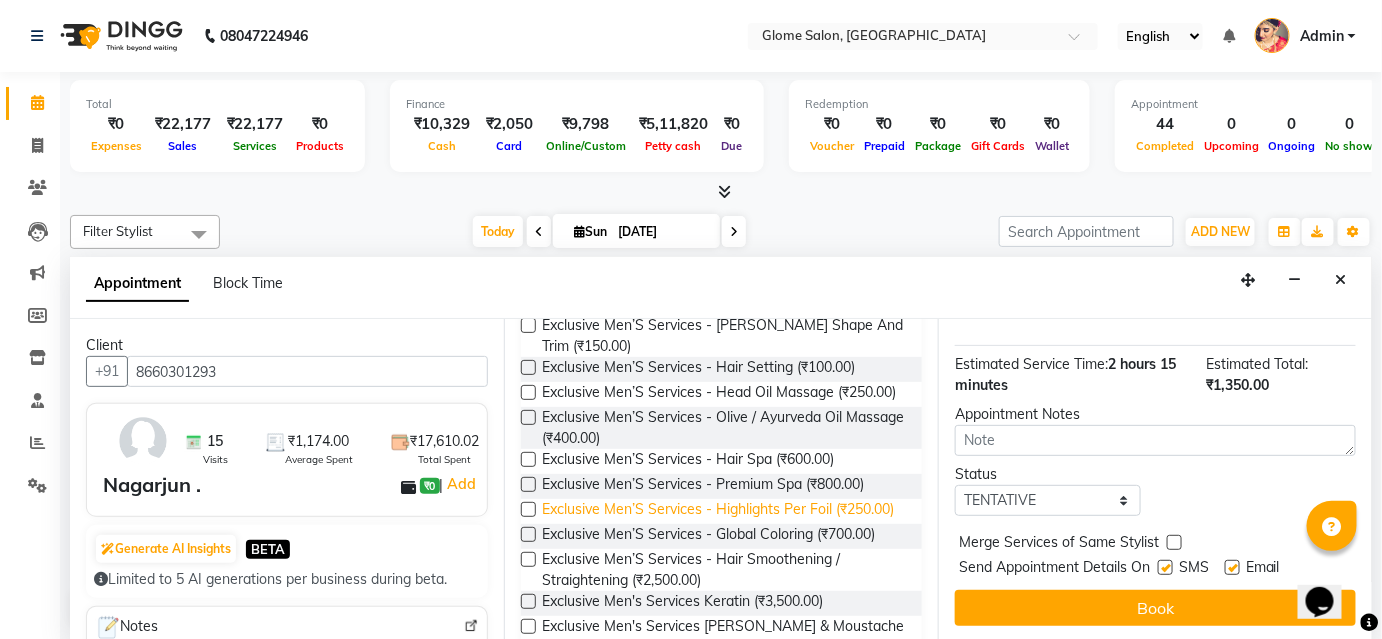 click on "Exclusive Men’S Services - Highlights Per Foil (₹250.00)" at bounding box center [718, 511] 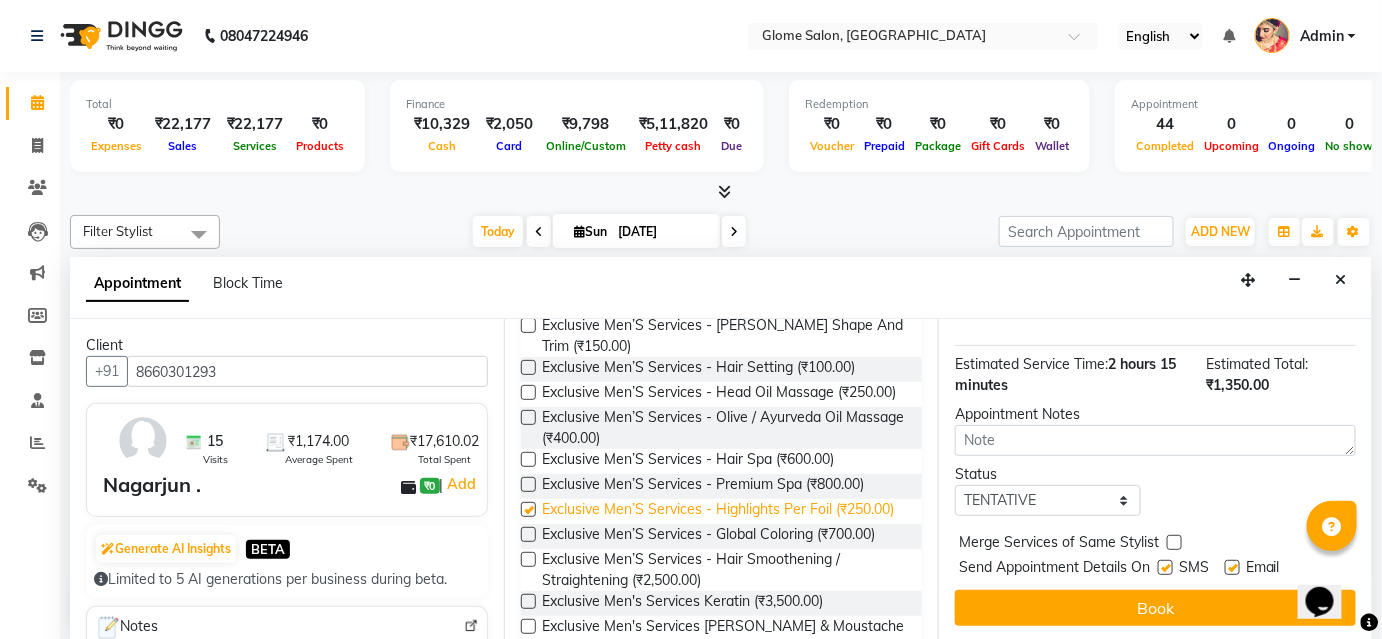 checkbox on "false" 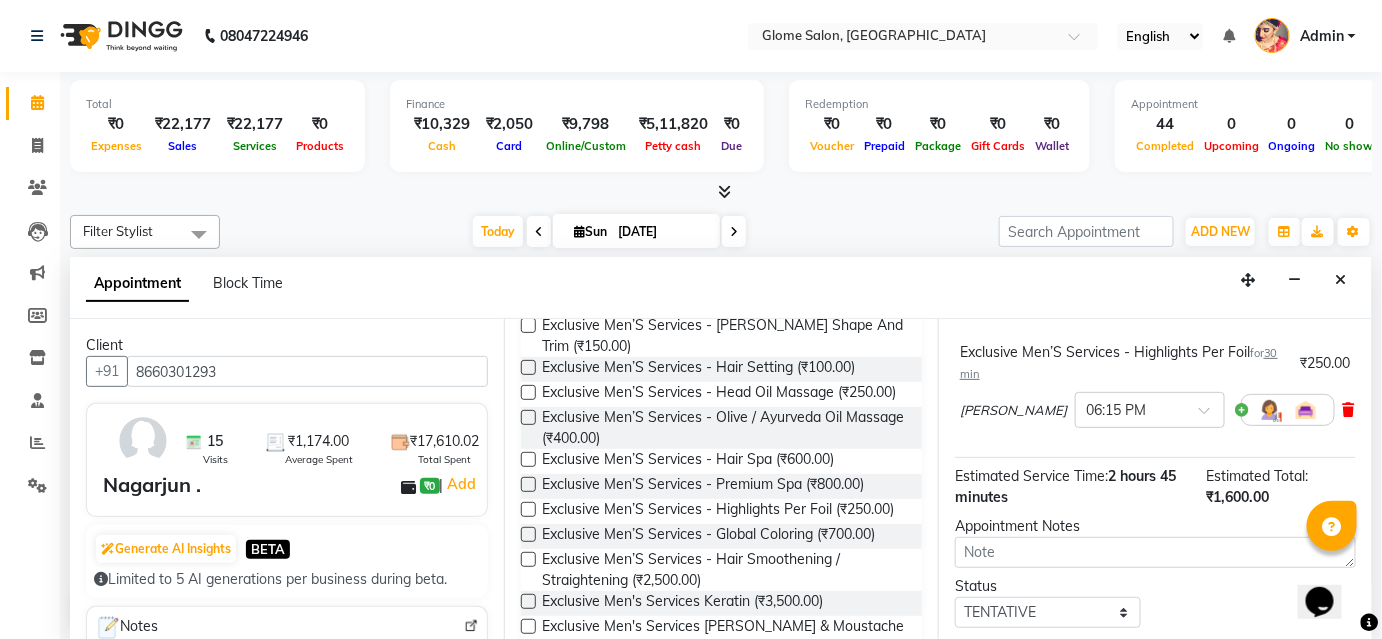 click at bounding box center (1349, 410) 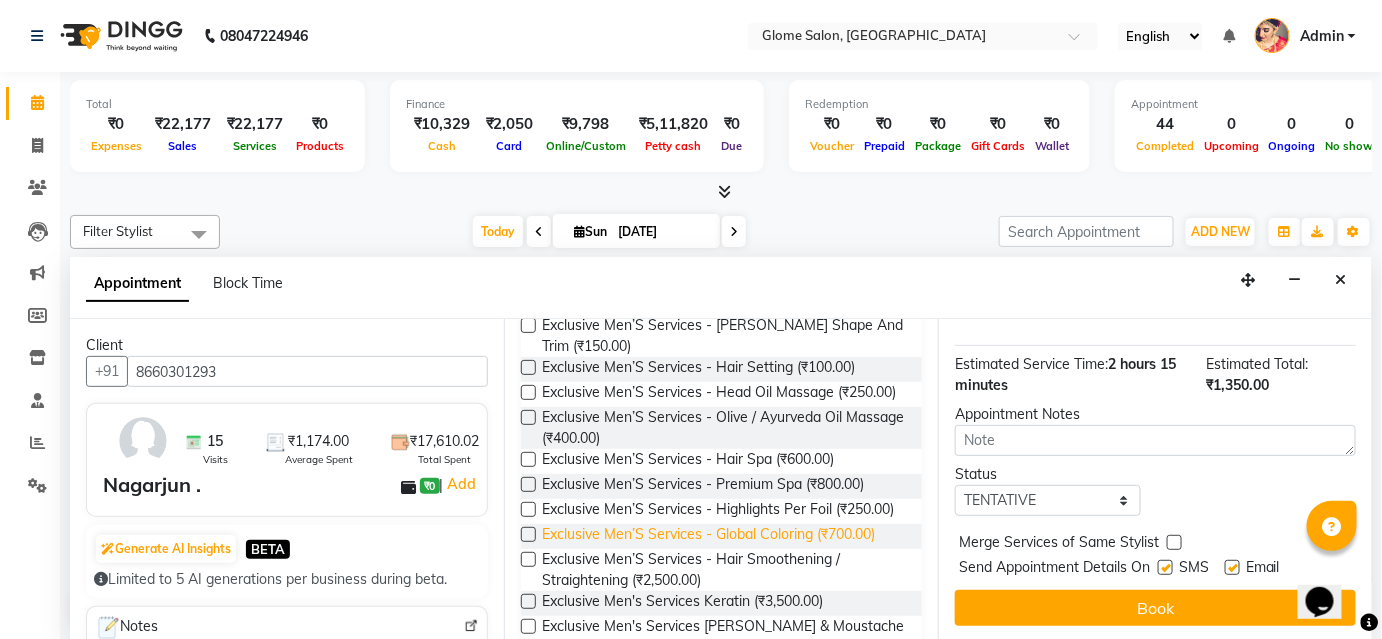 click on "Exclusive Men’S Services - Global Coloring (₹700.00)" at bounding box center (708, 536) 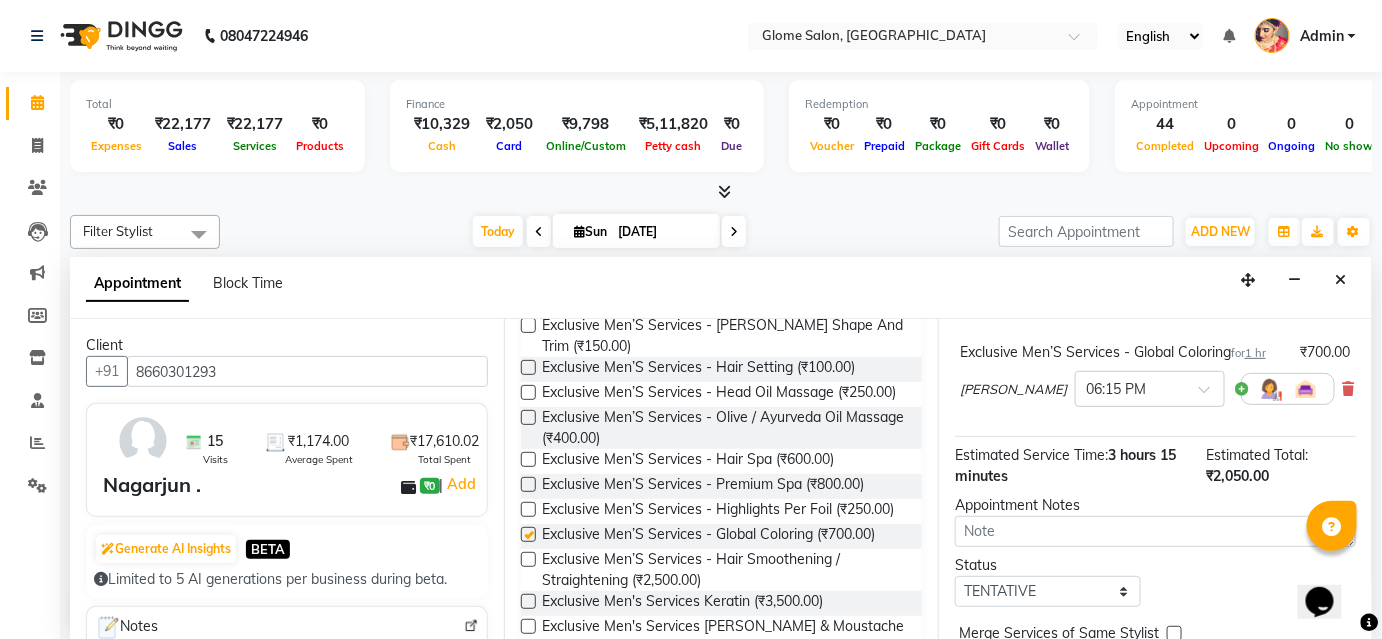 checkbox on "false" 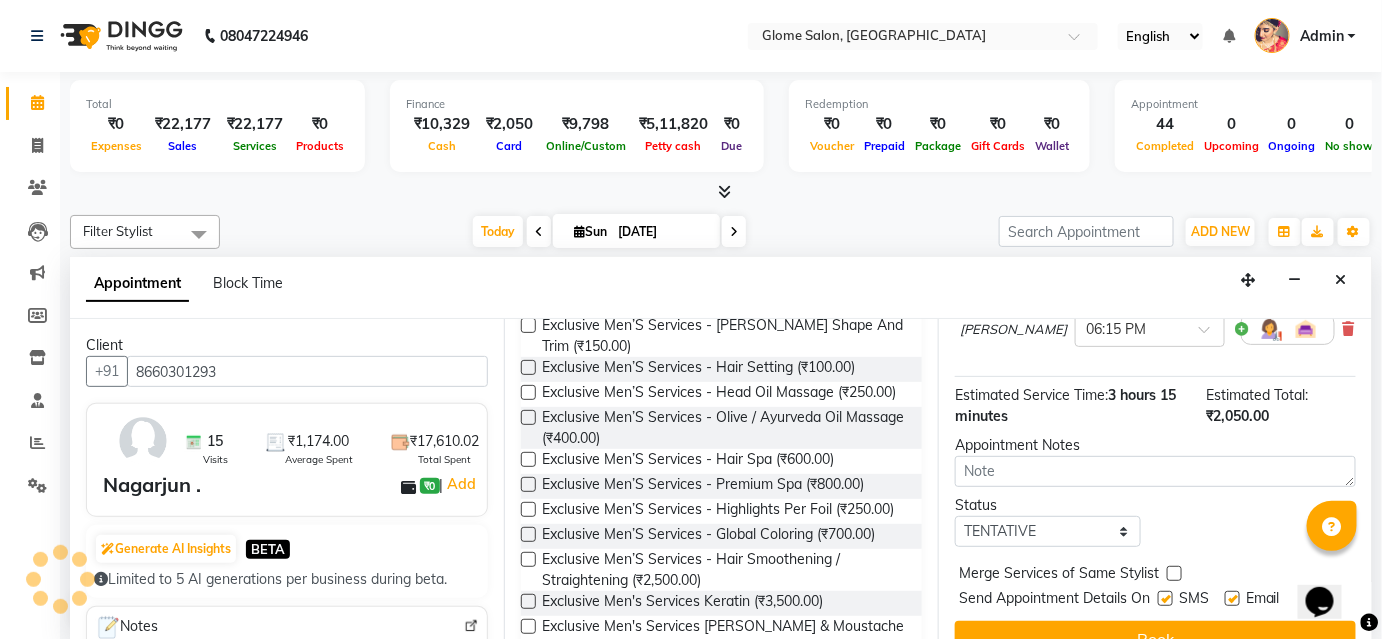 scroll, scrollTop: 609, scrollLeft: 0, axis: vertical 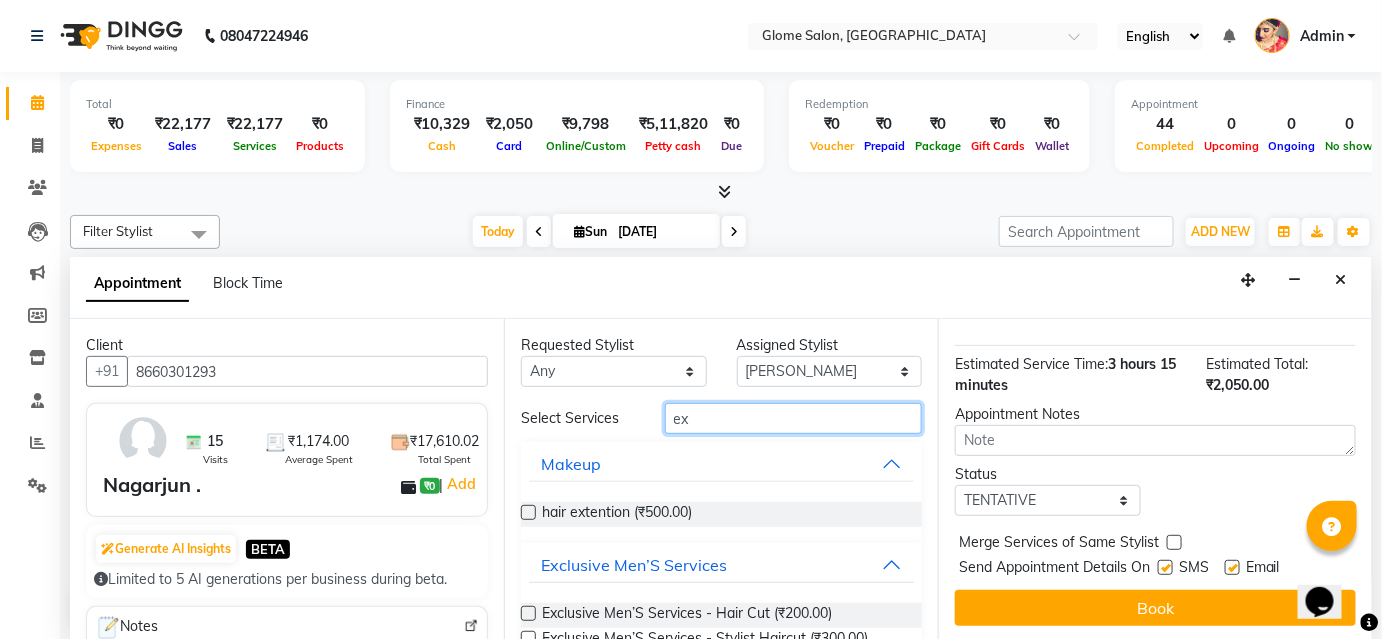click on "ex" at bounding box center [793, 418] 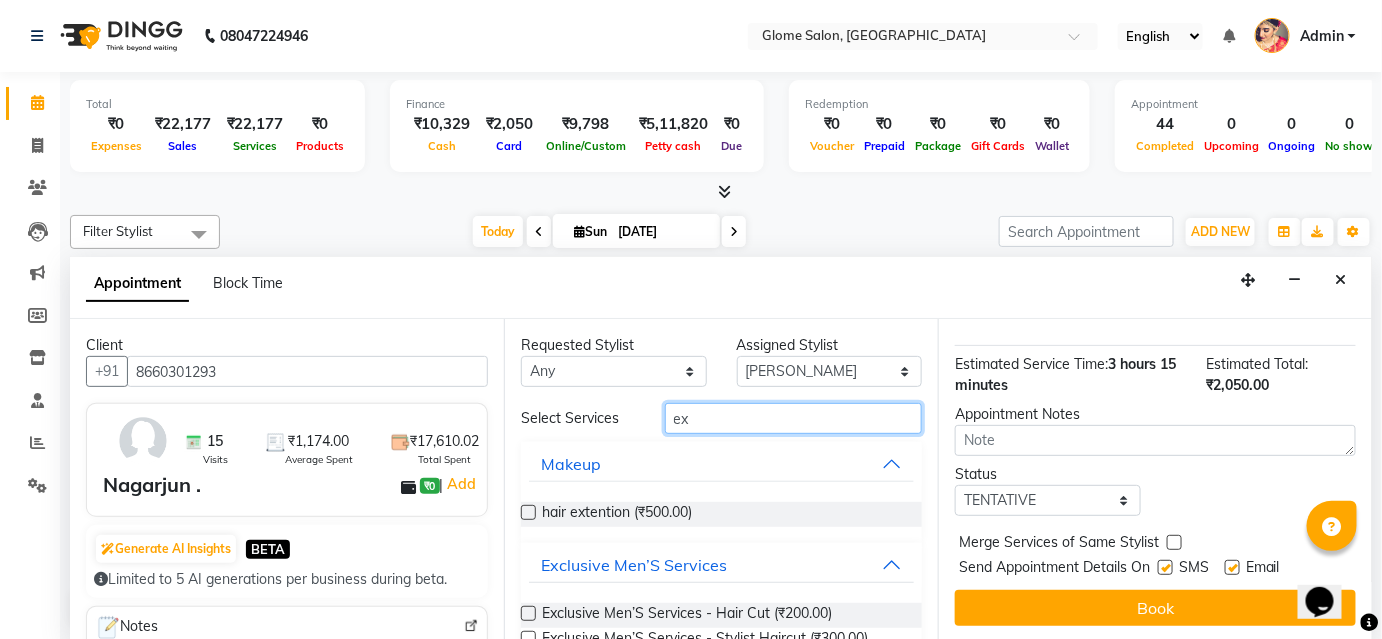 type on "e" 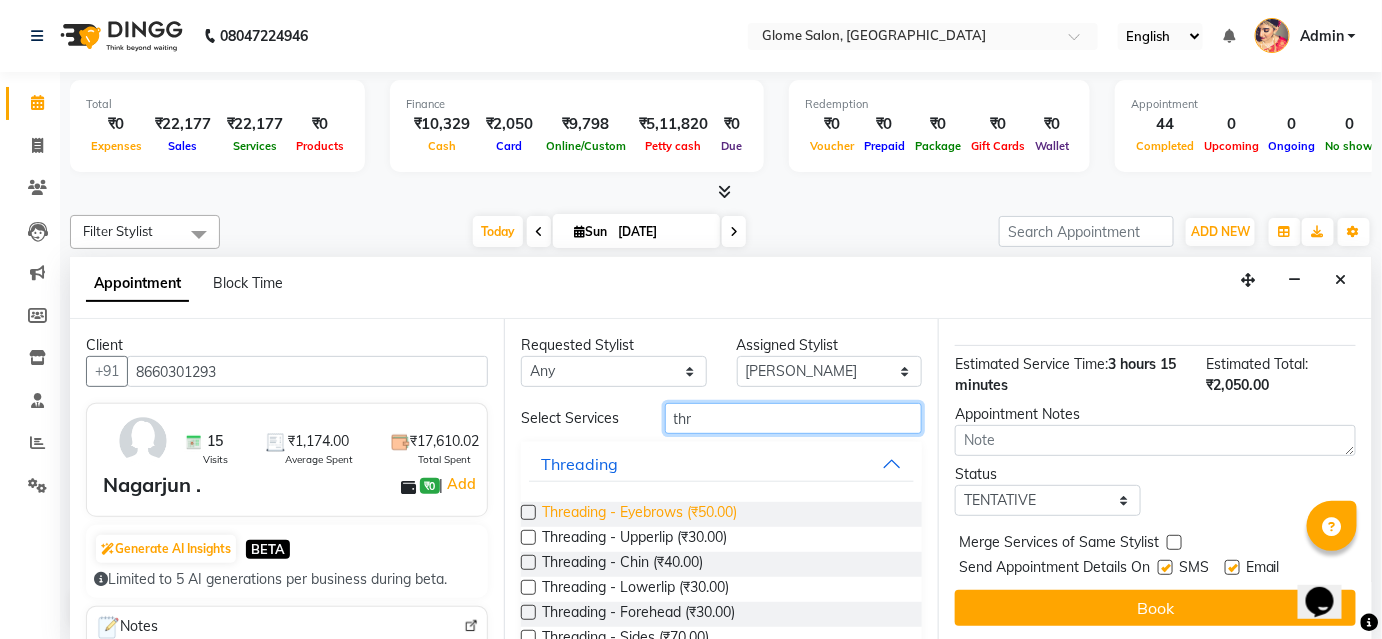type on "thr" 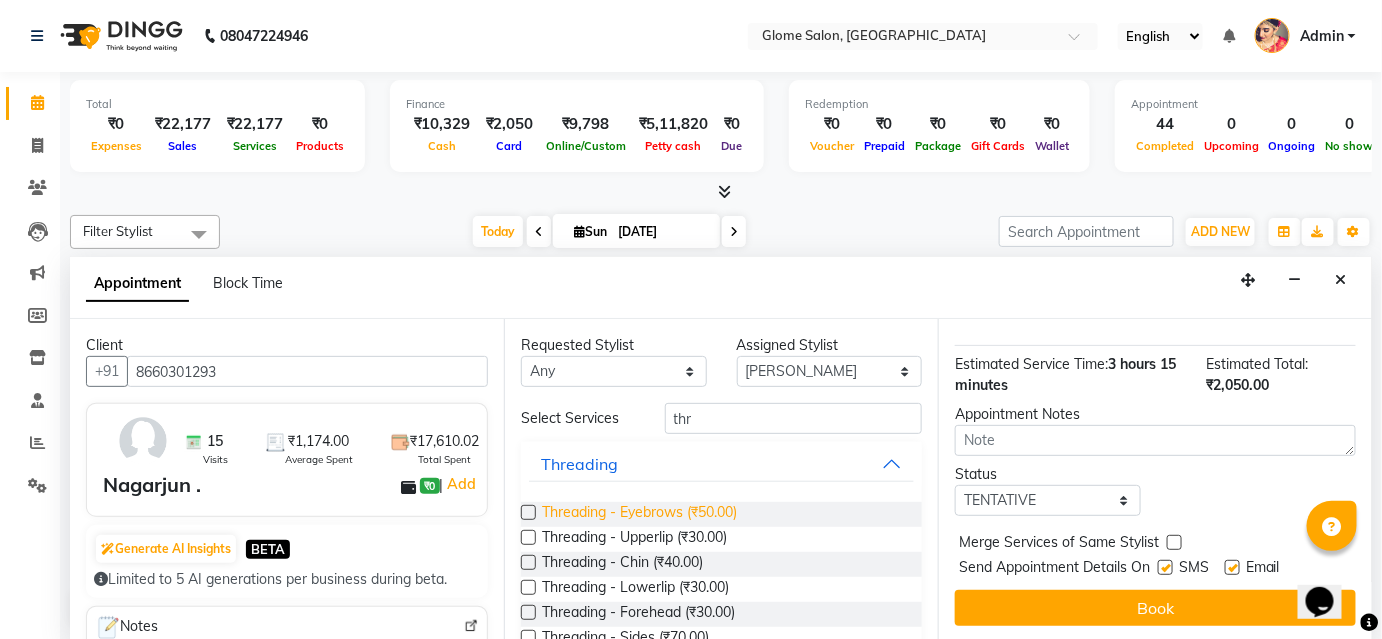 click on "Threading  - Eyebrows (₹50.00)" at bounding box center (639, 514) 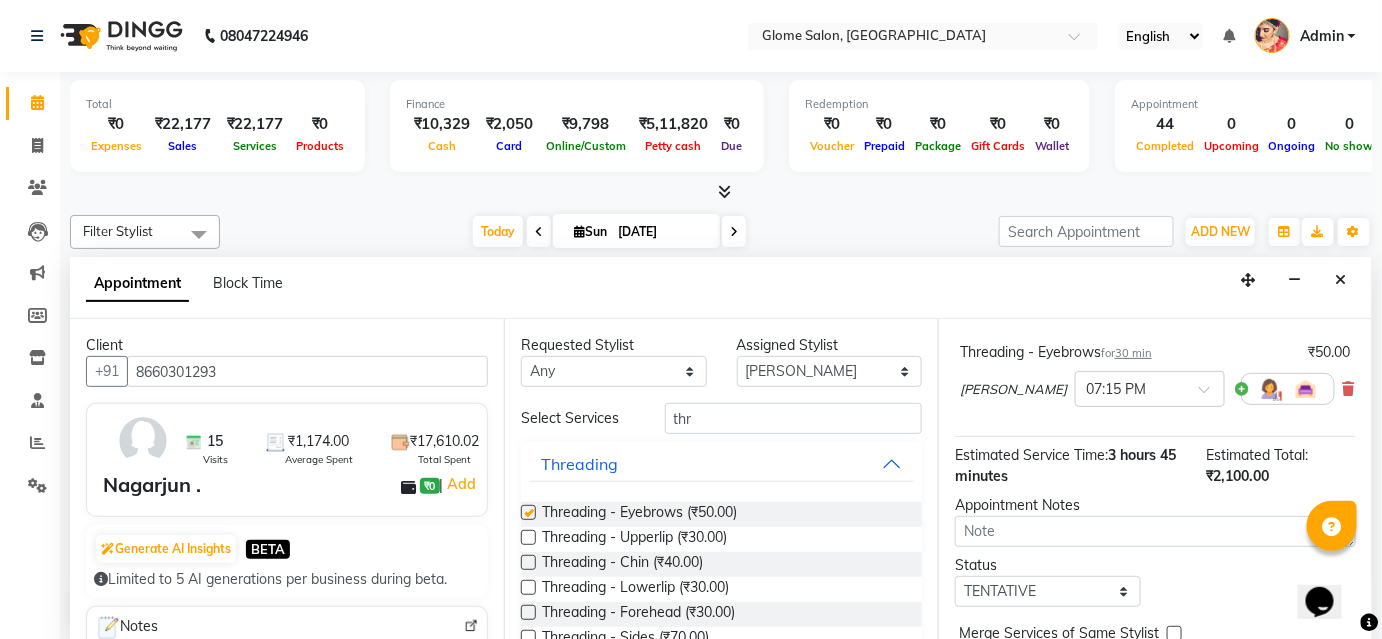 checkbox on "false" 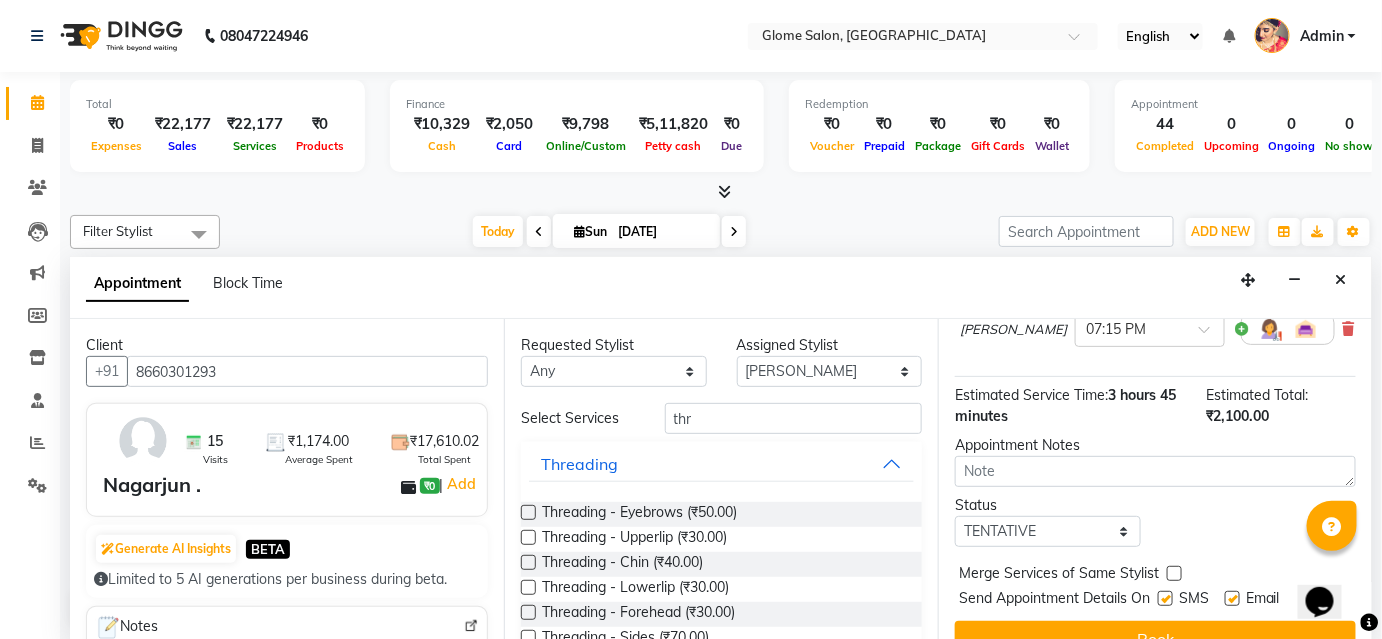 scroll, scrollTop: 700, scrollLeft: 0, axis: vertical 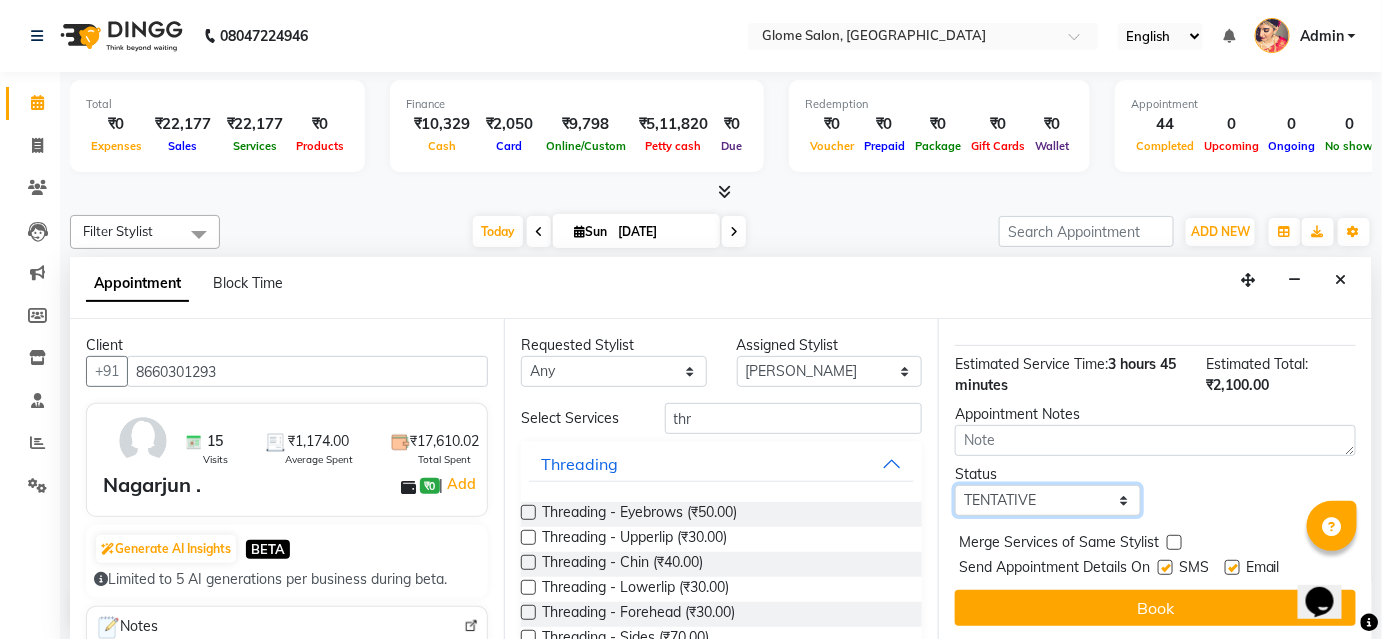 click on "Select TENTATIVE CONFIRM CHECK-IN UPCOMING" at bounding box center (1048, 500) 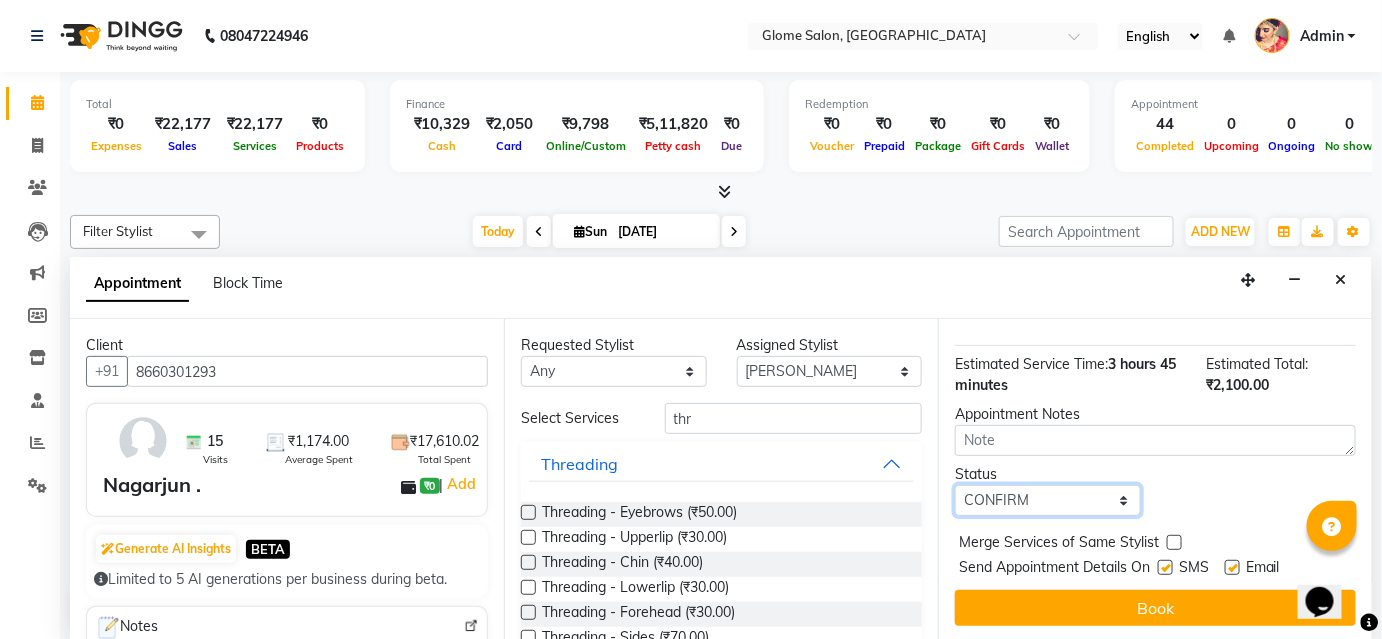 click on "Select TENTATIVE CONFIRM CHECK-IN UPCOMING" at bounding box center (1048, 500) 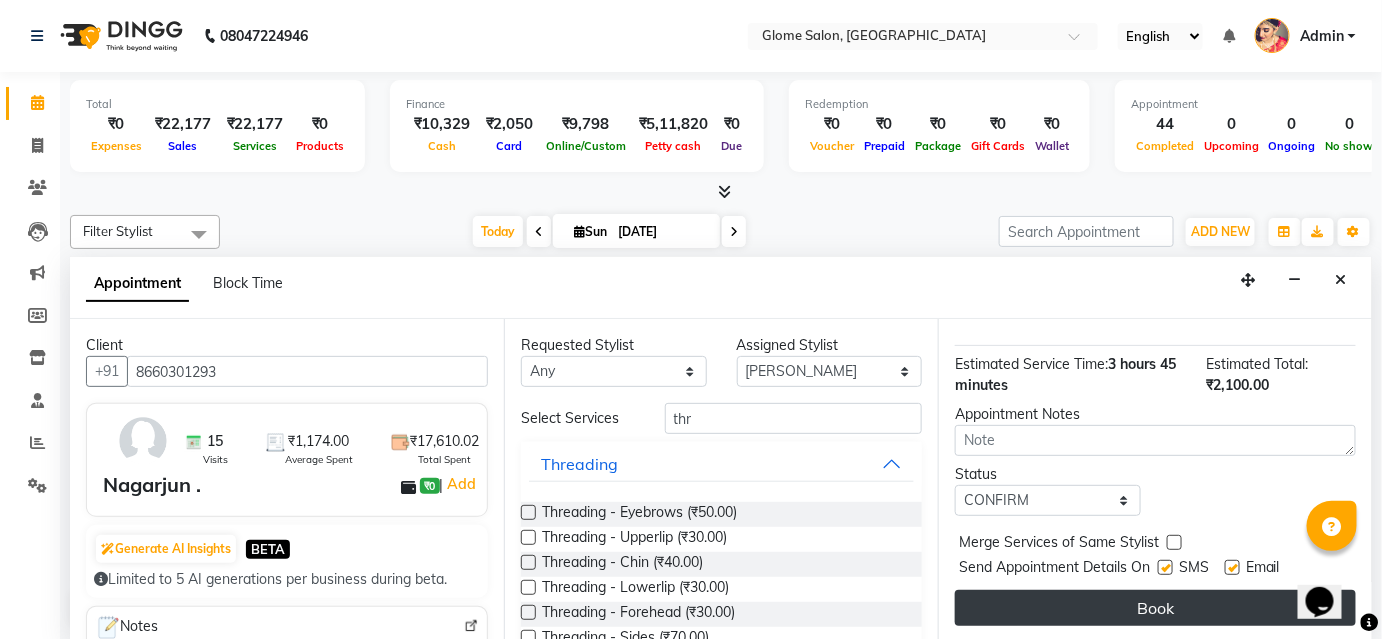 click on "Book" at bounding box center [1155, 608] 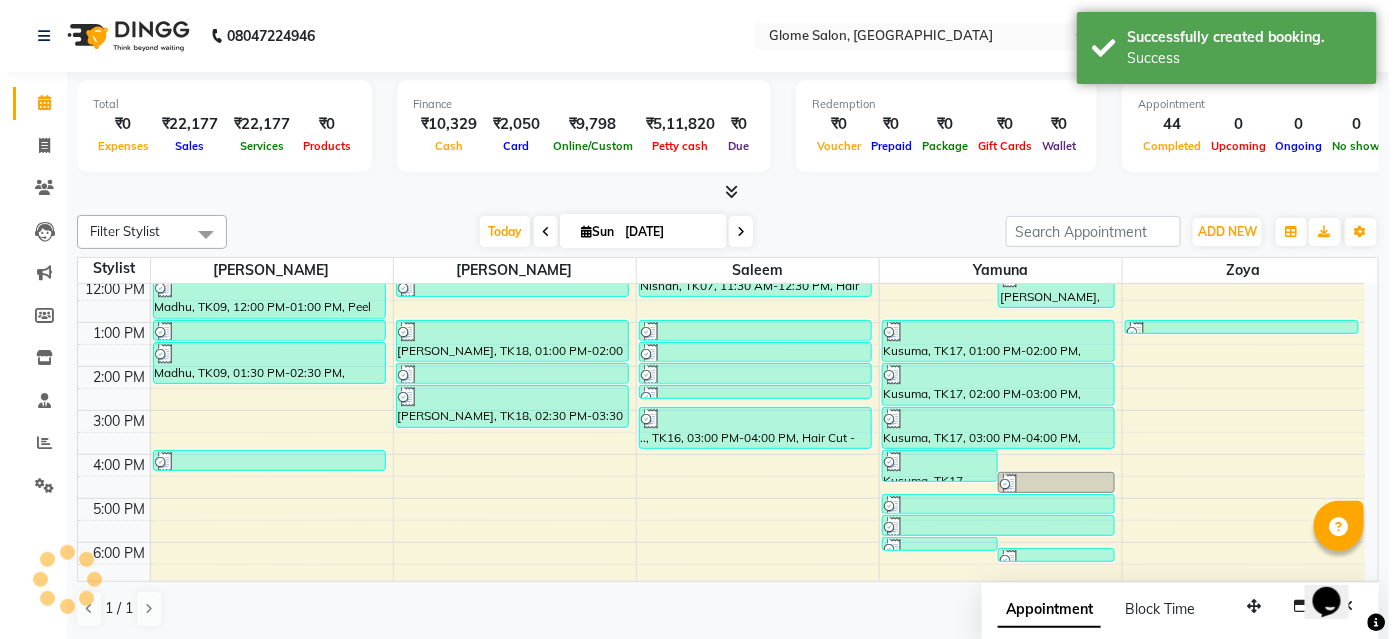 scroll, scrollTop: 0, scrollLeft: 0, axis: both 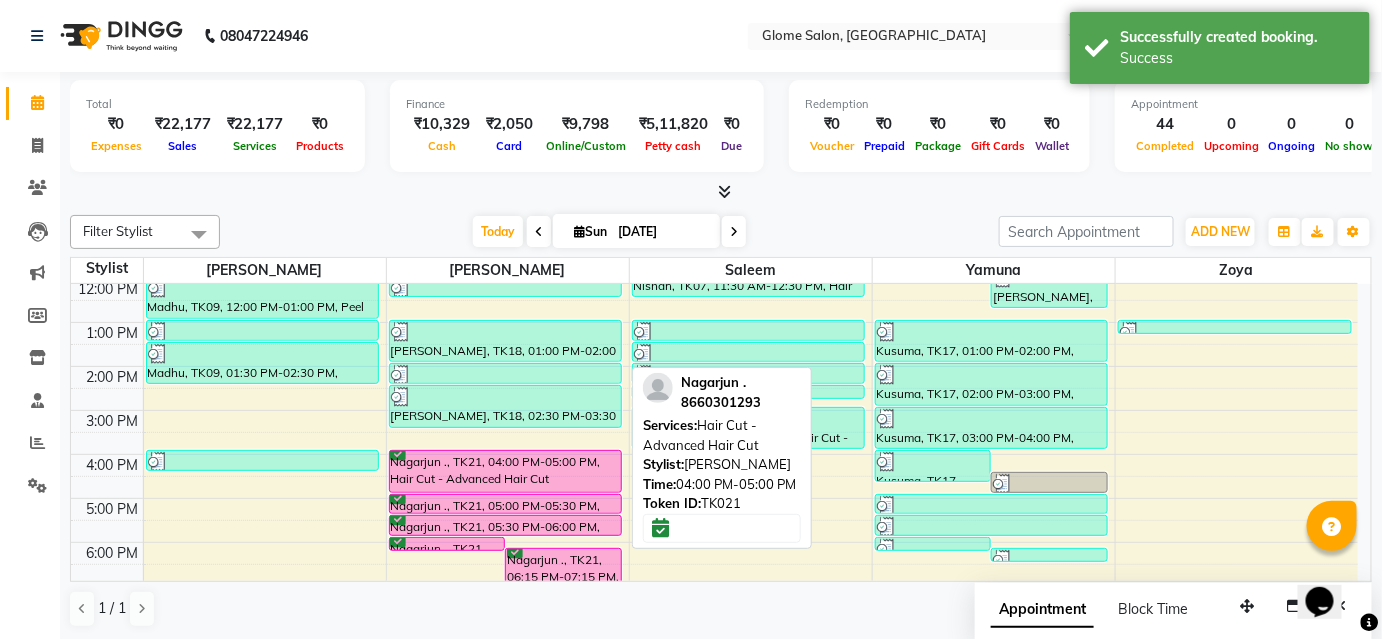 click on "Nagarjun ., TK21, 04:00 PM-05:00 PM, Hair Cut - Advanced Hair Cut" at bounding box center (506, 471) 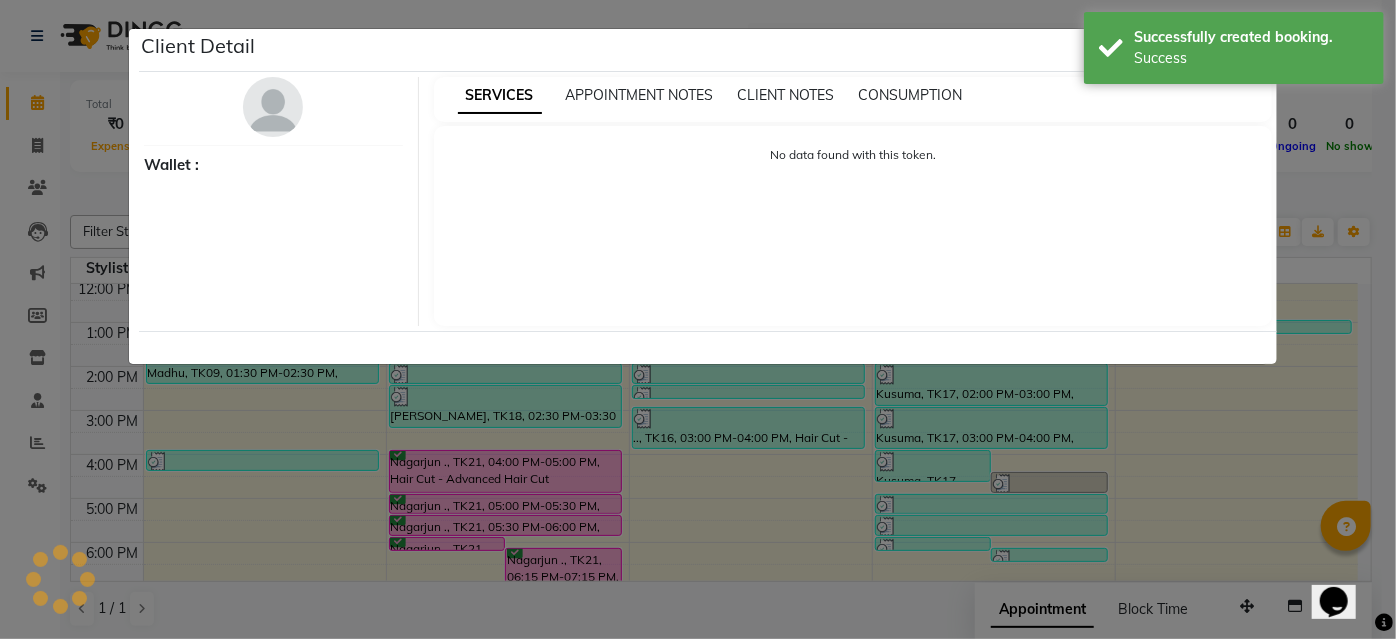 select on "6" 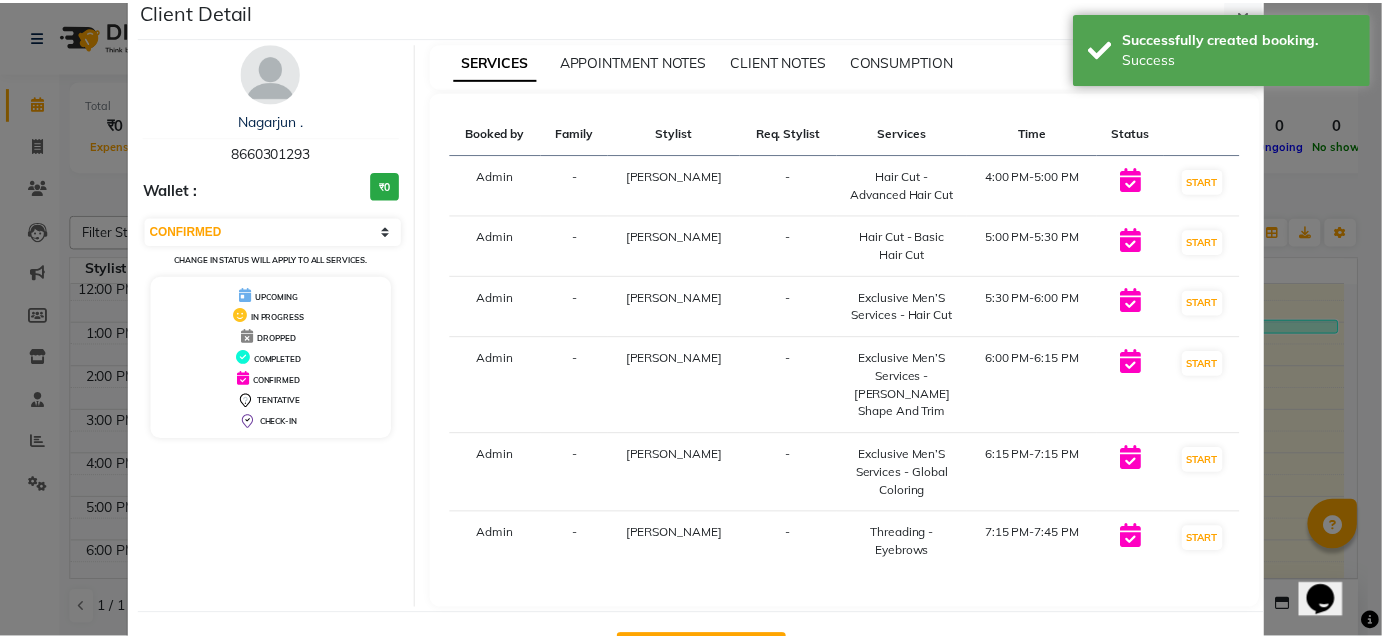 scroll, scrollTop: 90, scrollLeft: 0, axis: vertical 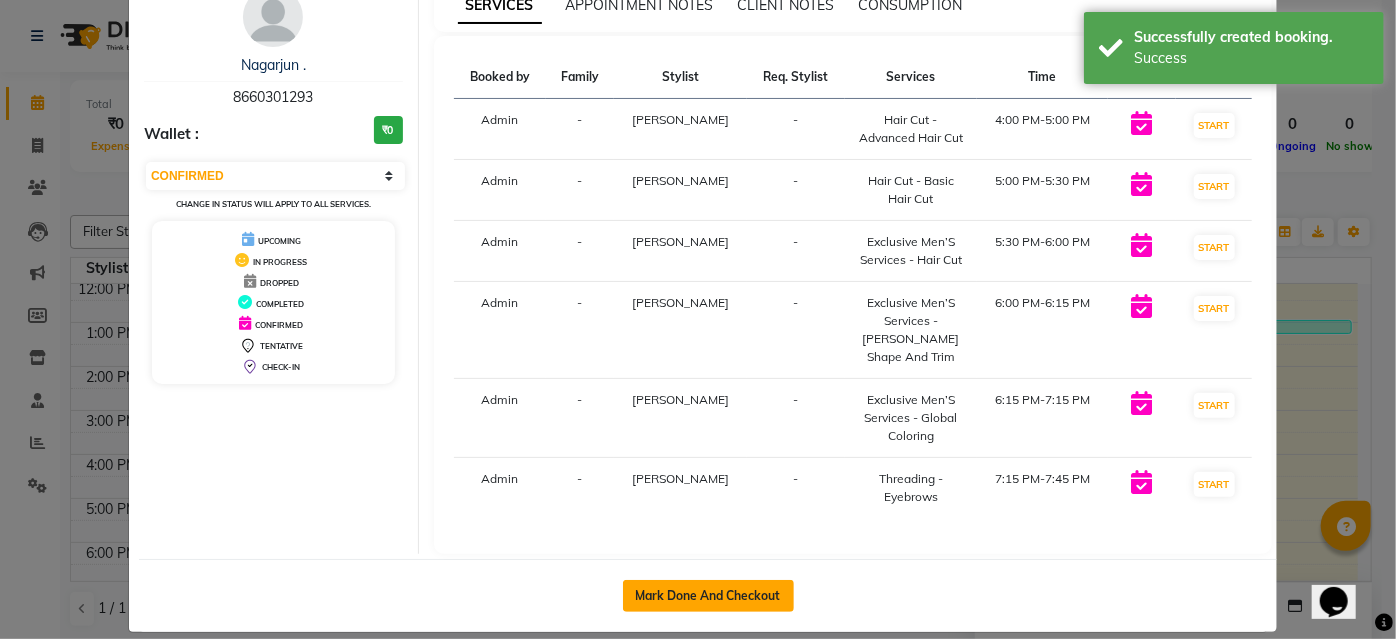 click on "Mark Done And Checkout" 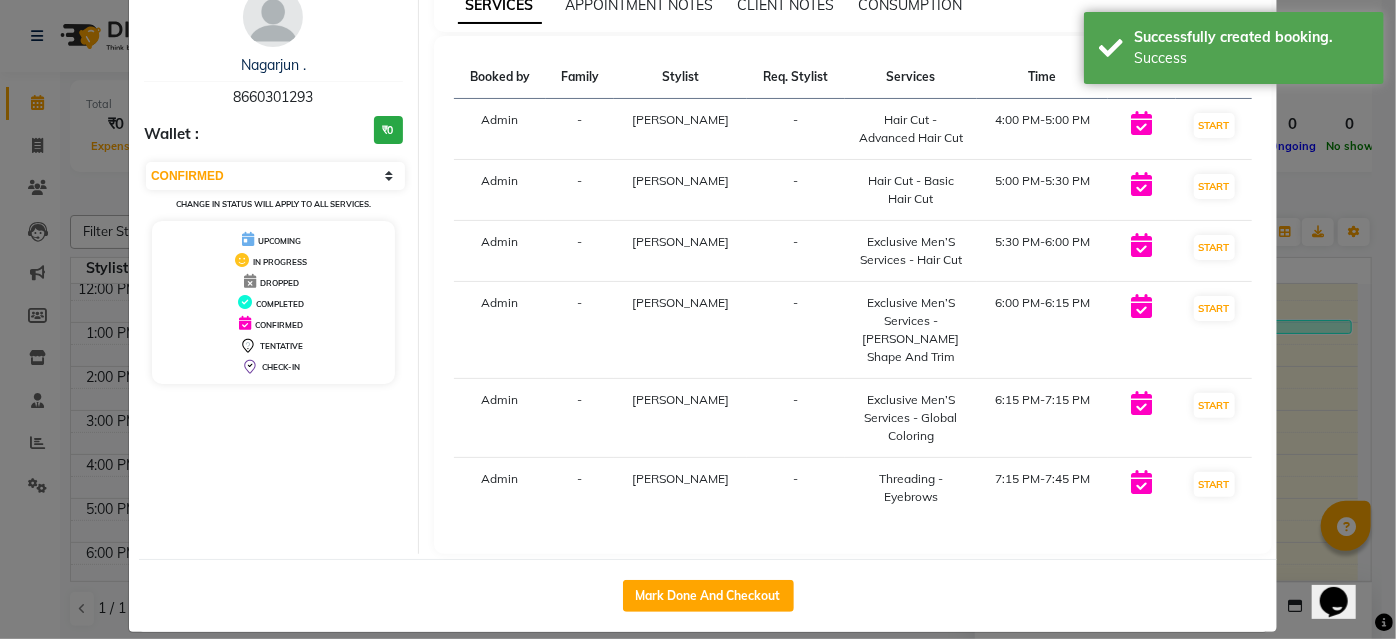 select on "5199" 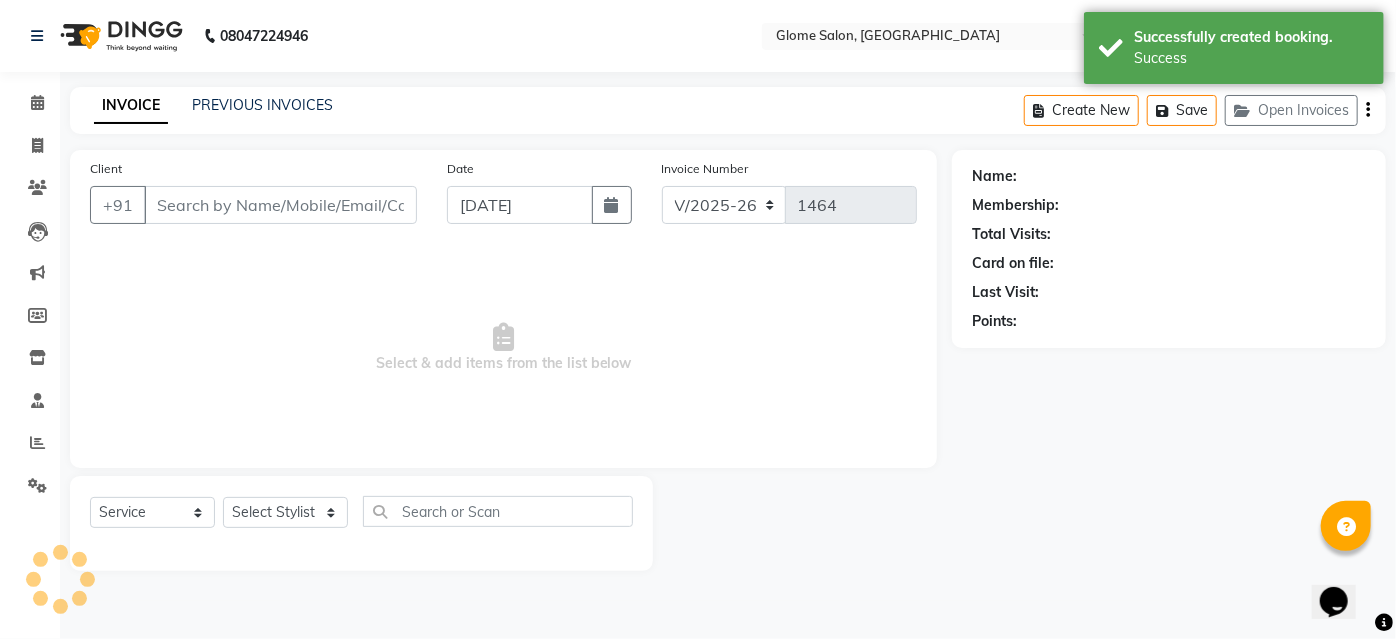 type on "8660301293" 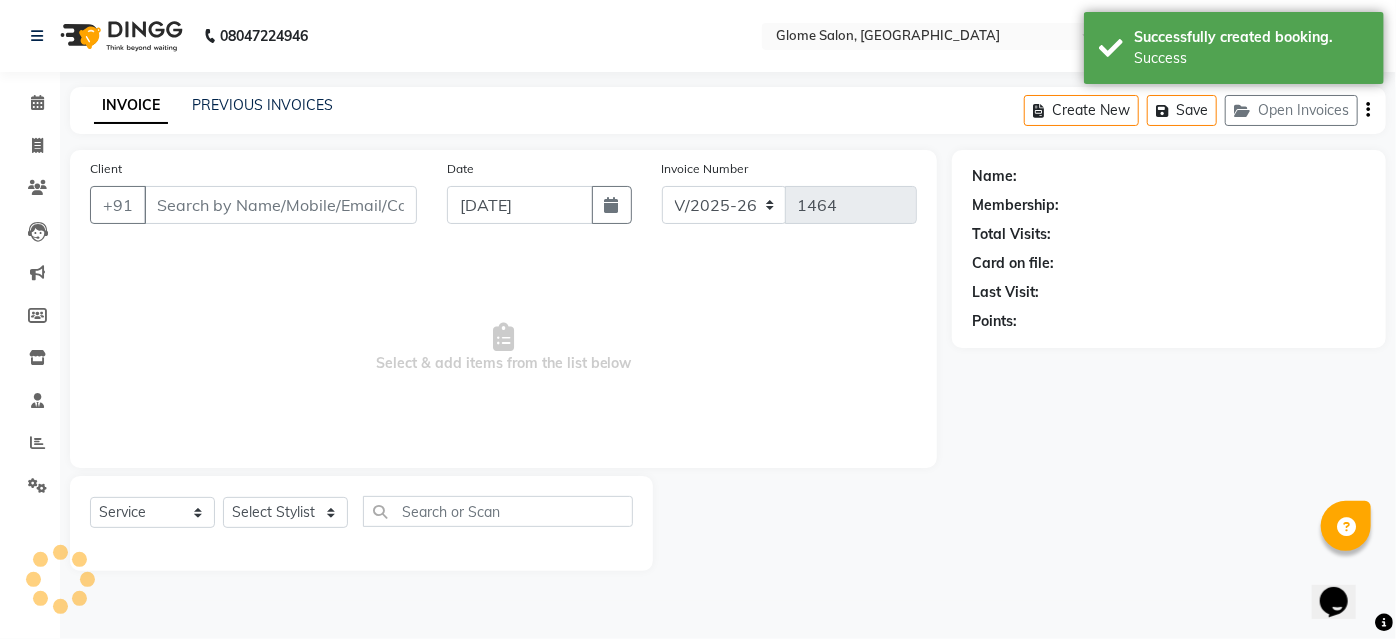 select on "34177" 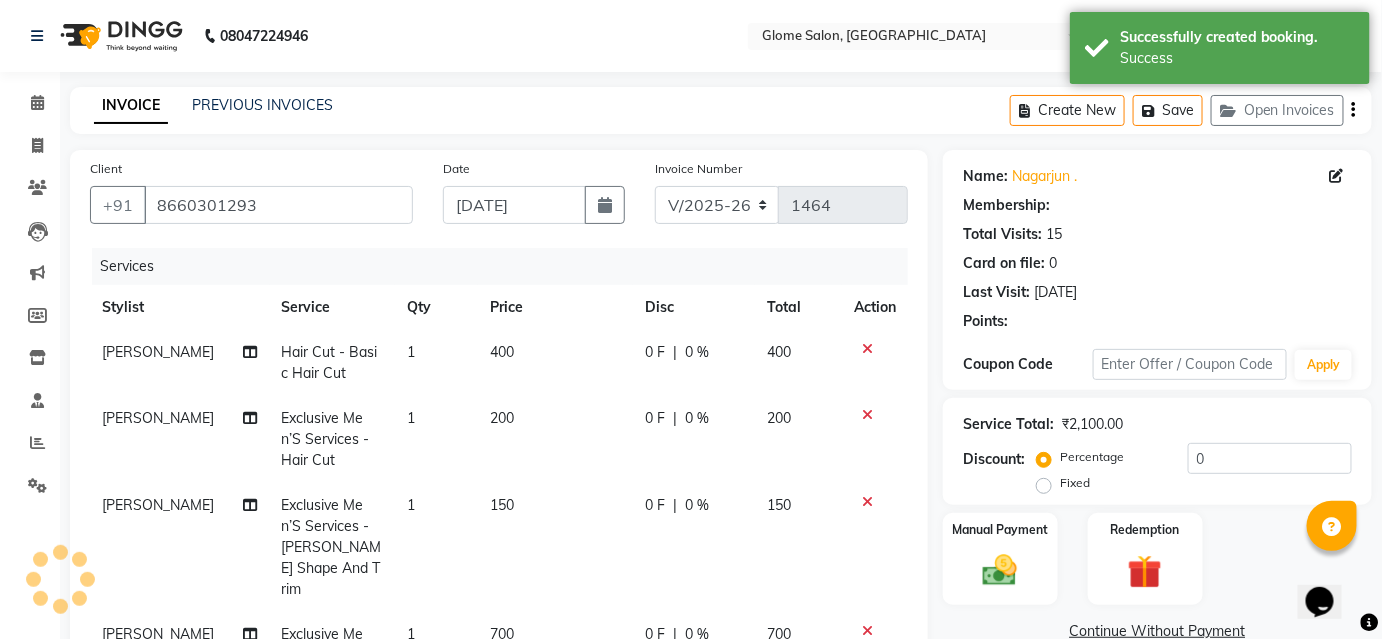 select on "1: Object" 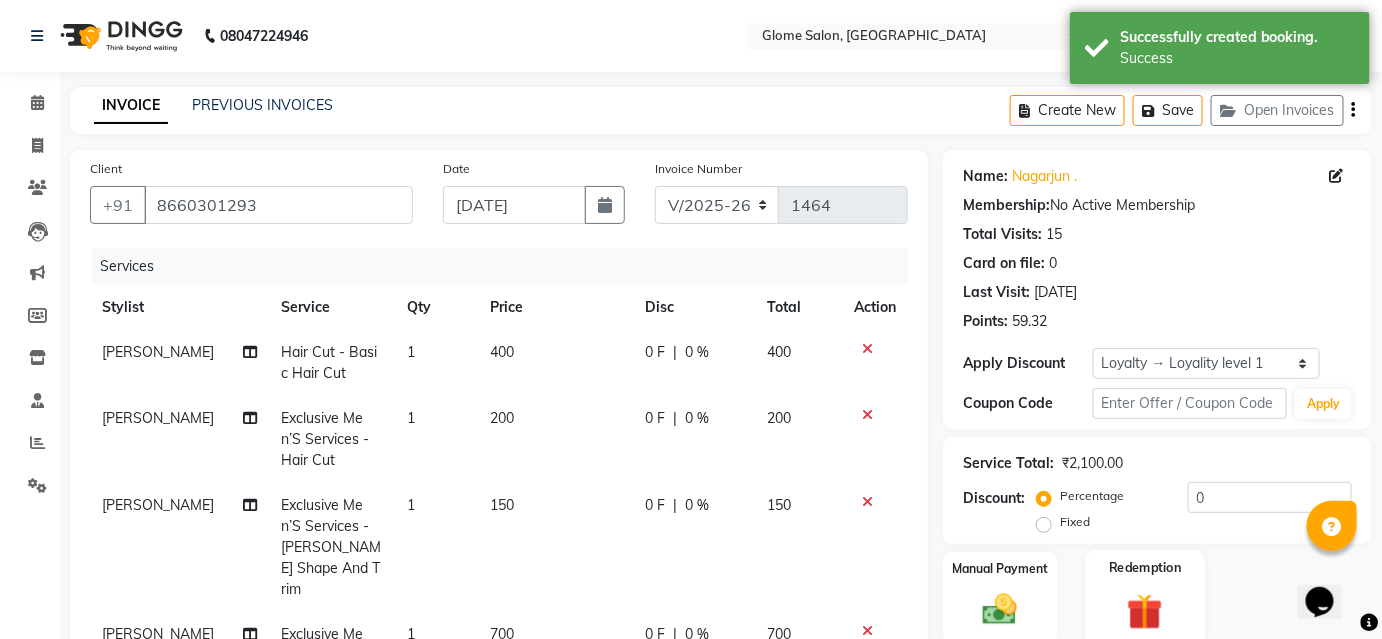 scroll, scrollTop: 272, scrollLeft: 0, axis: vertical 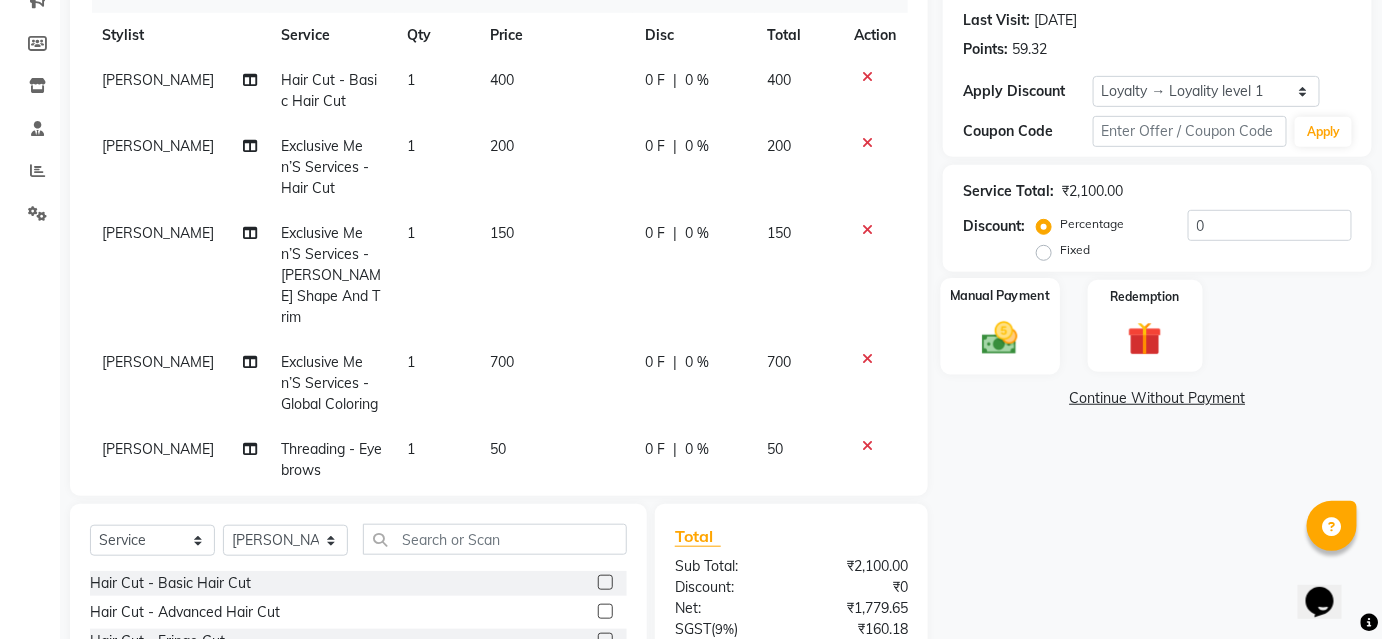 click 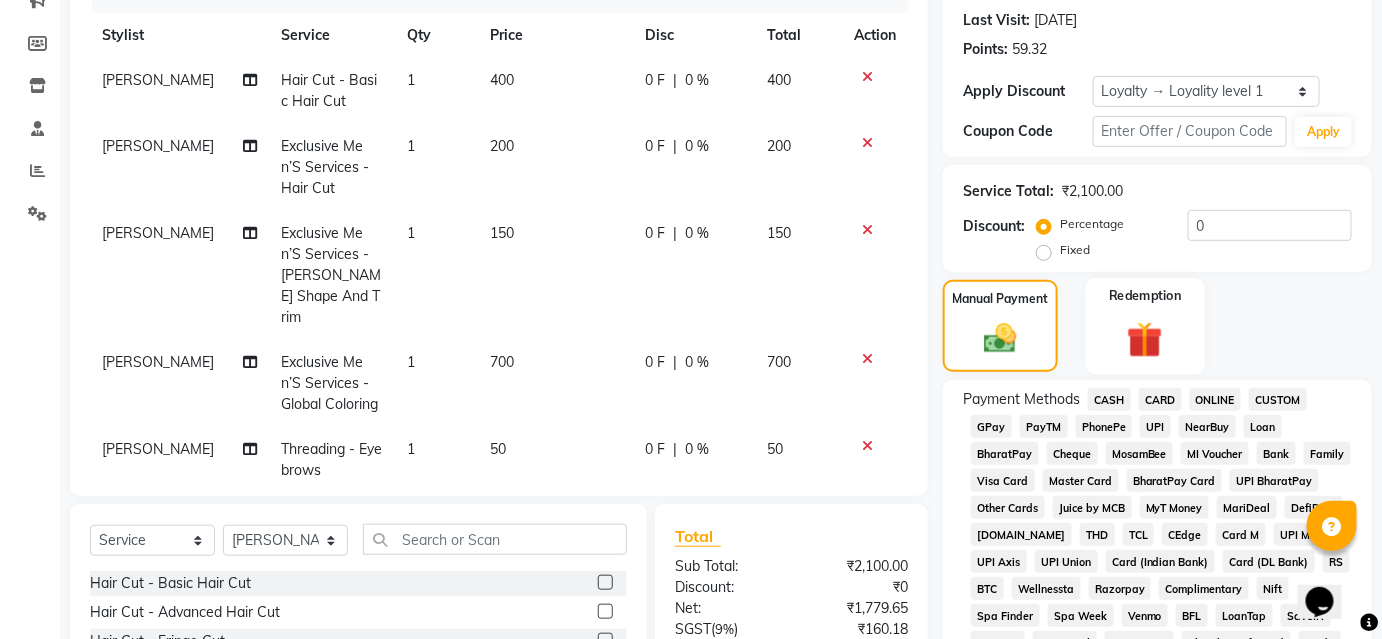 scroll, scrollTop: 545, scrollLeft: 0, axis: vertical 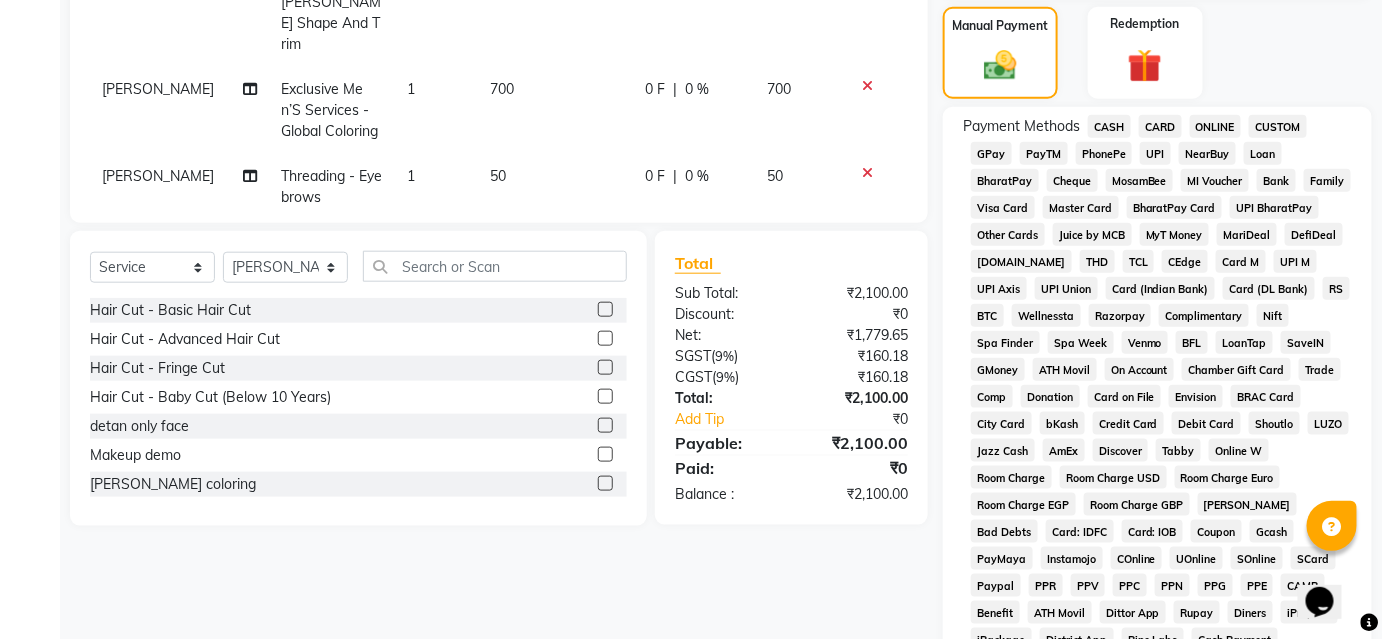 click on "UPI" 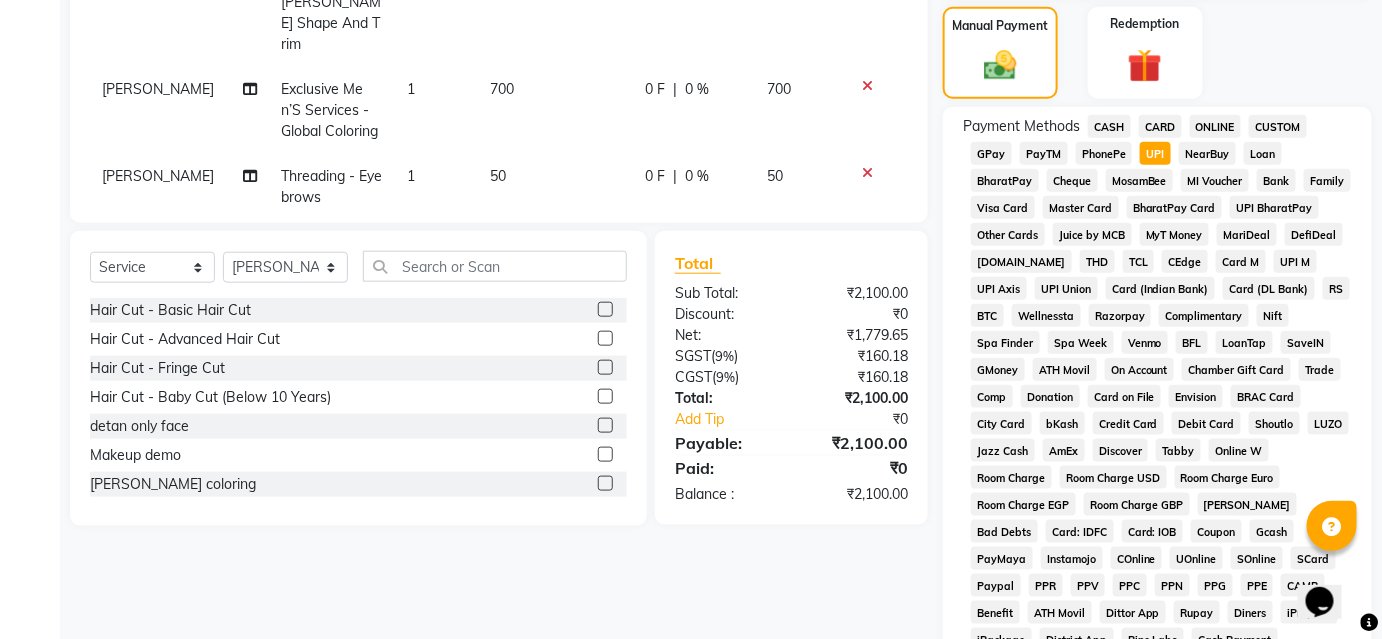 scroll, scrollTop: 878, scrollLeft: 0, axis: vertical 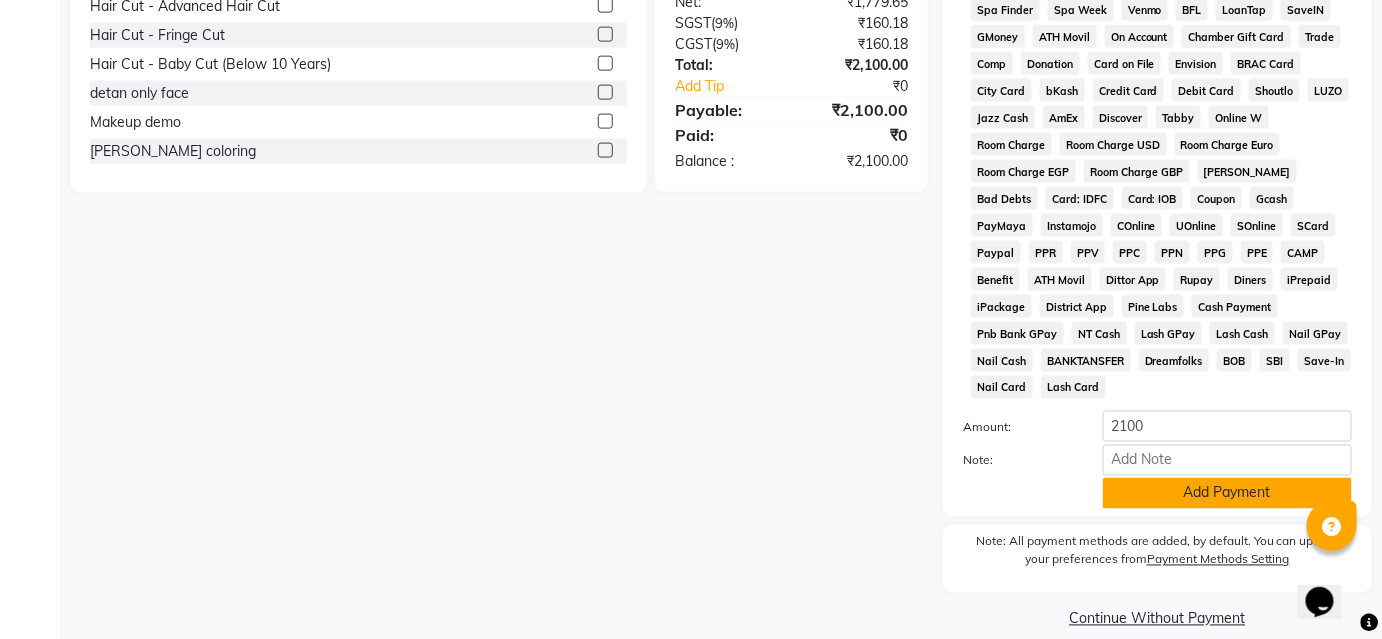 click on "Add Payment" 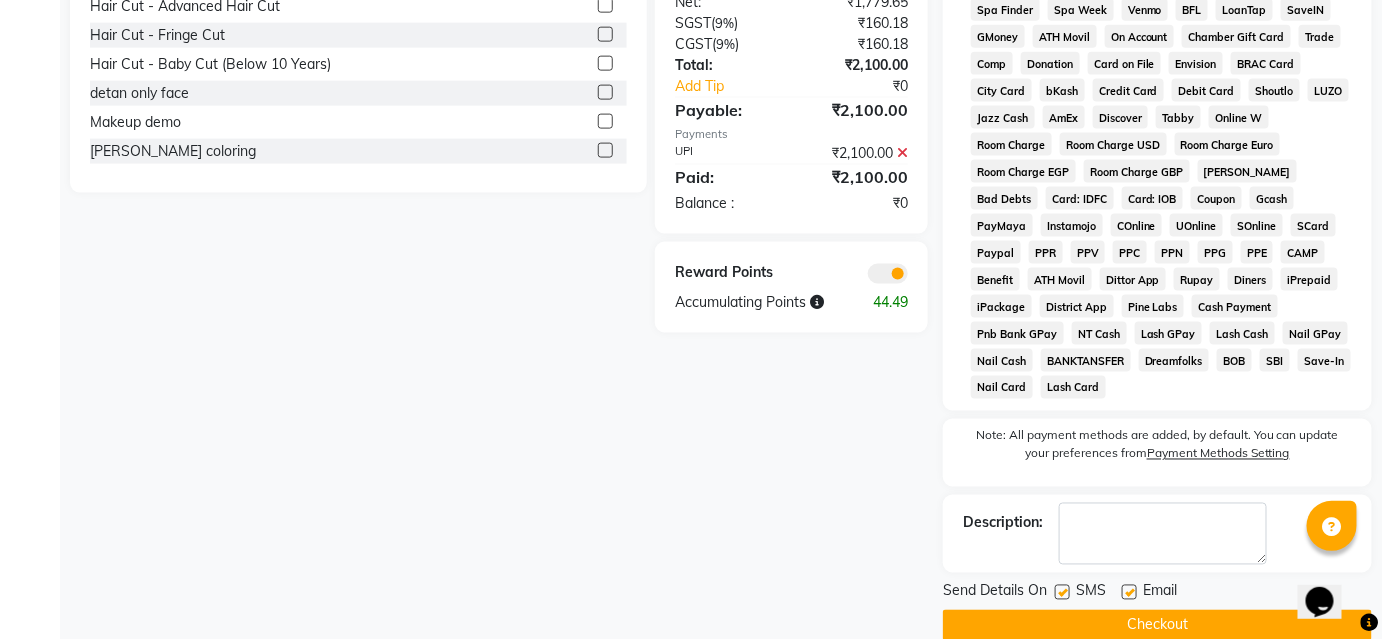 click on "Checkout" 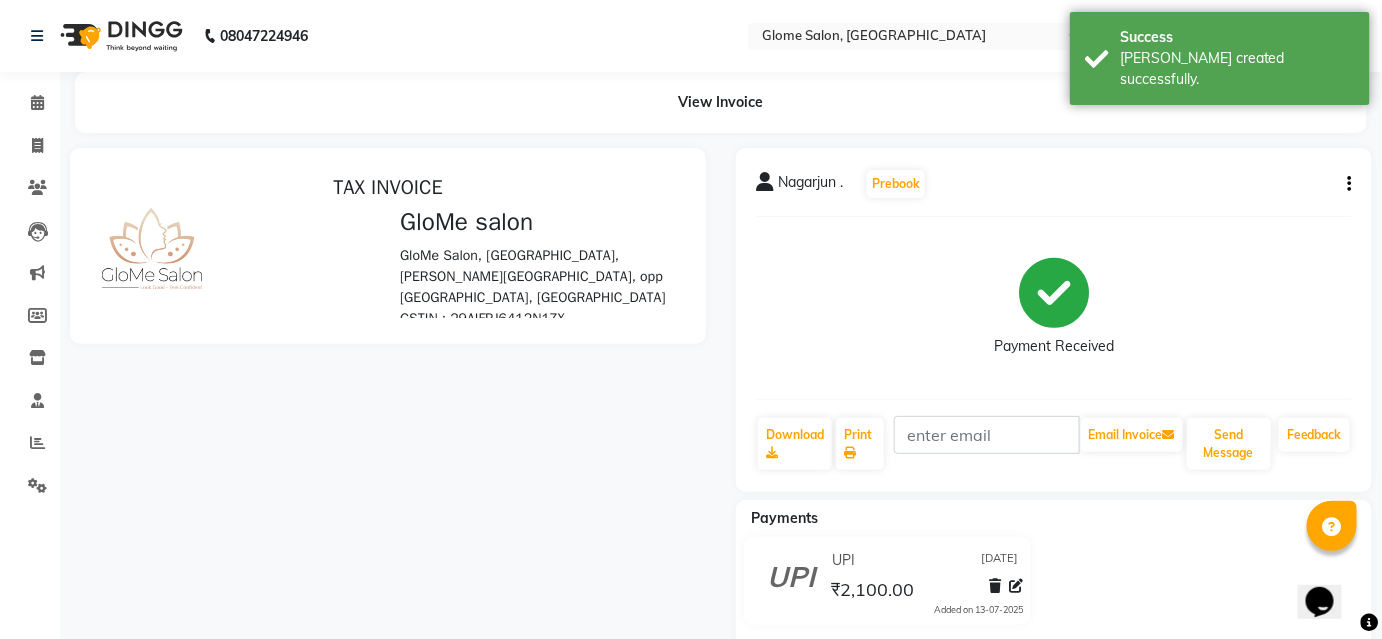 scroll, scrollTop: 0, scrollLeft: 0, axis: both 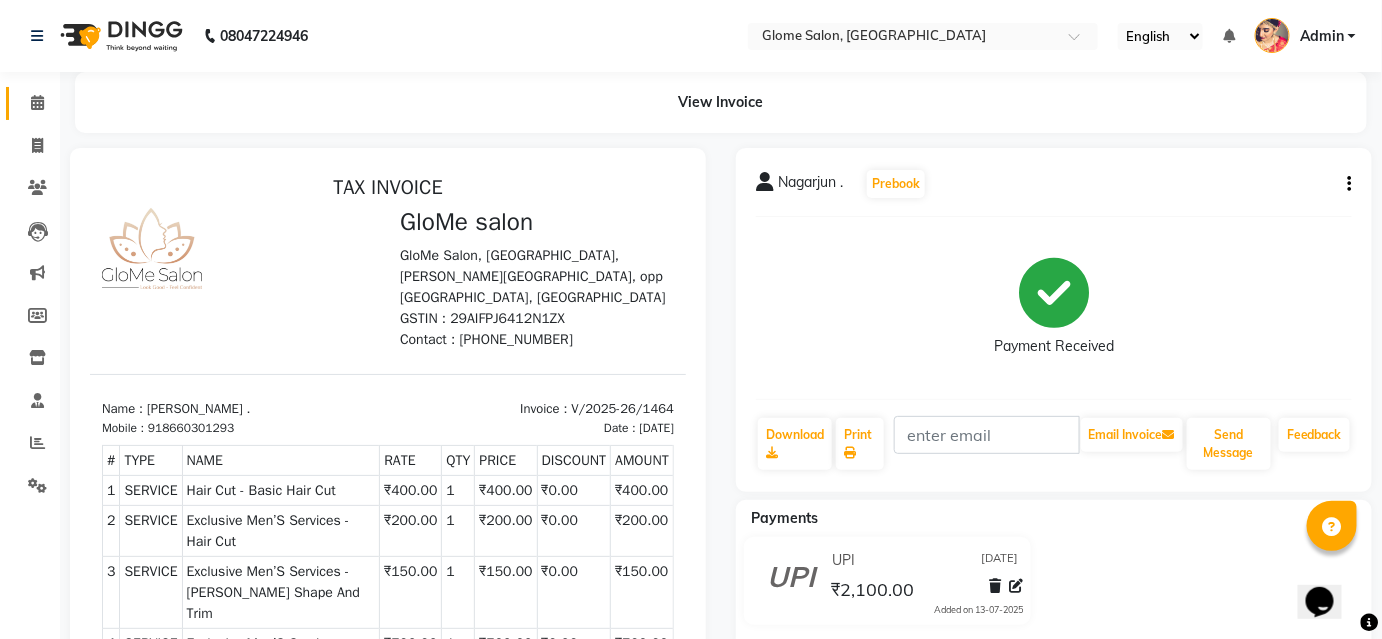 click on "Calendar" 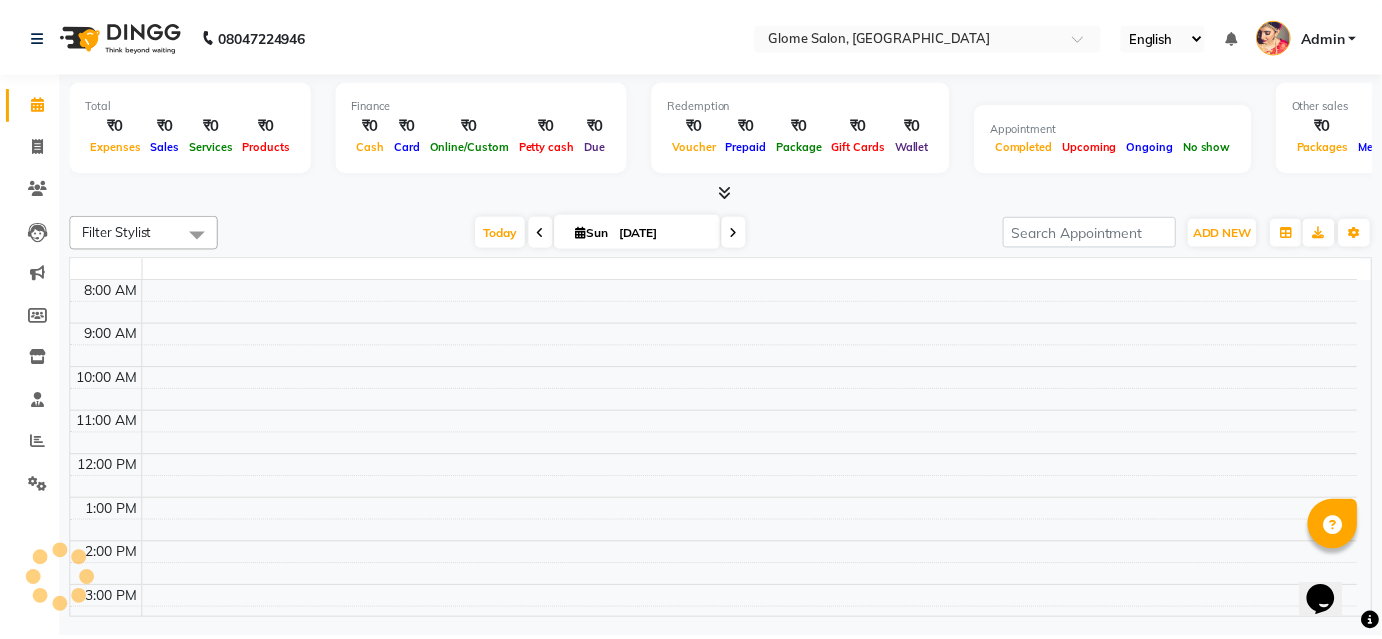 scroll, scrollTop: 0, scrollLeft: 0, axis: both 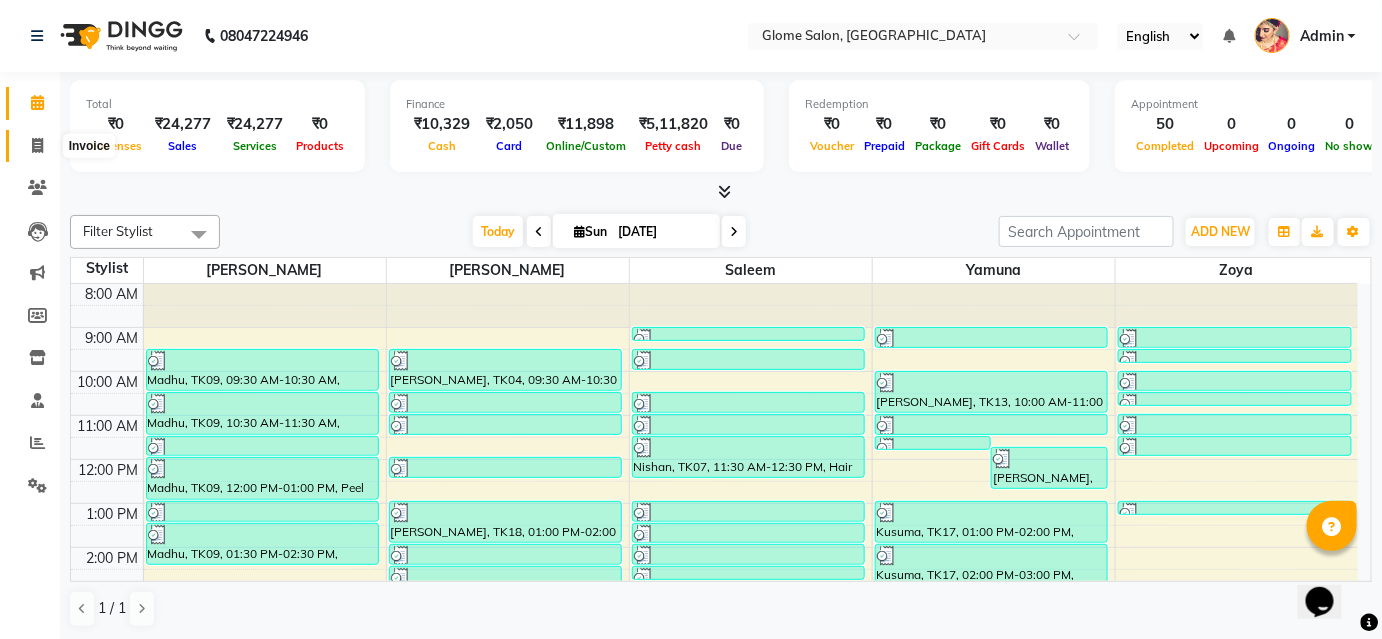 click 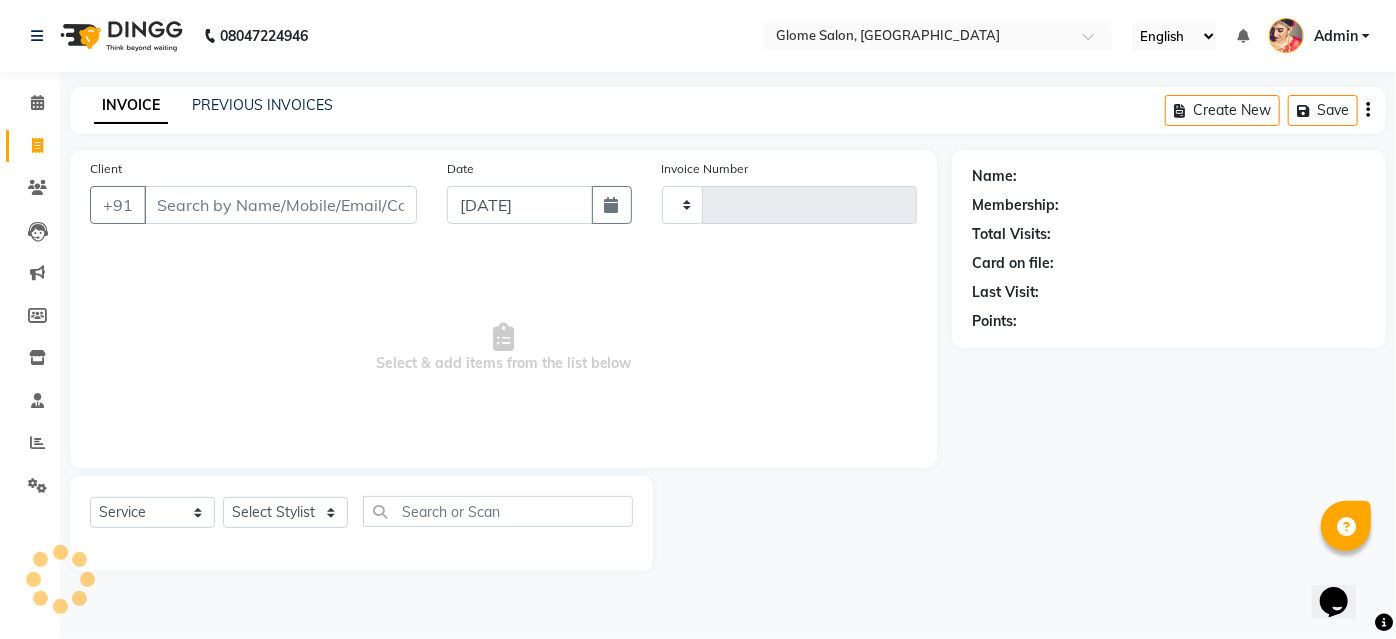 type on "1465" 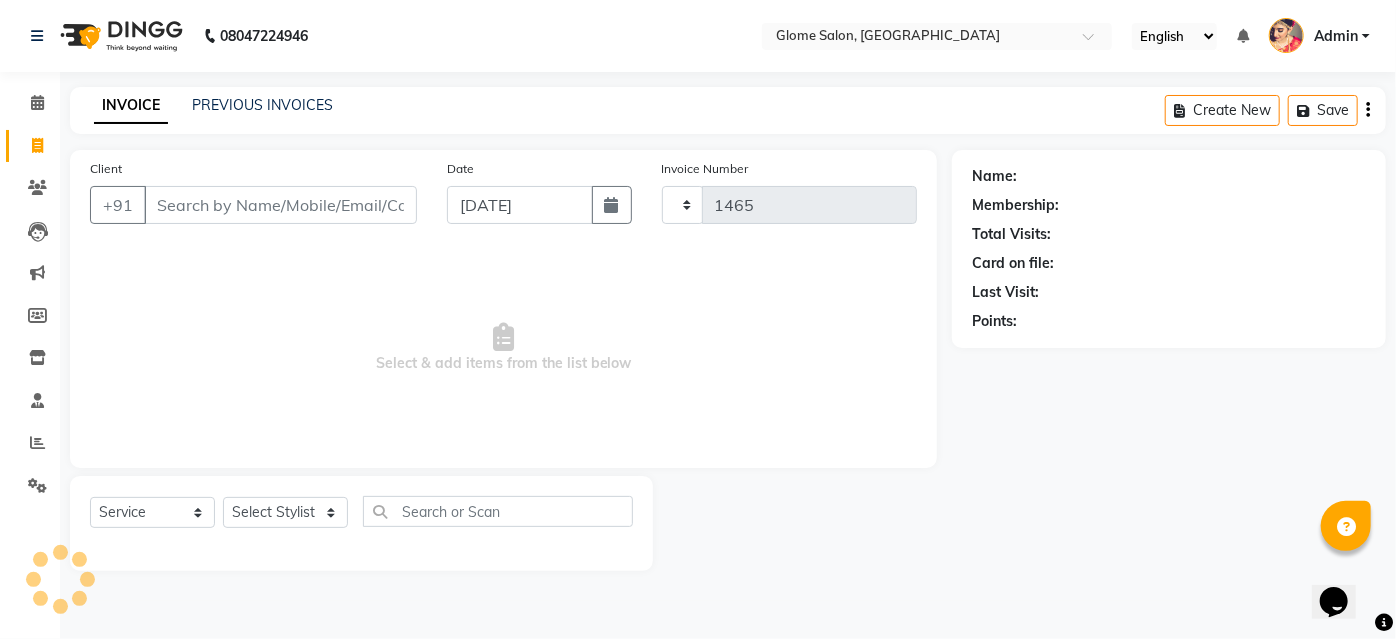 select on "5199" 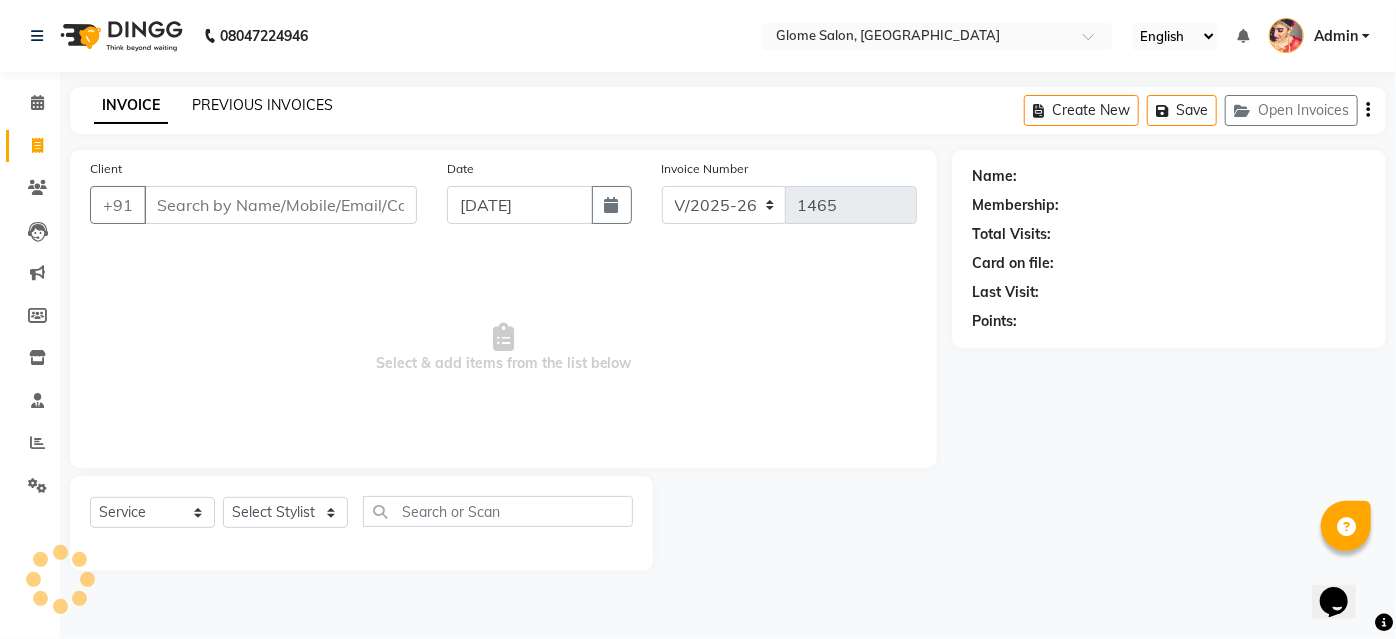 click on "PREVIOUS INVOICES" 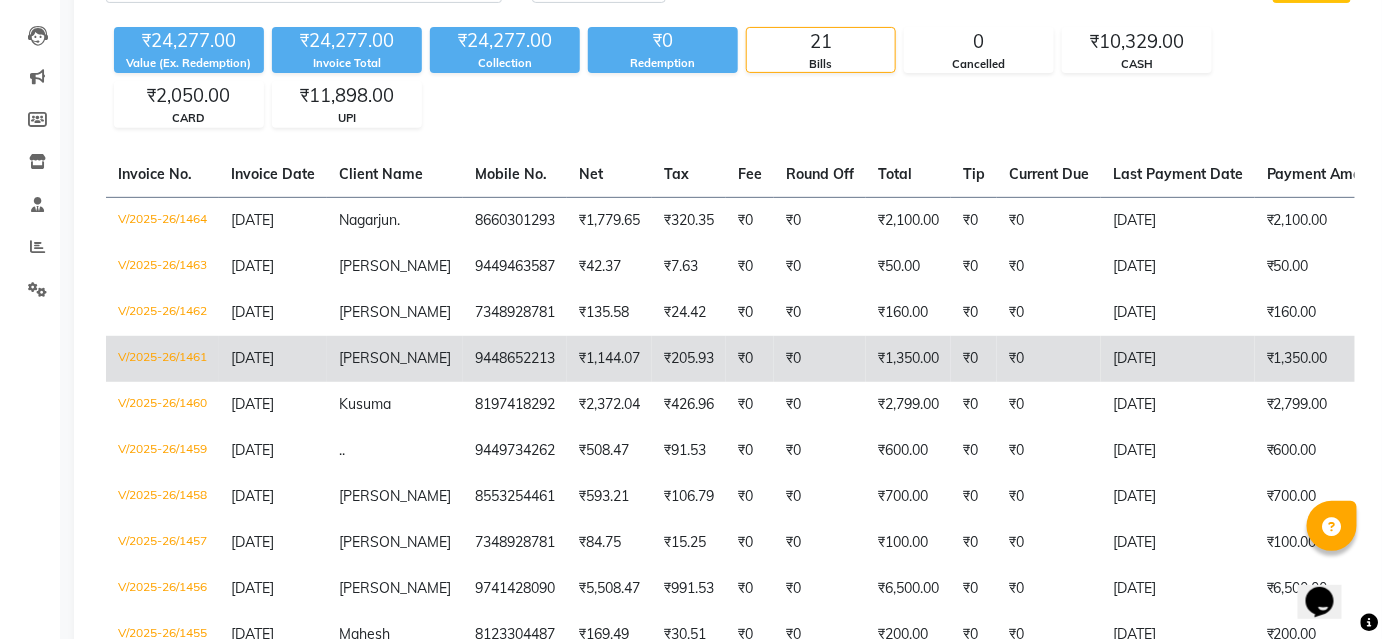 scroll, scrollTop: 0, scrollLeft: 0, axis: both 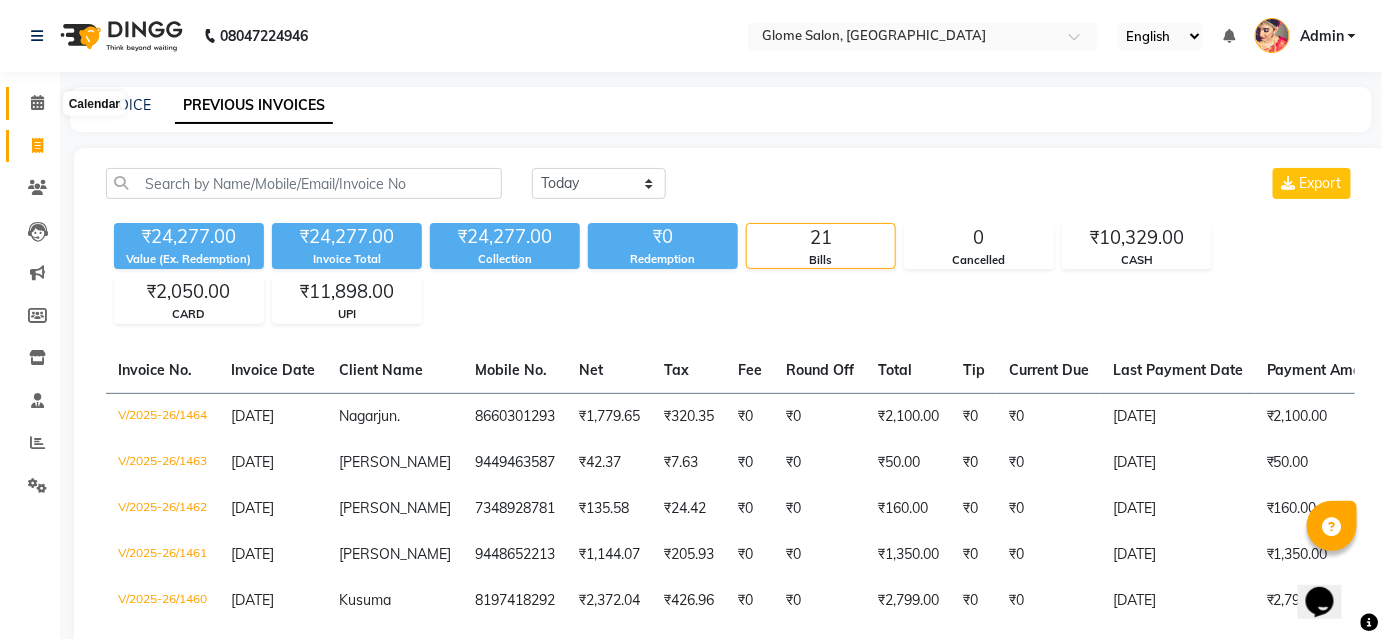 click 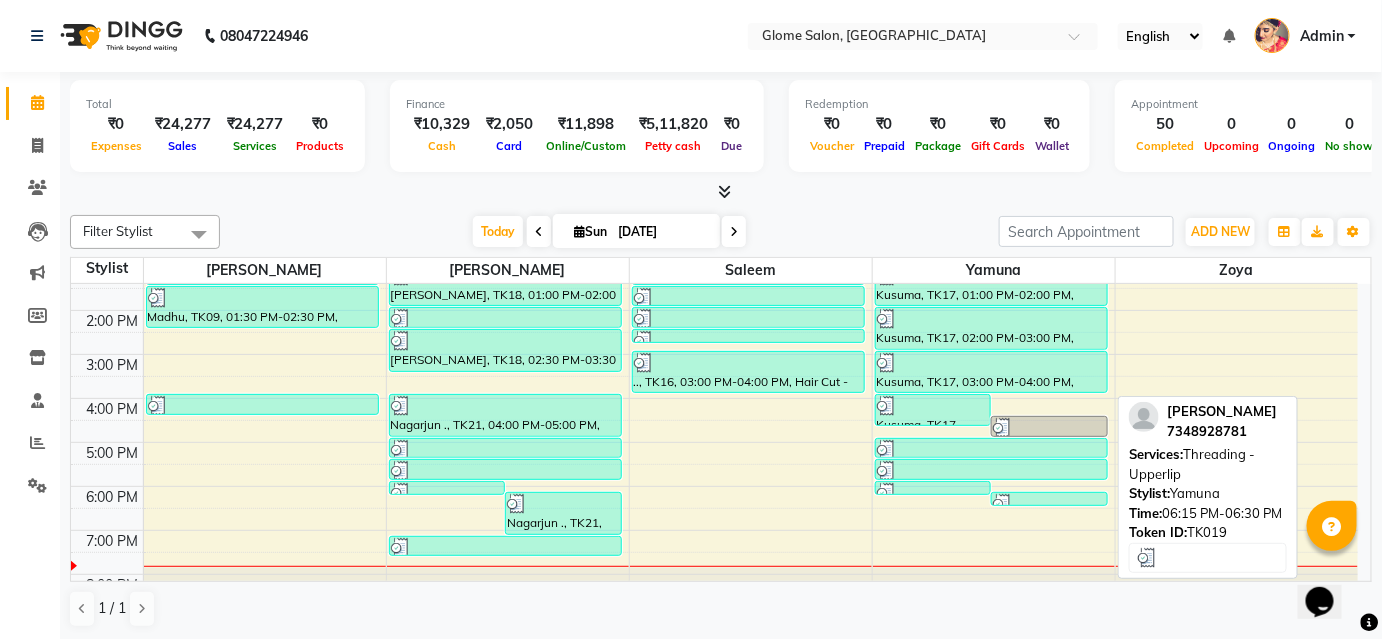scroll, scrollTop: 266, scrollLeft: 0, axis: vertical 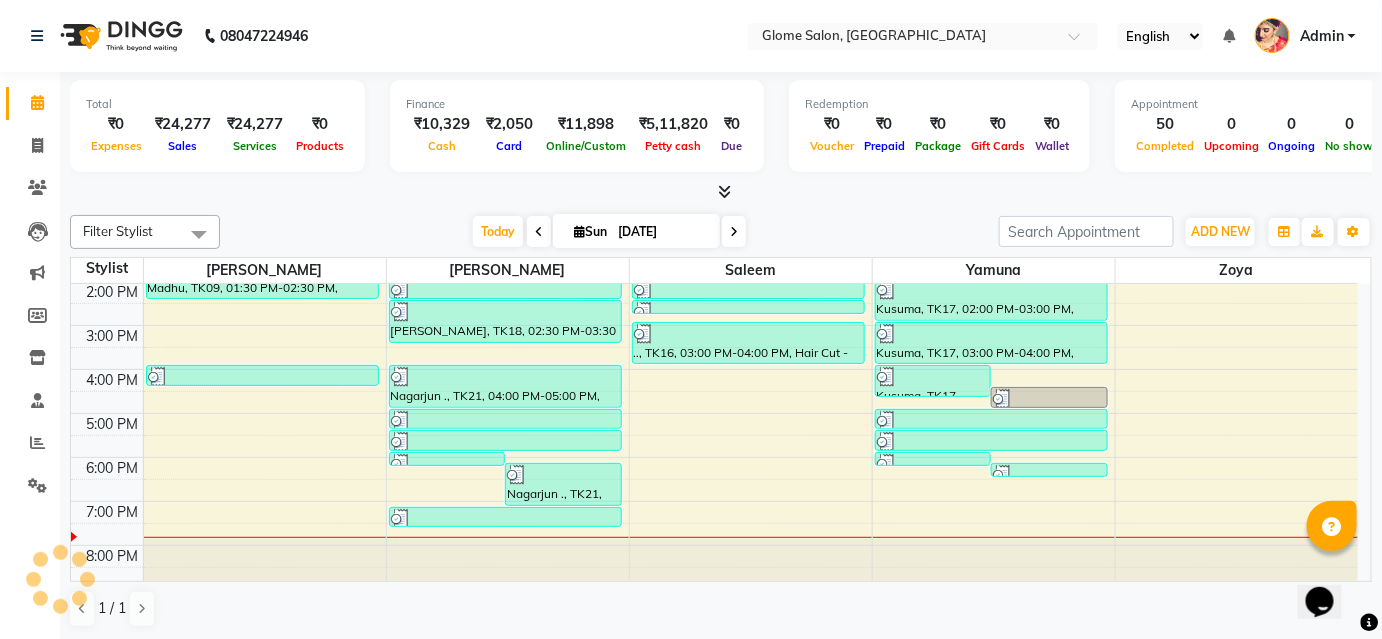 click on "8:00 AM 9:00 AM 10:00 AM 11:00 AM 12:00 PM 1:00 PM 2:00 PM 3:00 PM 4:00 PM 5:00 PM 6:00 PM 7:00 PM 8:00 PM     Madhu, TK09, 09:30 AM-10:30 AM, Premium Facials - Fperfect Radiance Facial     Madhu, TK09, 10:30 AM-11:30 AM, Argan Oil Waxing - Full Arms     Madhu, TK09, 11:30 AM-12:00 PM, Peel Off Waxing - Underarms     Madhu, TK09, 12:00 PM-01:00 PM, Peel Off Waxing - Face     Madhu, TK09, 01:00 PM-01:30 PM, Threading  - Eyebrows     Madhu, TK09, 01:30 PM-02:30 PM, Styling  - Wash And Blow Dry (Mid Back)     [PERSON_NAME], TK20, 04:00 PM-04:30 PM, Threading  - Eyebrows     Nagarjun ., TK21, 06:00 PM-06:15 PM, Exclusive Men’S Services - [PERSON_NAME] Shape And Trim     Nagarjun ., TK21, 06:15 PM-07:15 PM, Exclusive Men’S Services - Global Coloring     [PERSON_NAME], TK04, 09:30 AM-10:30 AM, Hair Cut - Advanced Hair Cut     [PERSON_NAME], TK04, 10:30 AM-11:00 AM, Threading  - Eyebrows     [PERSON_NAME], TK08, 11:00 AM-11:30 AM, Exclusive Men’S Services - Hair Cut     [PERSON_NAME], TK11, 12:00 PM-12:30 PM, Hair Cut - Fringe Cut" at bounding box center [714, 303] 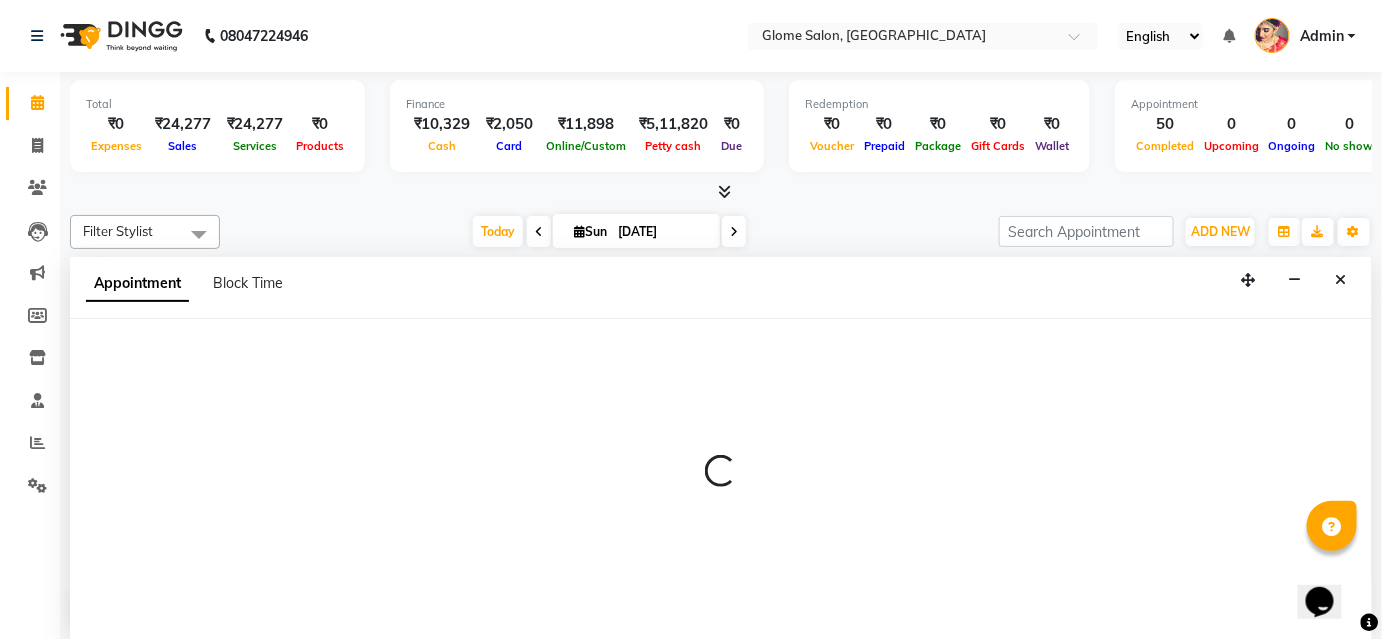 scroll, scrollTop: 0, scrollLeft: 0, axis: both 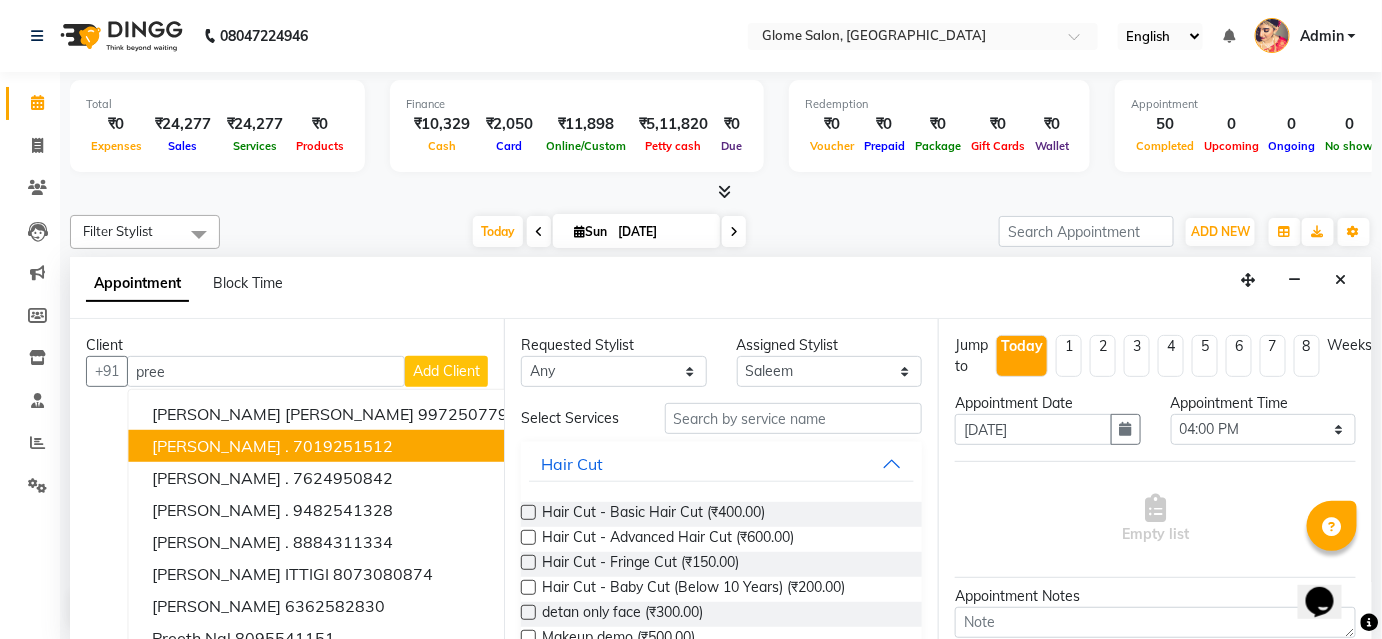 click on "7019251512" at bounding box center (343, 446) 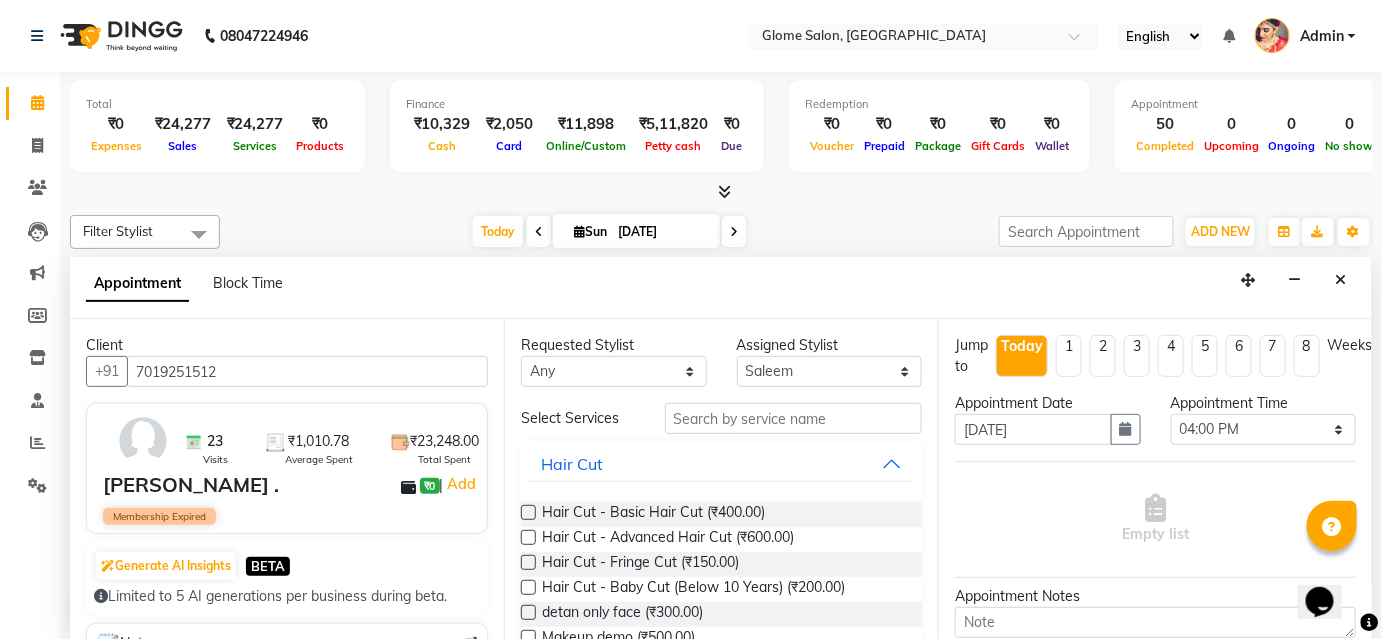 type on "7019251512" 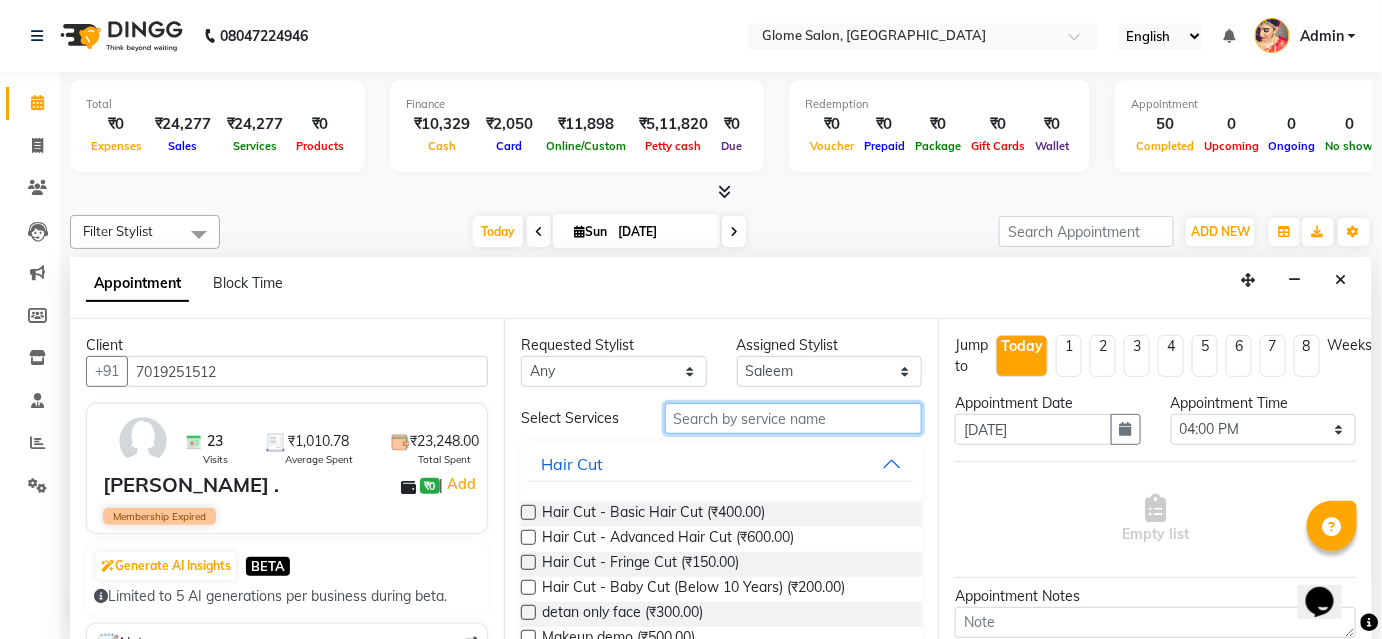 click at bounding box center [793, 418] 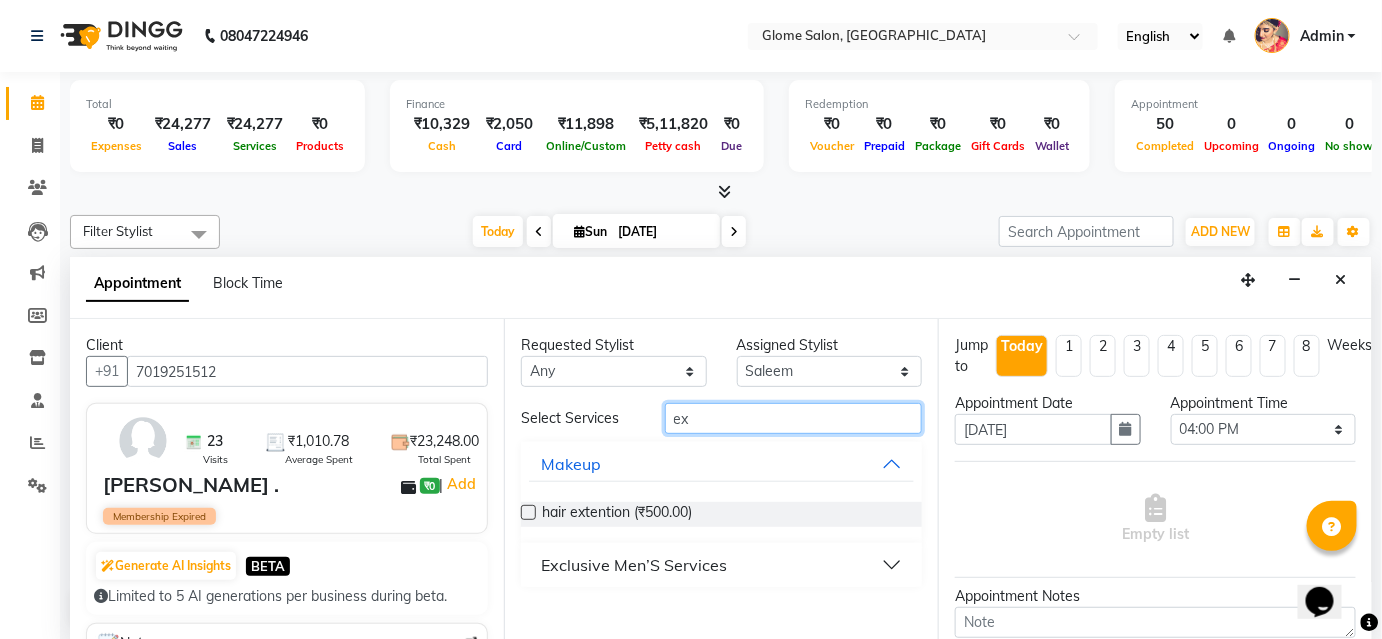 type on "ex" 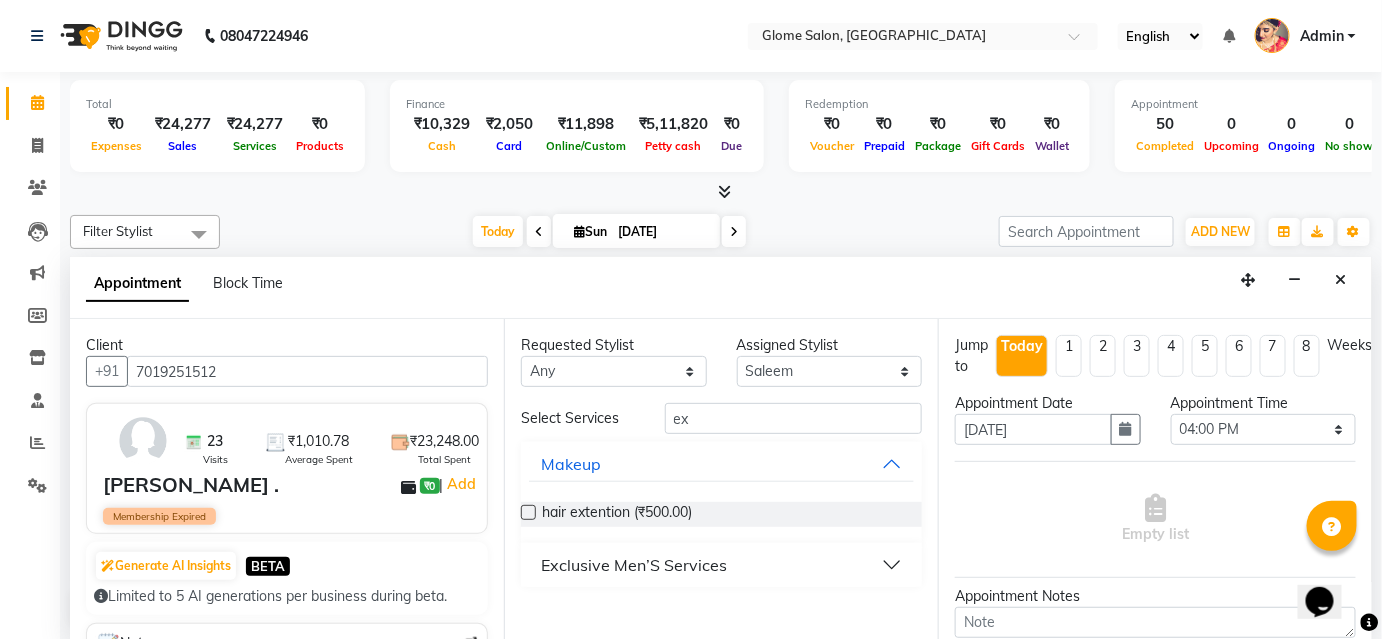 drag, startPoint x: 687, startPoint y: 566, endPoint x: 701, endPoint y: 564, distance: 14.142136 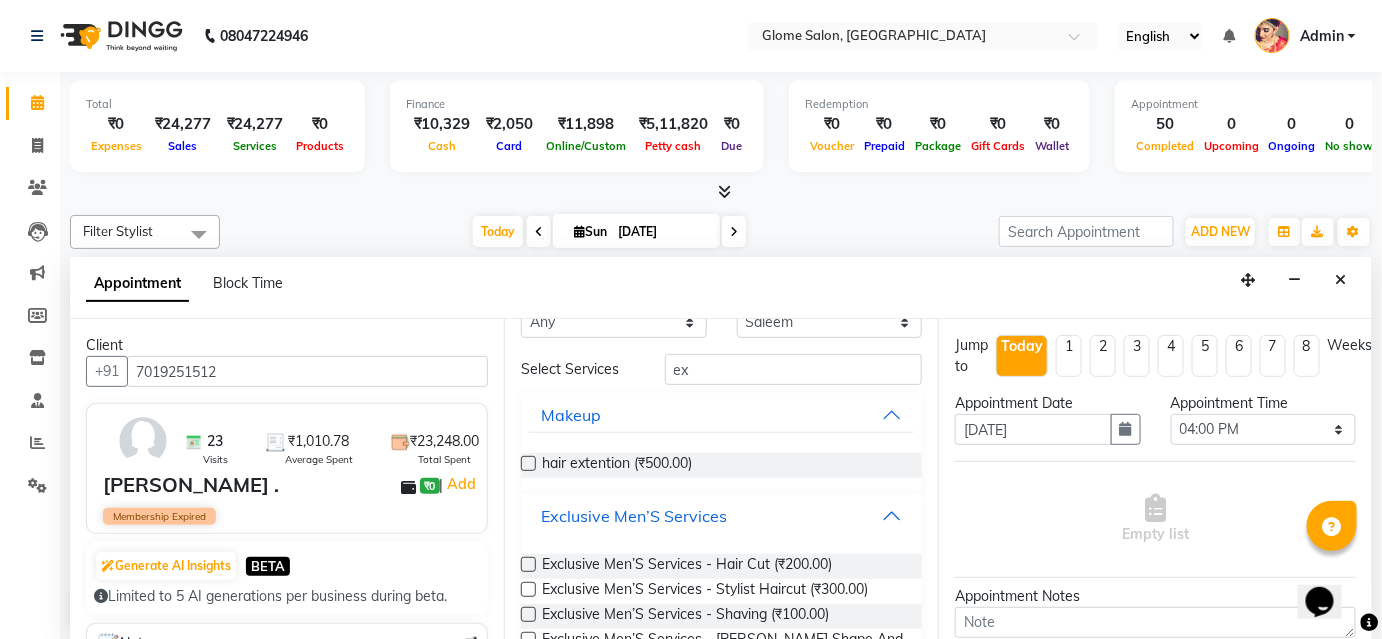 scroll, scrollTop: 90, scrollLeft: 0, axis: vertical 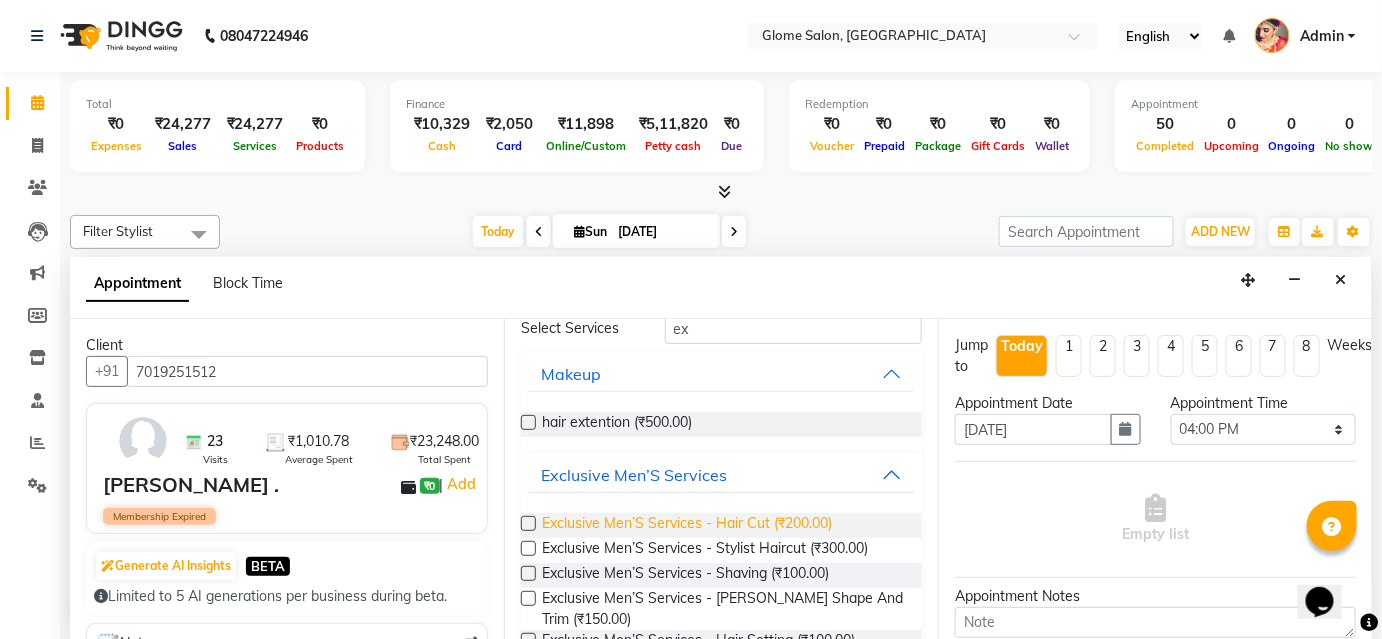 click on "Exclusive Men’S Services - Hair Cut (₹200.00)" at bounding box center [687, 525] 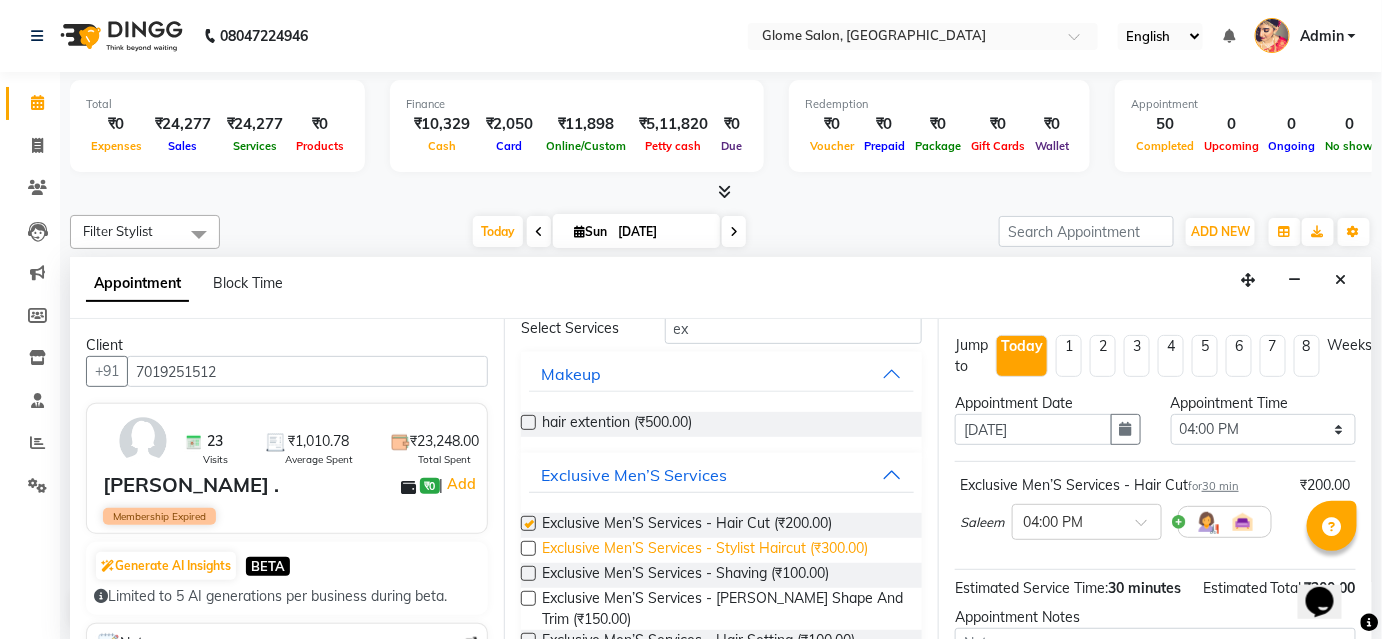 checkbox on "false" 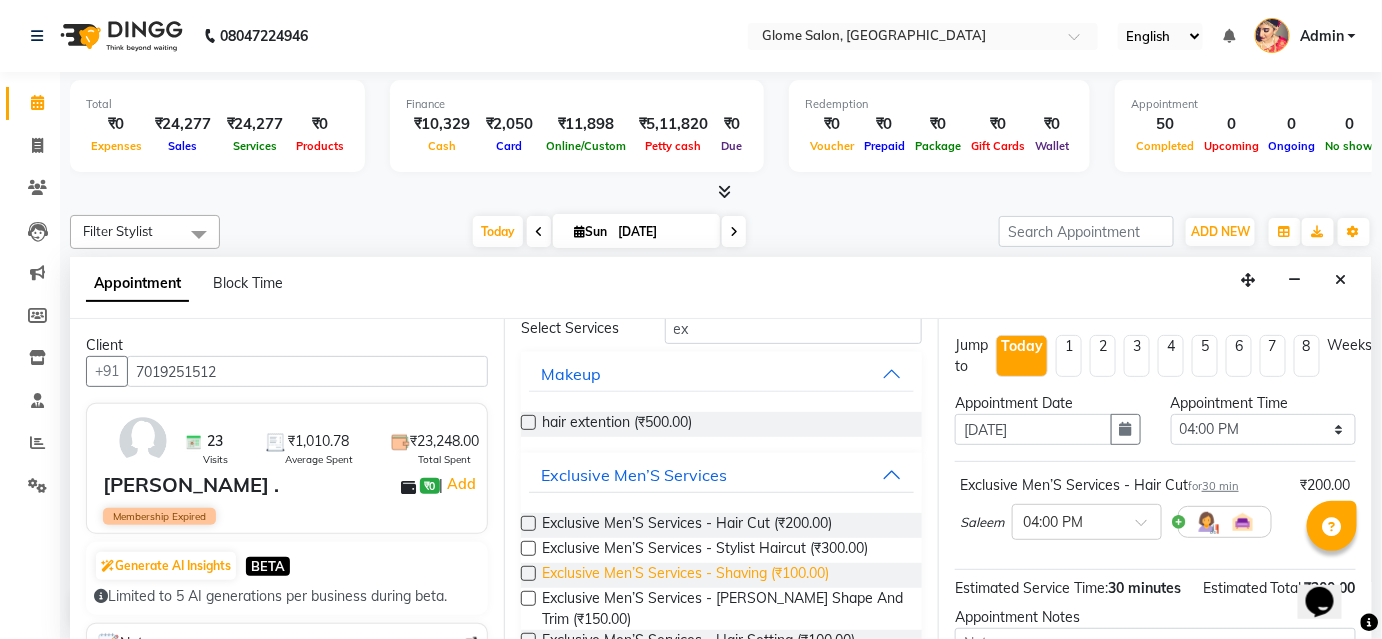 drag, startPoint x: 800, startPoint y: 567, endPoint x: 791, endPoint y: 573, distance: 10.816654 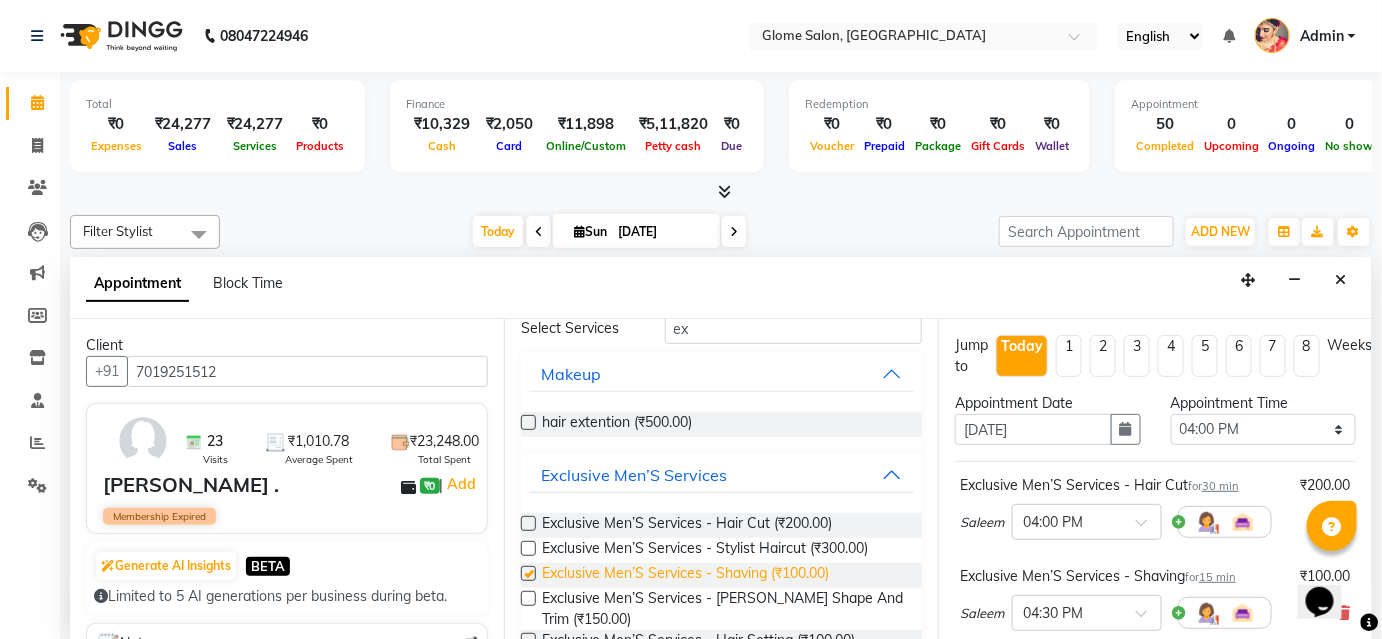 checkbox on "false" 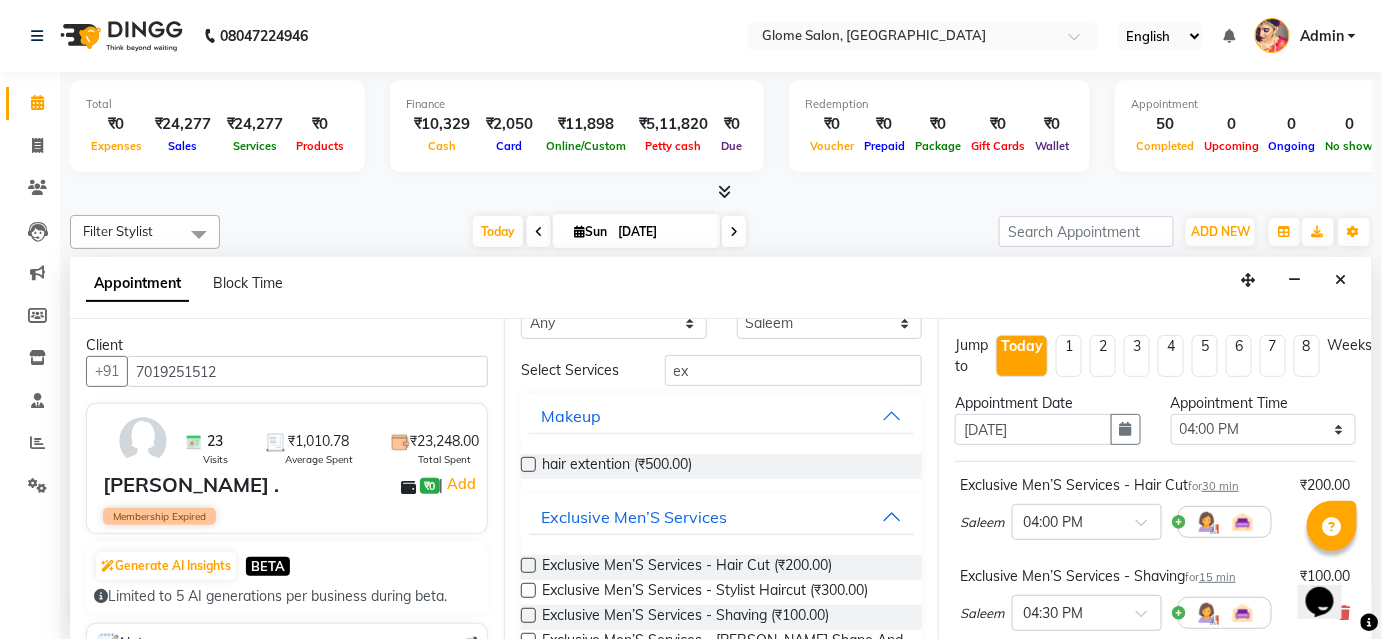scroll, scrollTop: 0, scrollLeft: 0, axis: both 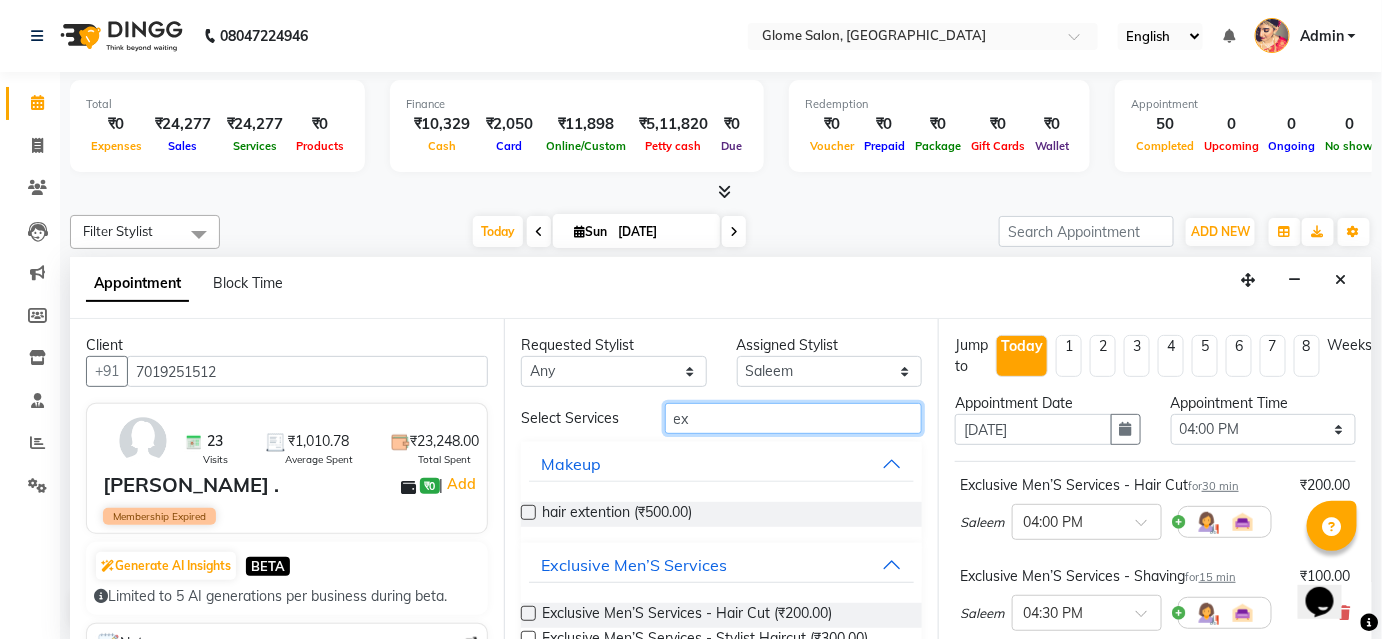 click on "ex" at bounding box center (793, 418) 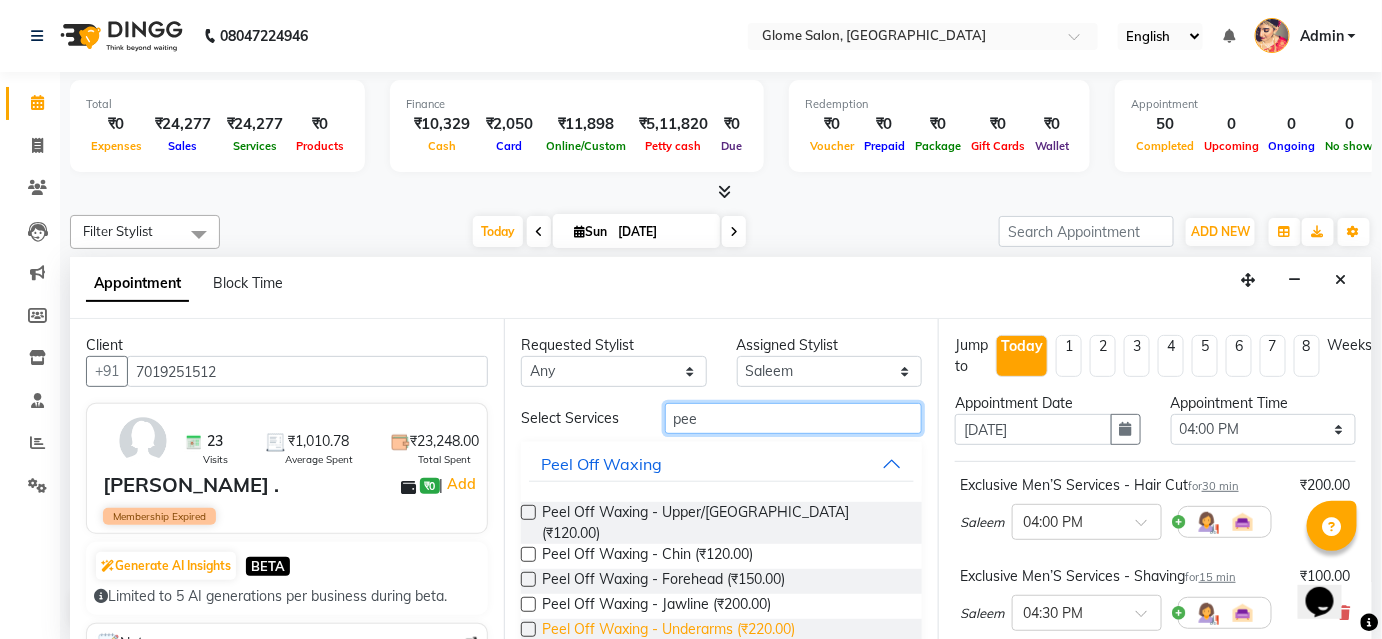 type on "pee" 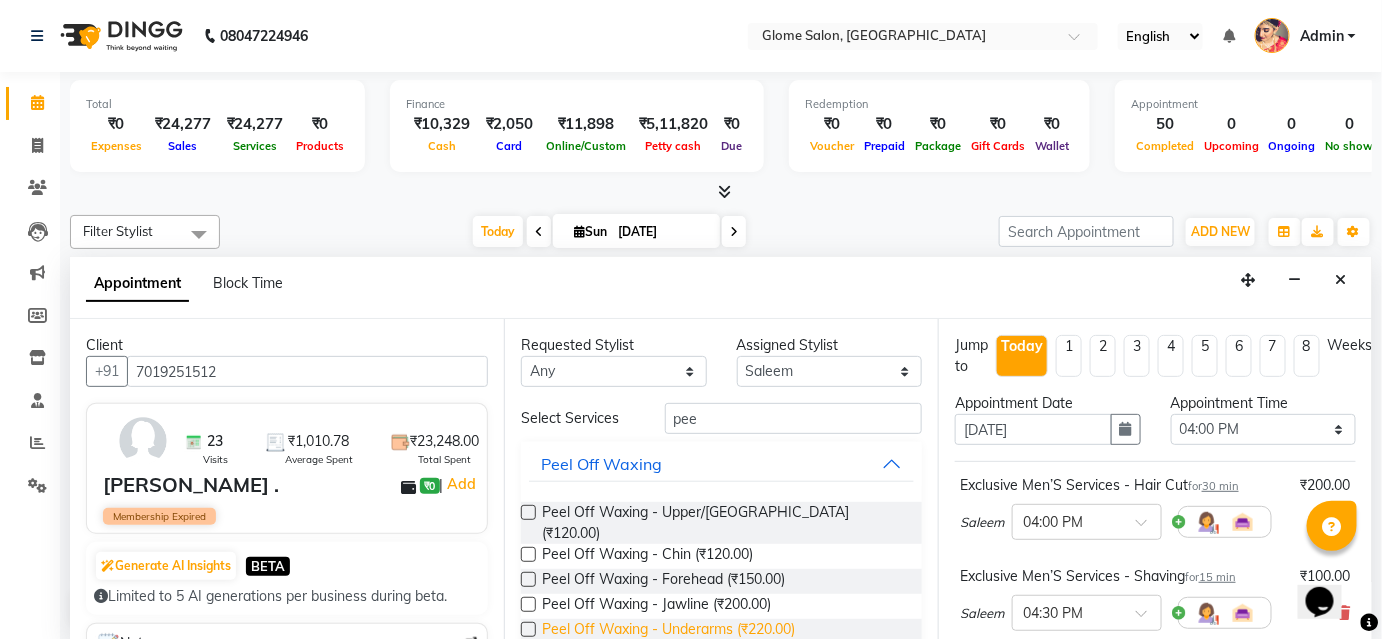 click on "Peel Off Waxing - Underarms (₹220.00)" at bounding box center [668, 631] 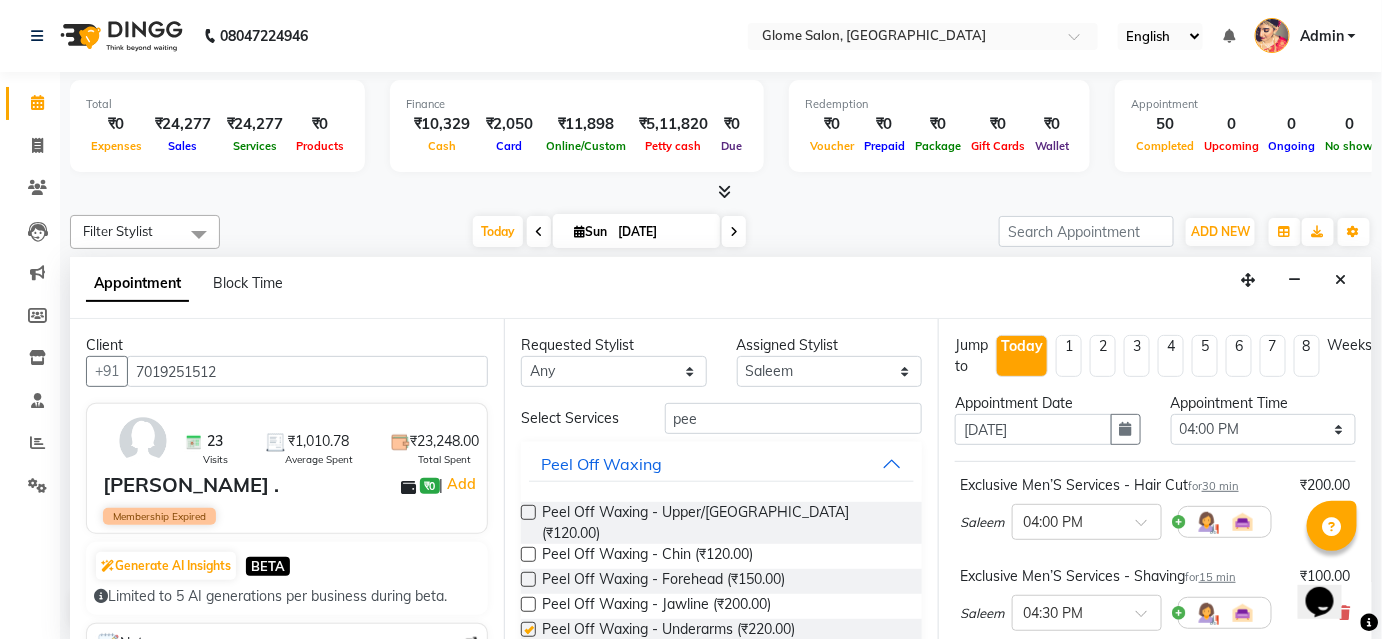 checkbox on "false" 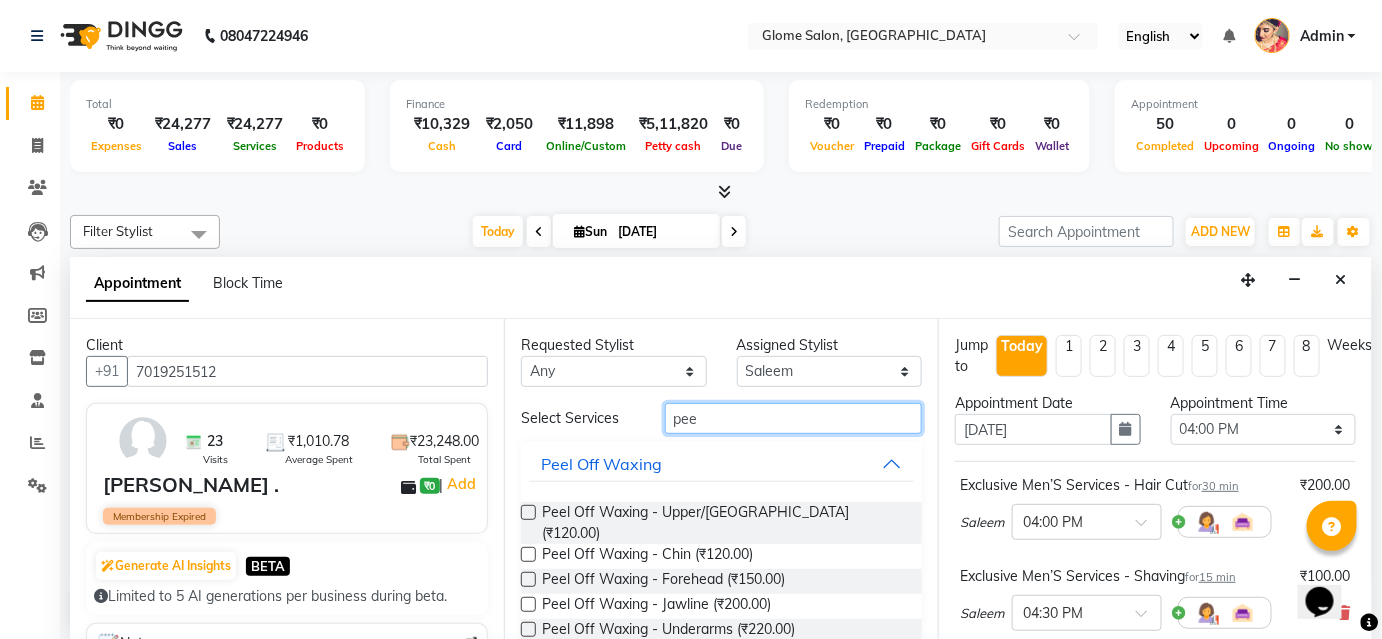 click on "pee" at bounding box center (793, 418) 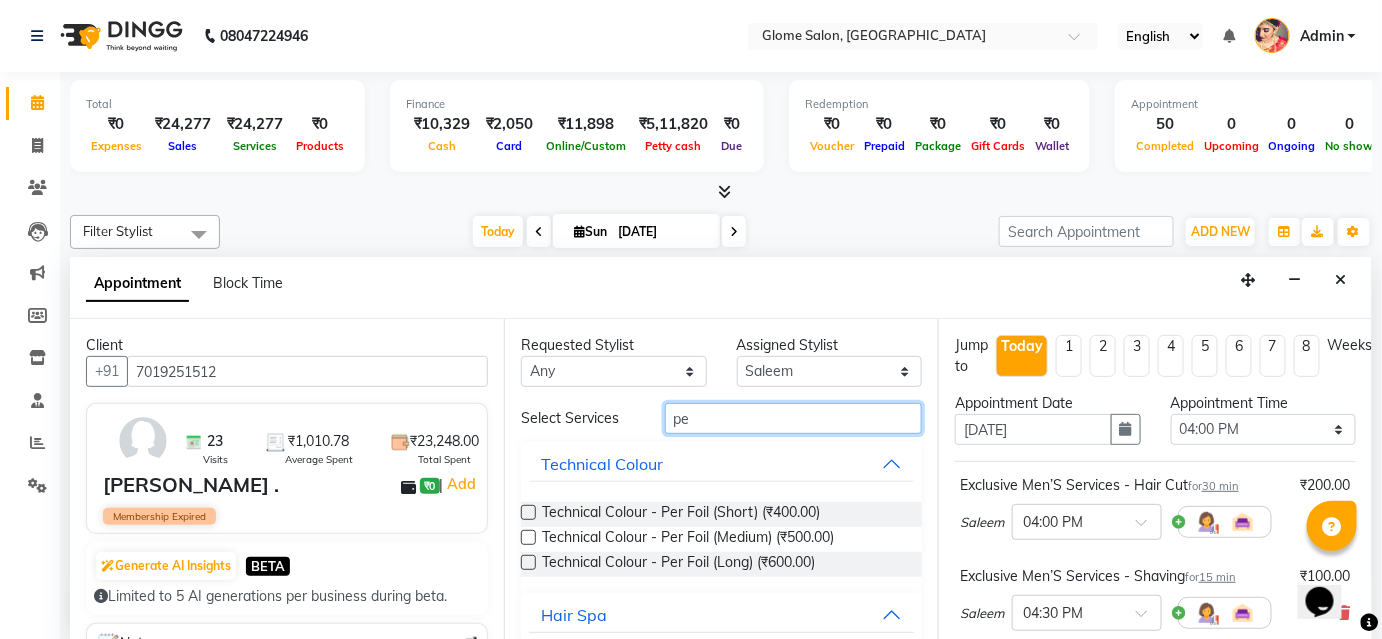 type on "p" 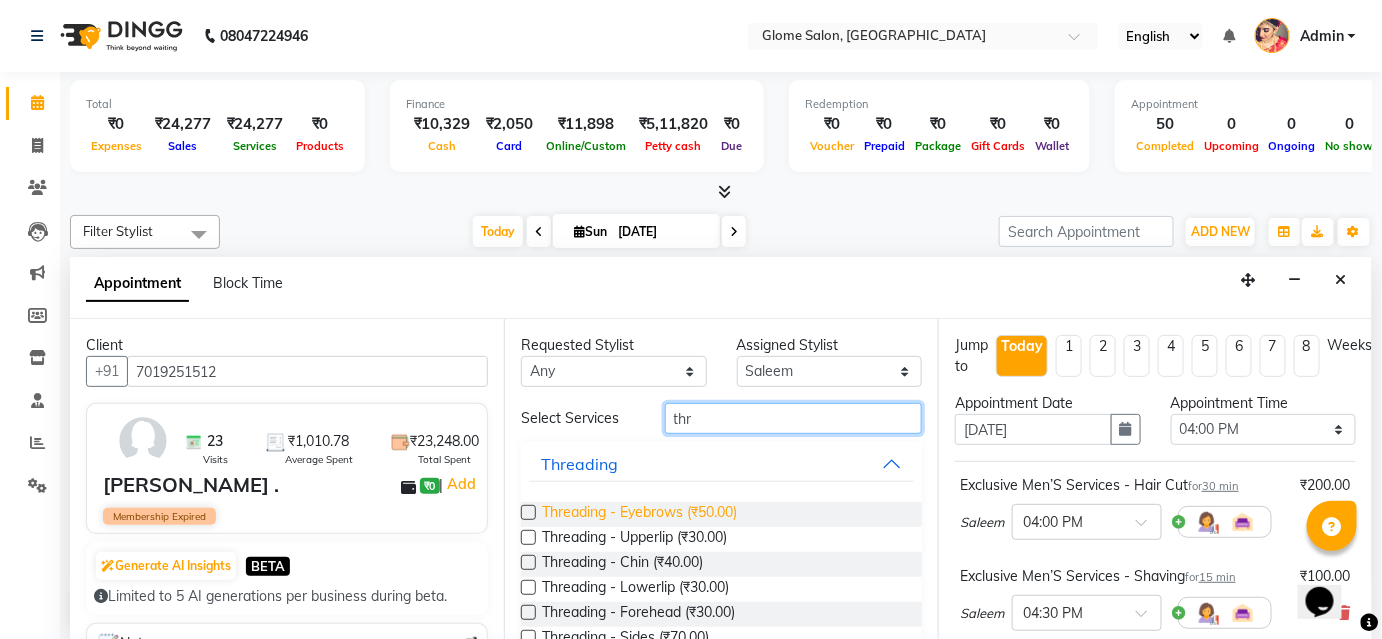 type on "thr" 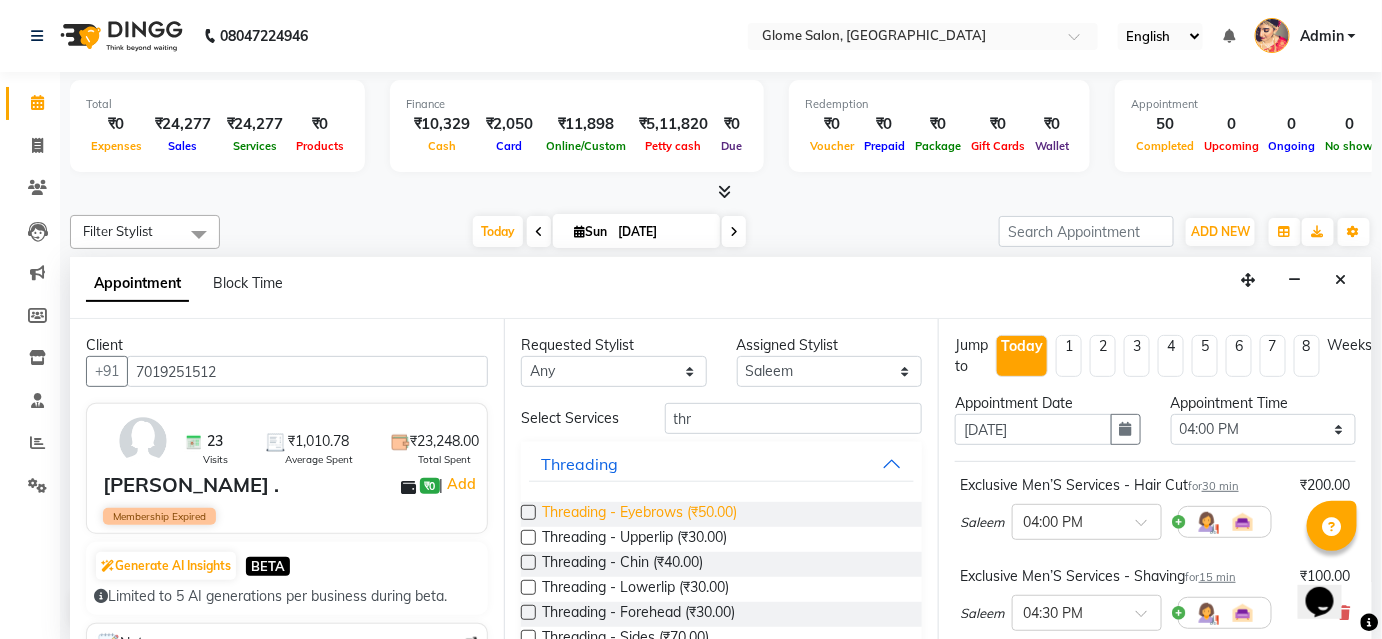 click on "Threading  - Eyebrows (₹50.00)" at bounding box center [639, 514] 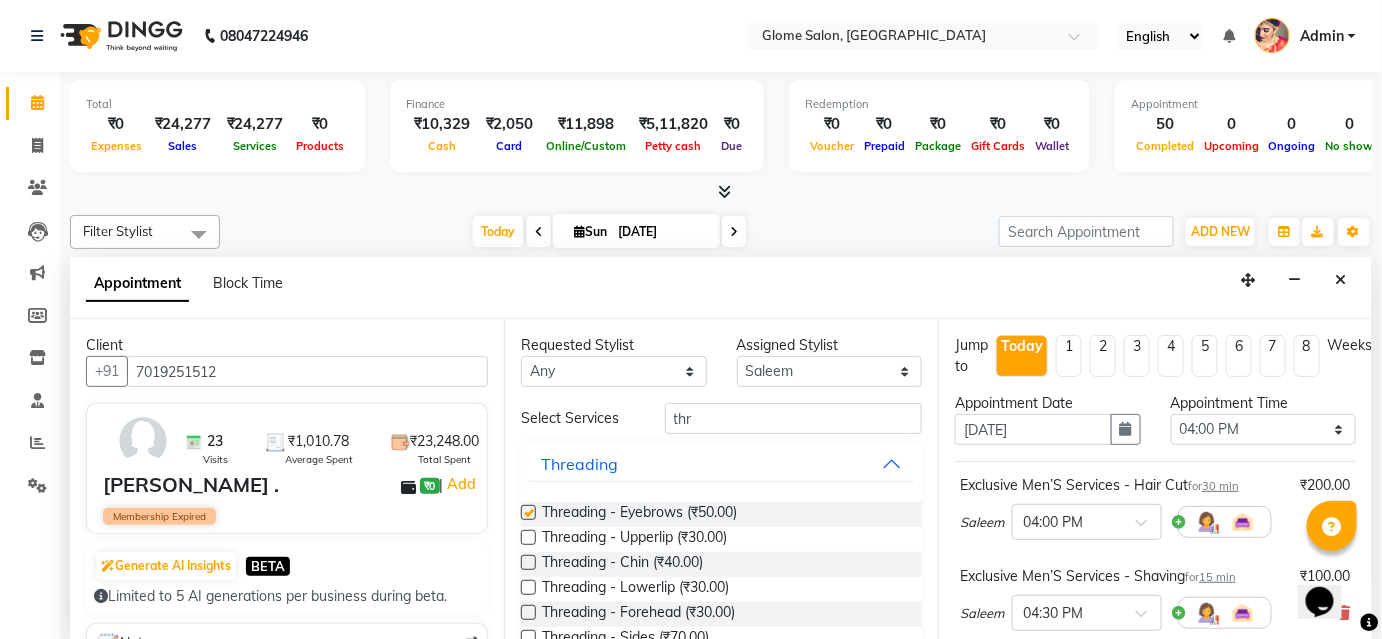 checkbox on "false" 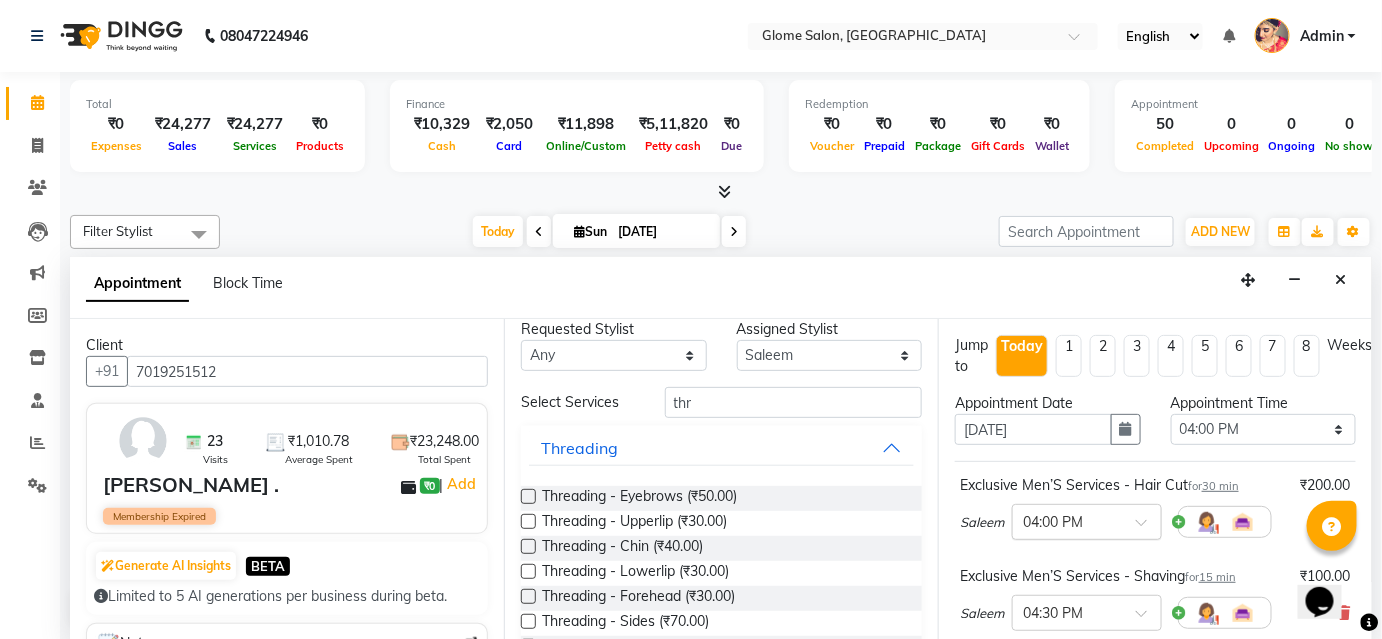 scroll, scrollTop: 67, scrollLeft: 0, axis: vertical 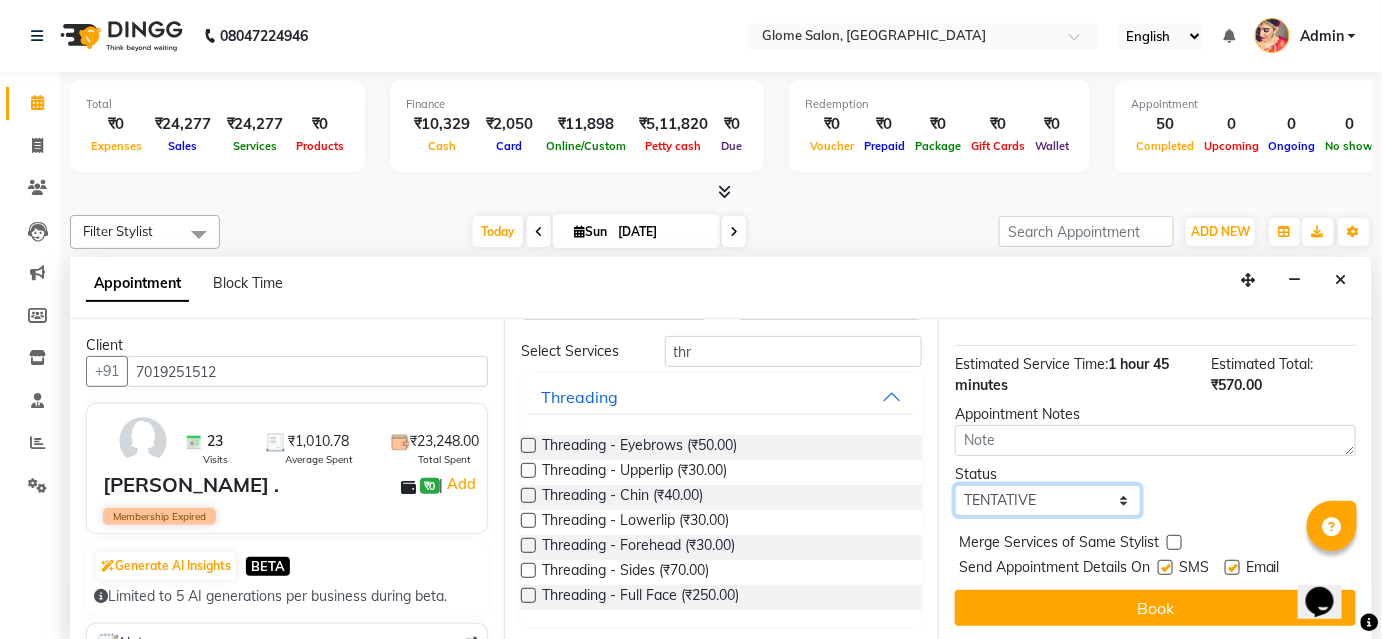 click on "Select TENTATIVE CONFIRM CHECK-IN UPCOMING" at bounding box center (1048, 500) 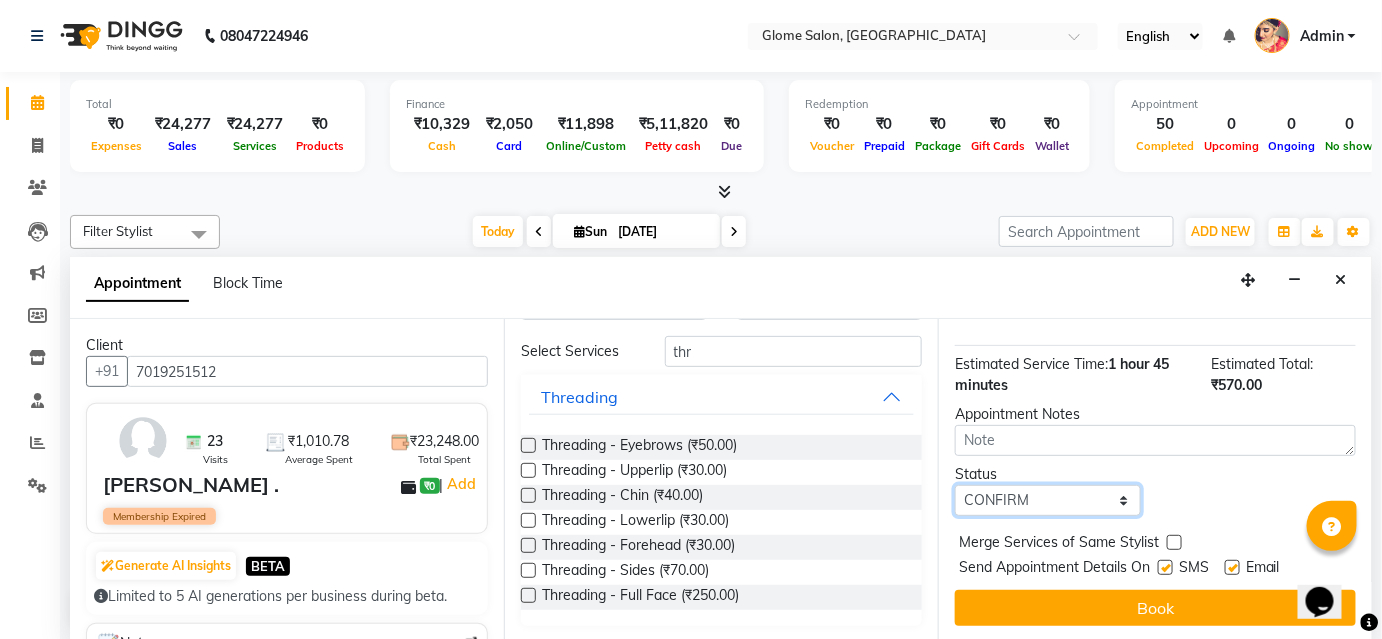 click on "Select TENTATIVE CONFIRM CHECK-IN UPCOMING" at bounding box center (1048, 500) 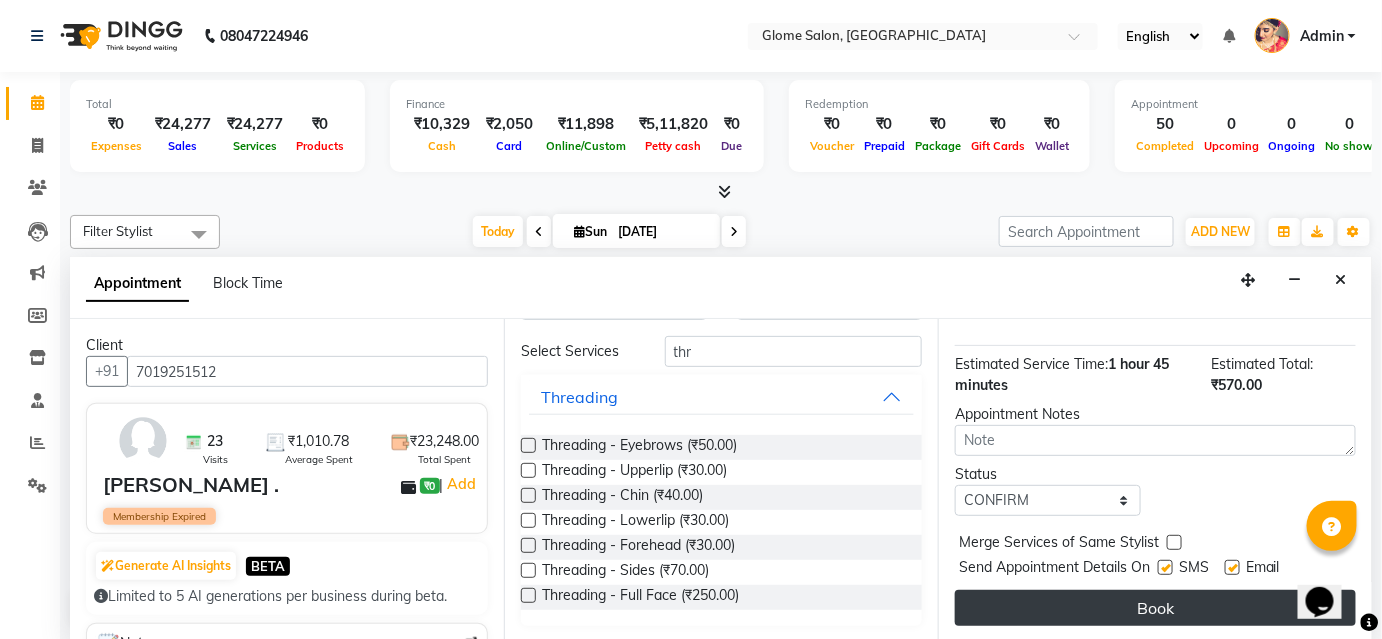 click on "Book" at bounding box center [1155, 608] 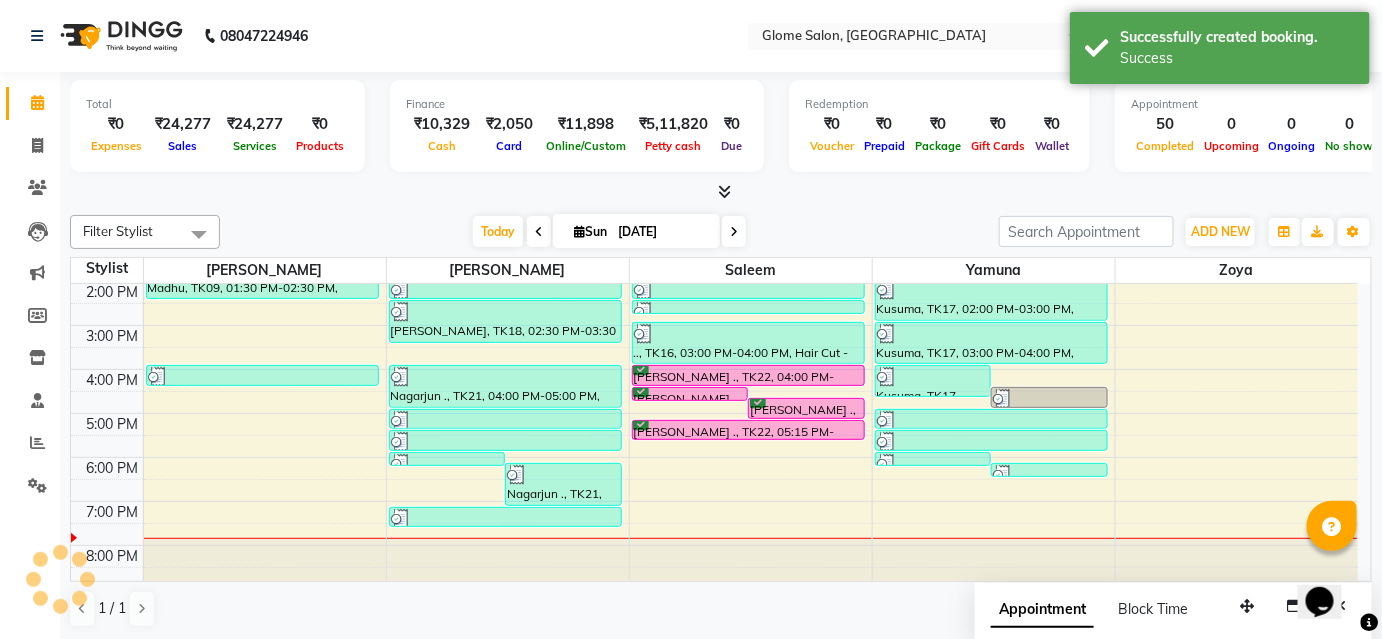 scroll, scrollTop: 0, scrollLeft: 0, axis: both 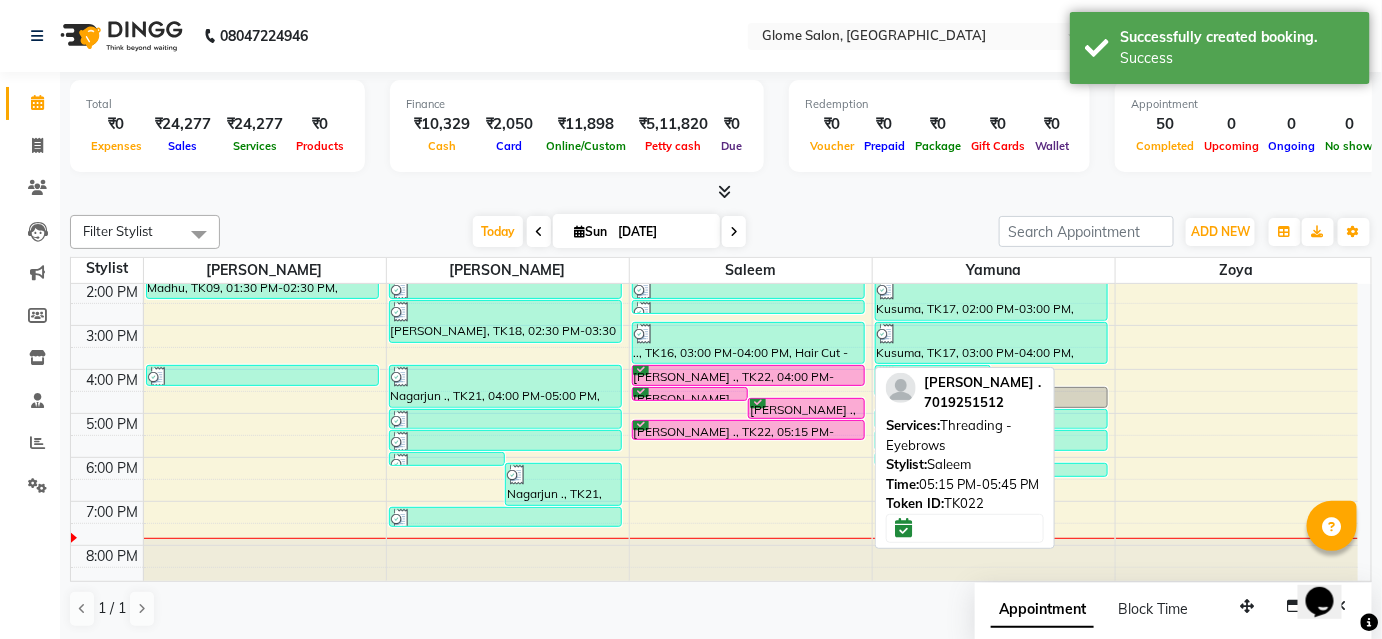 click on "[PERSON_NAME] ., TK22, 05:15 PM-05:45 PM, Threading  - Eyebrows" at bounding box center (749, 430) 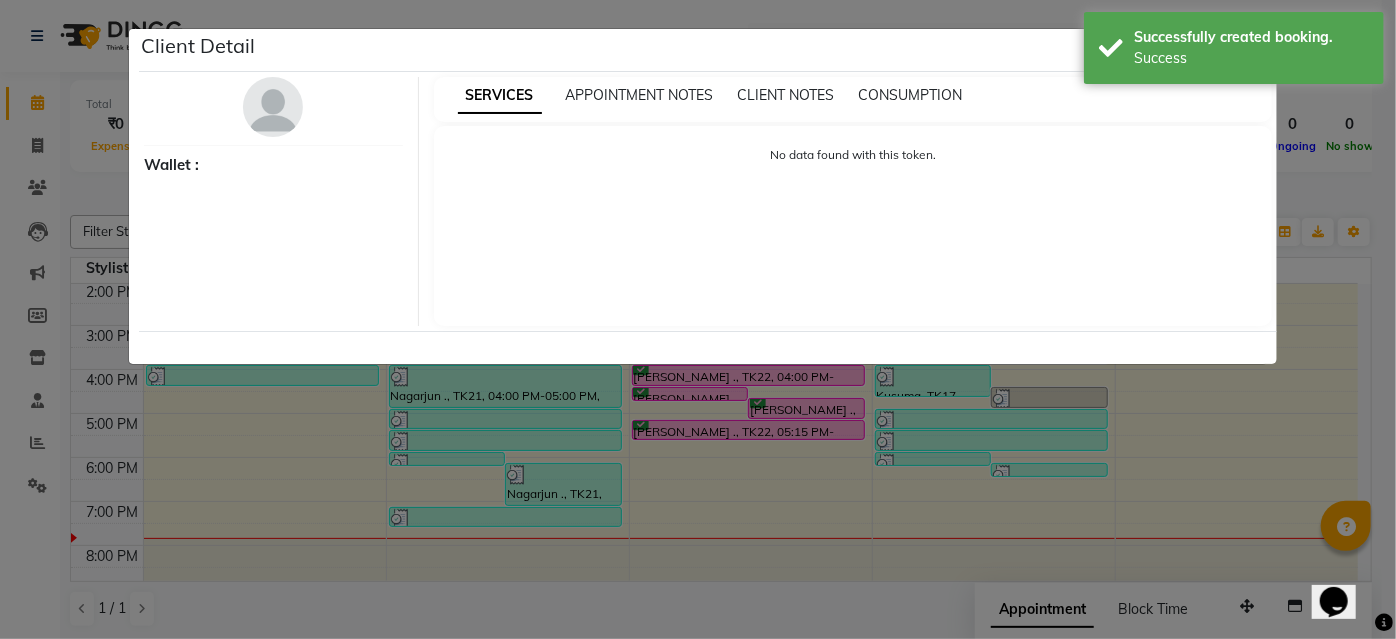 select on "6" 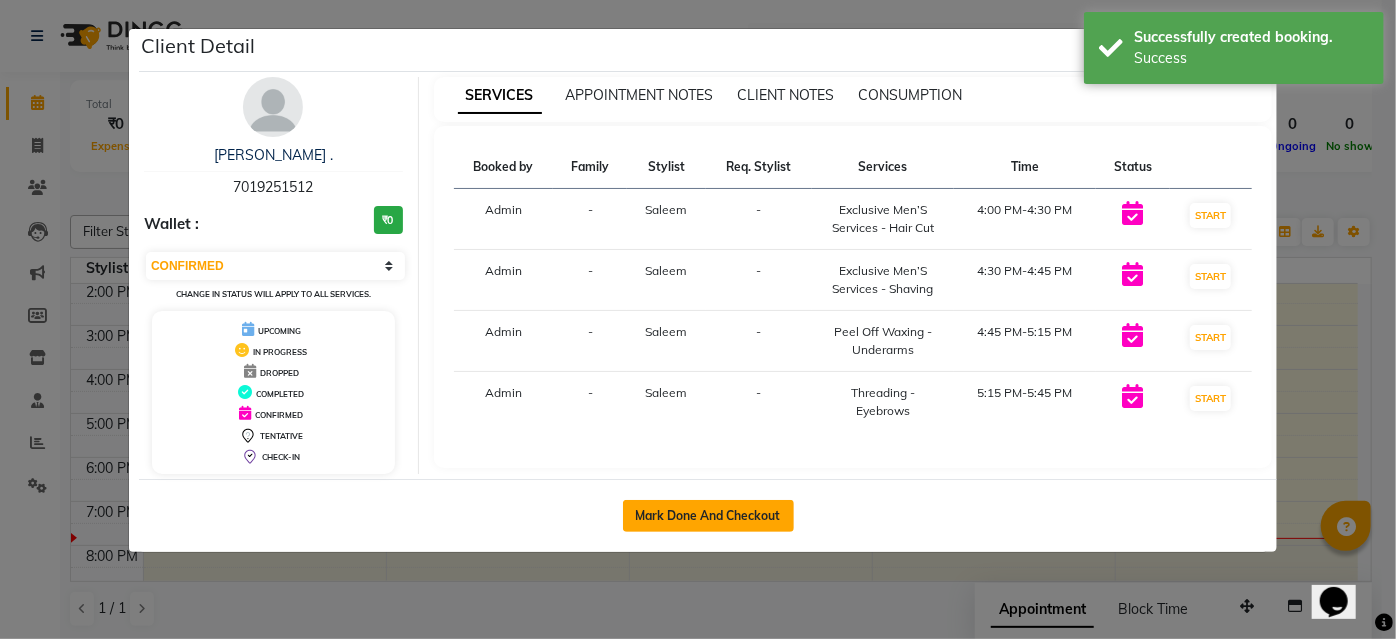 click on "Mark Done And Checkout" 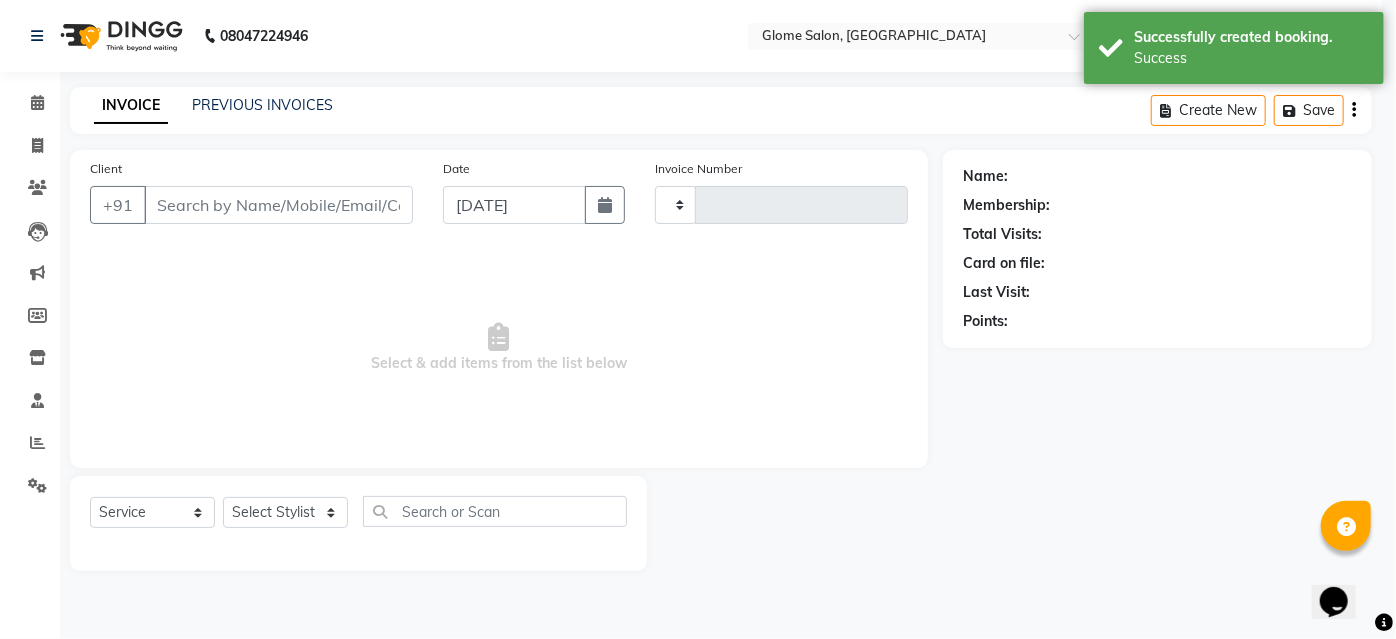 type on "1465" 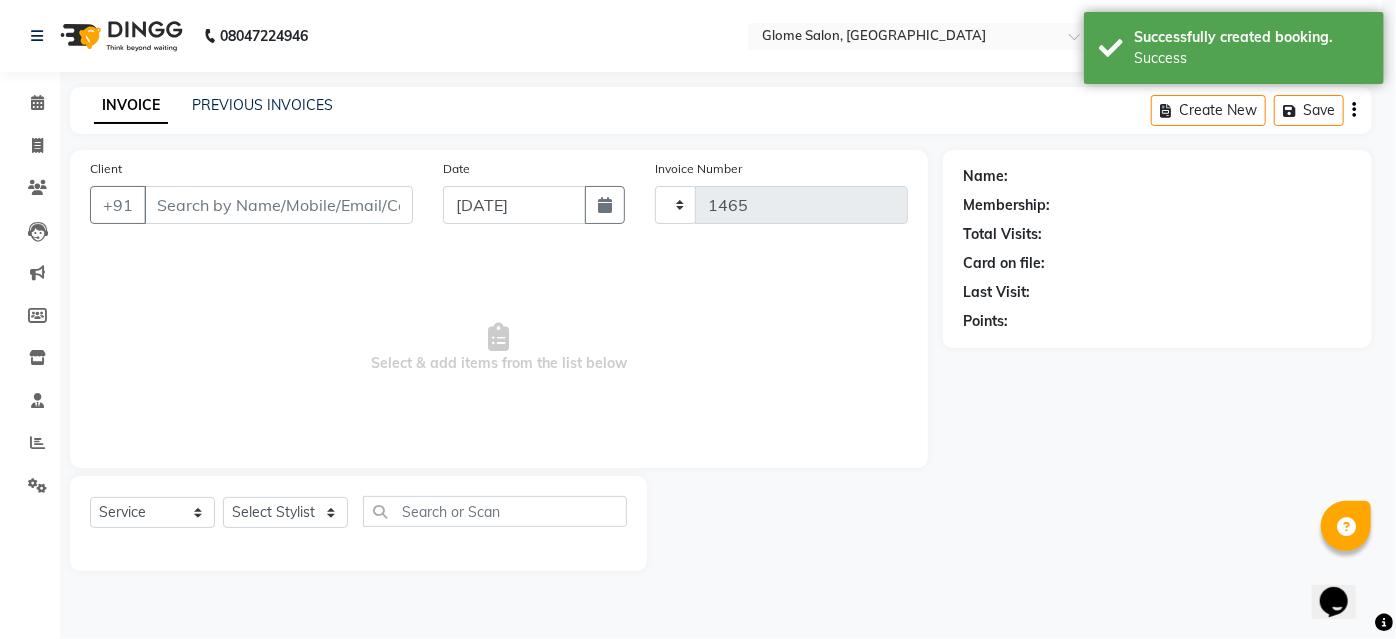 select on "5199" 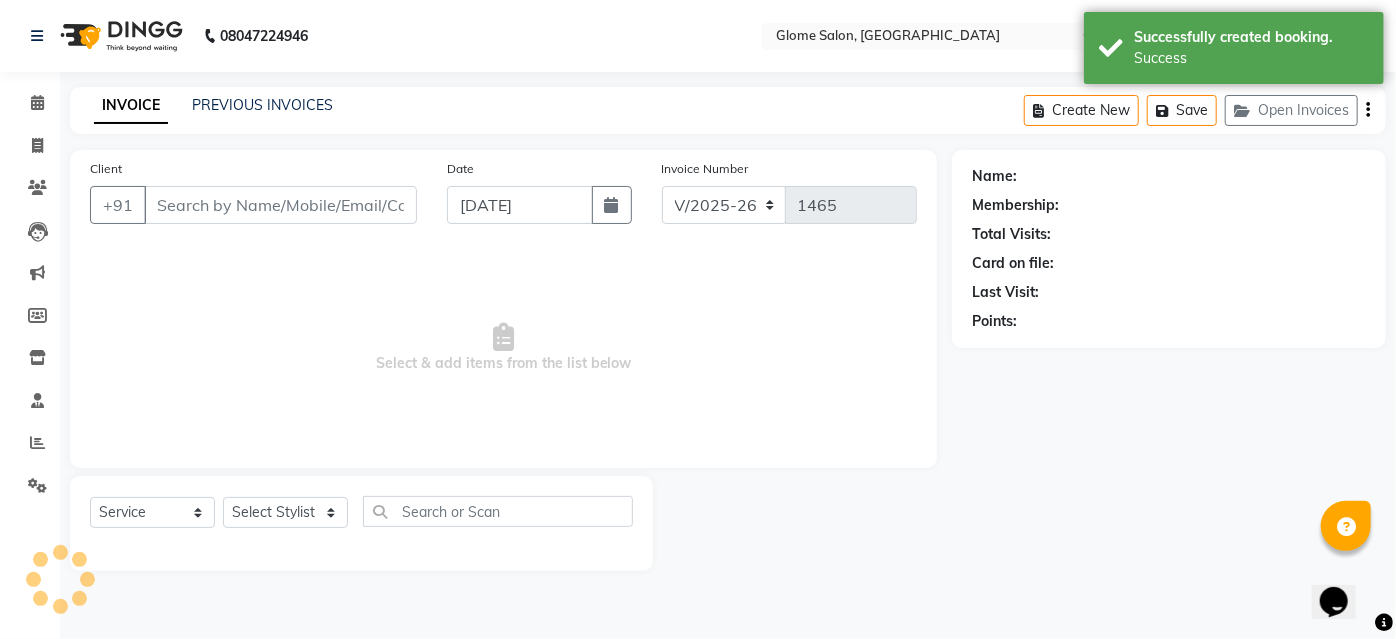 type on "7019251512" 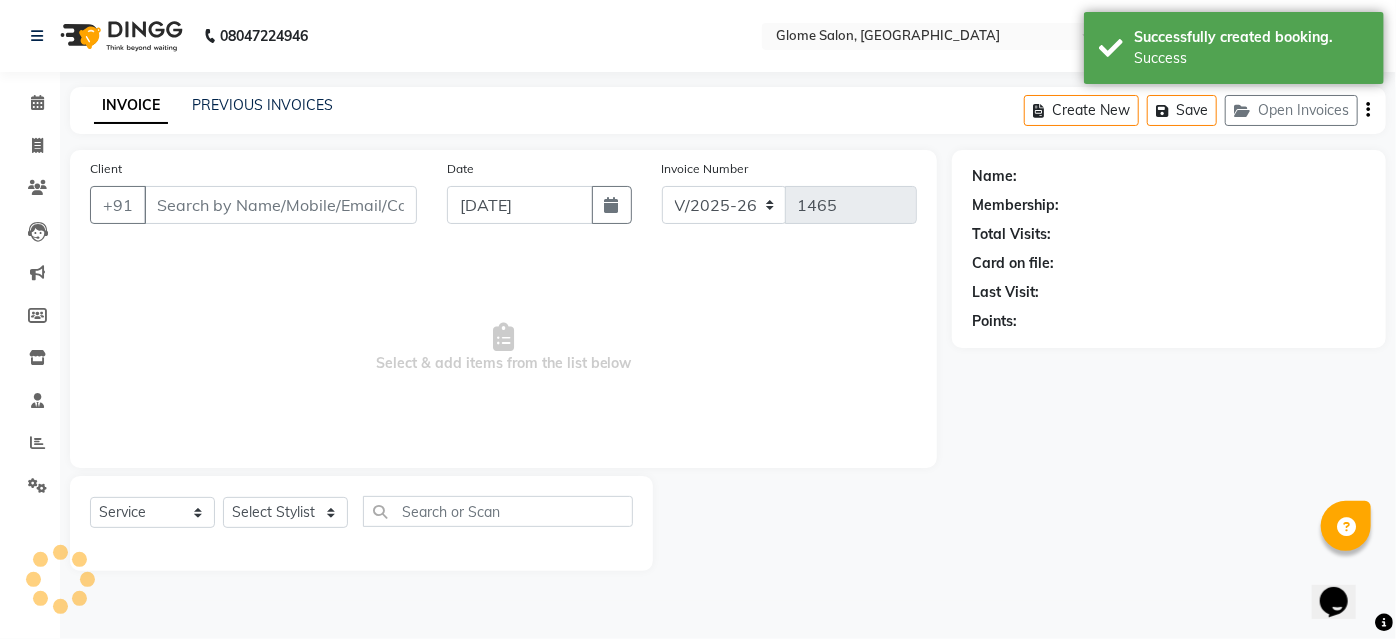 select on "40075" 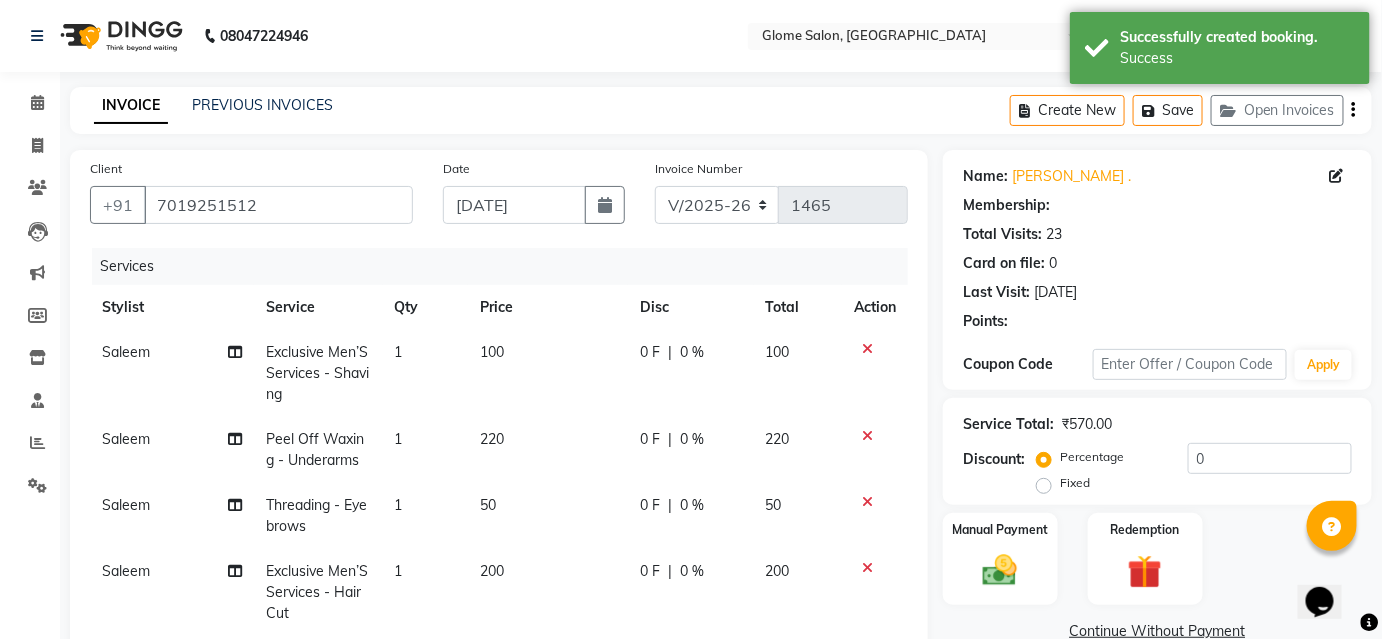 scroll, scrollTop: 378, scrollLeft: 0, axis: vertical 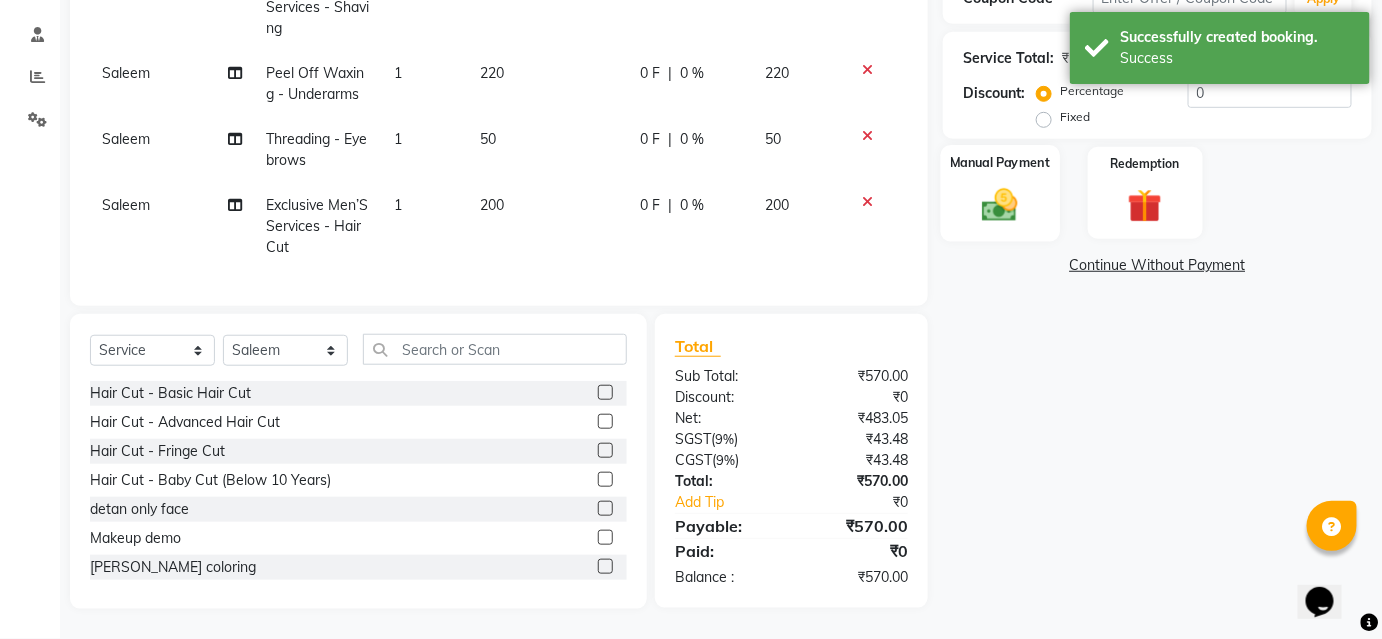 select on "1: Object" 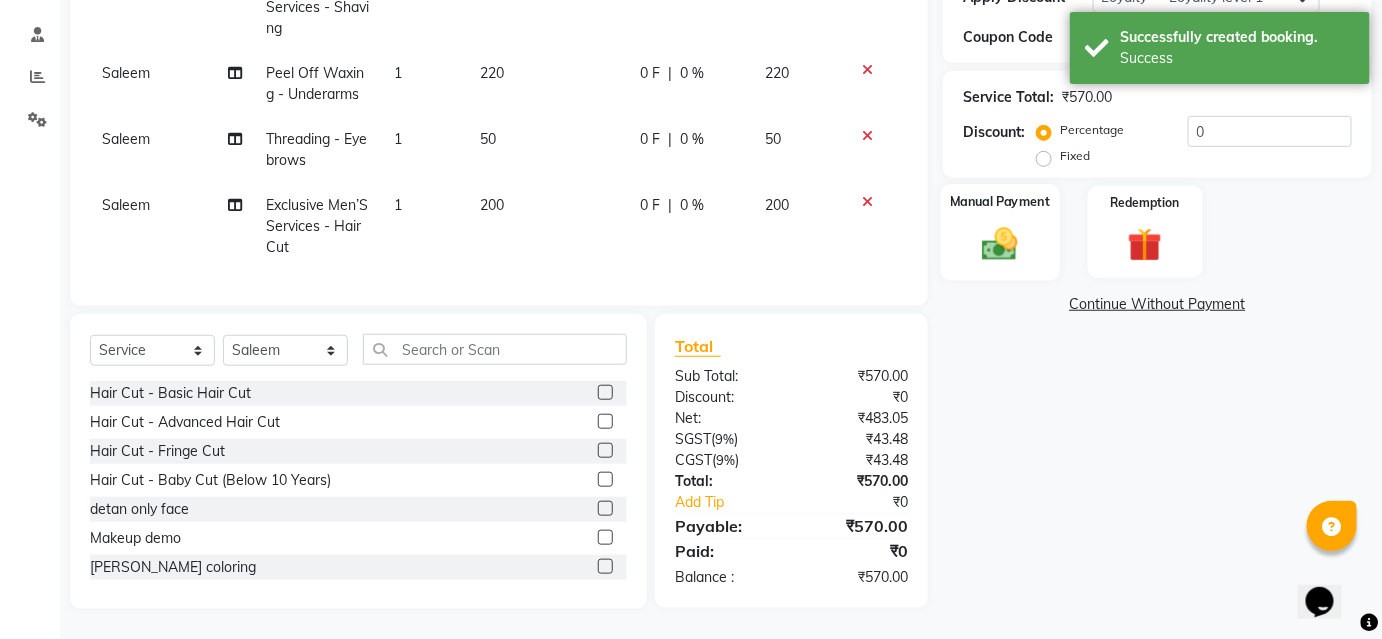 click 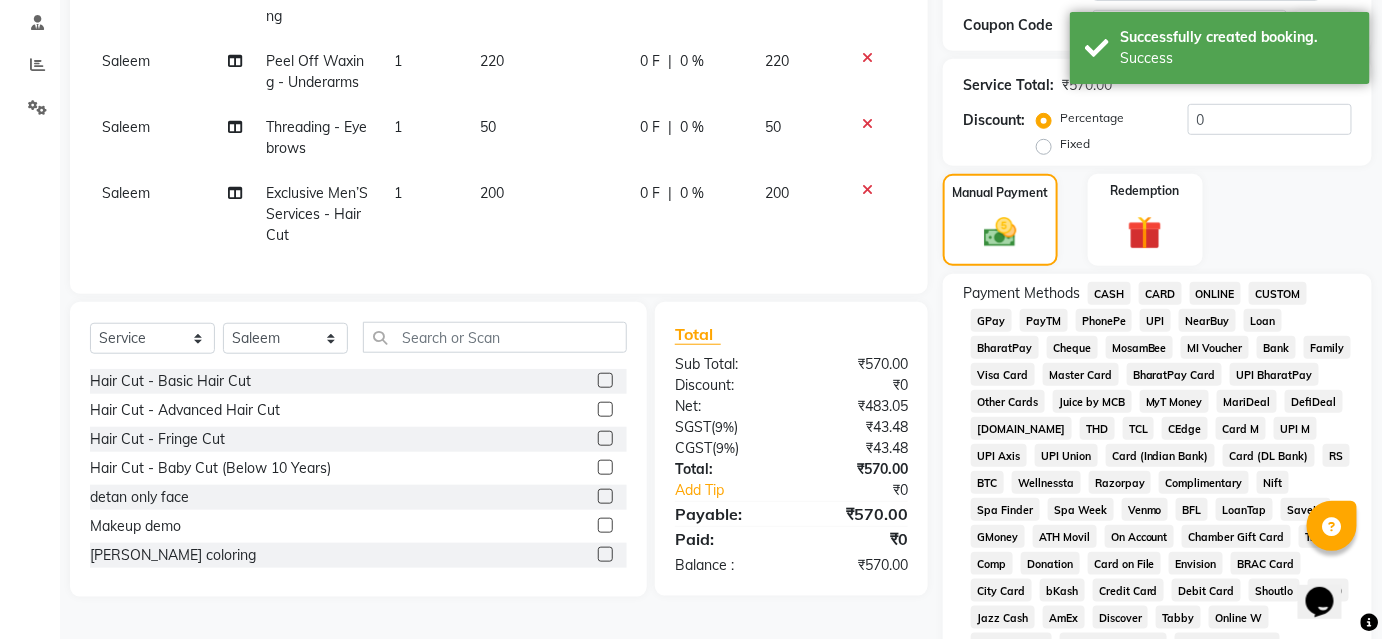 click on "UPI" 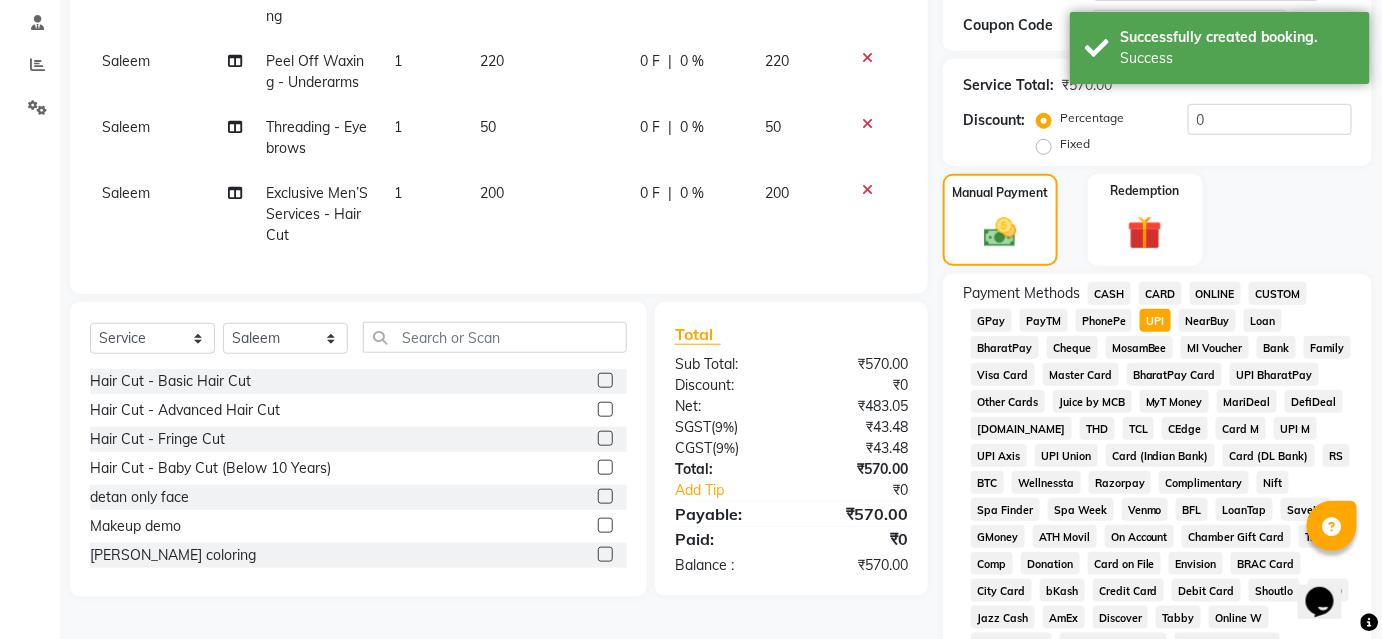 scroll, scrollTop: 878, scrollLeft: 0, axis: vertical 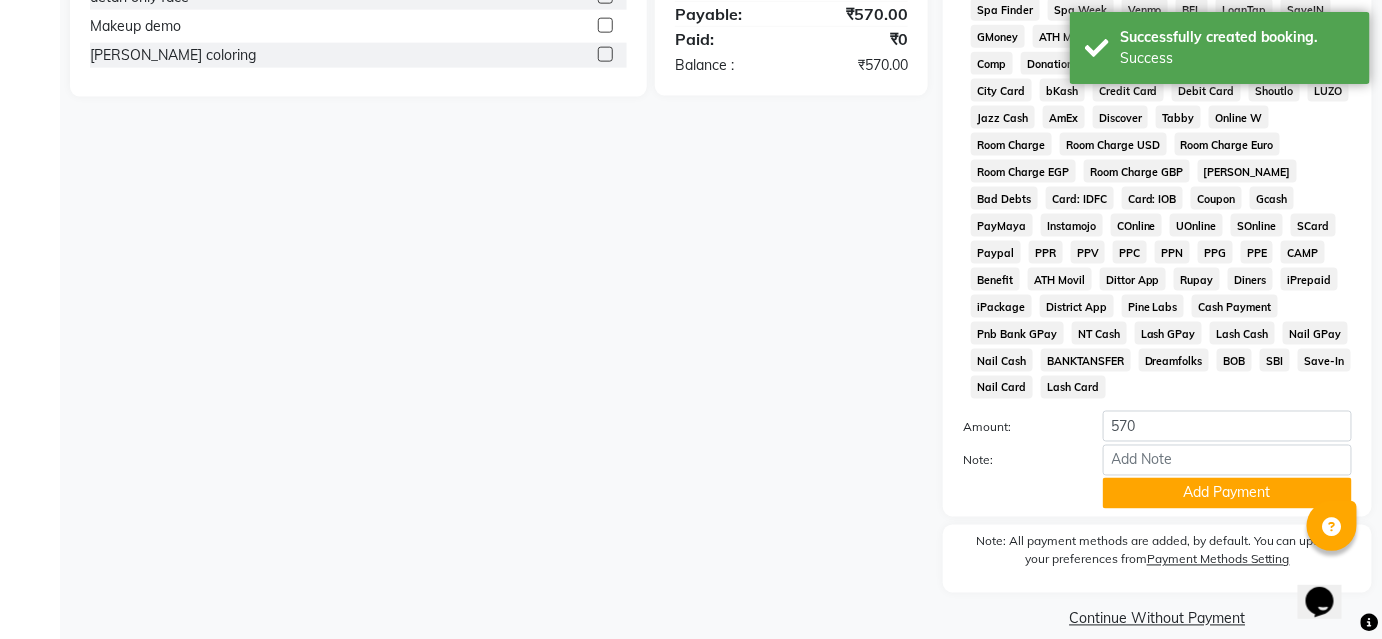 click on "Add Payment" 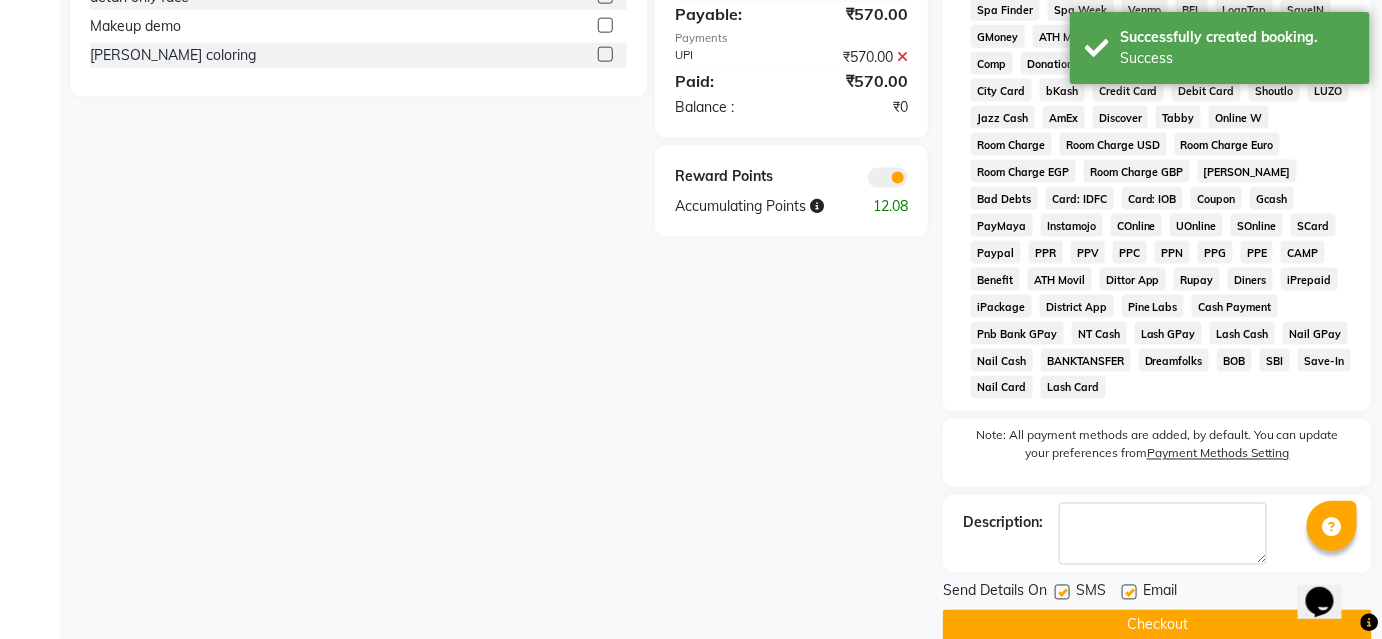 click on "Checkout" 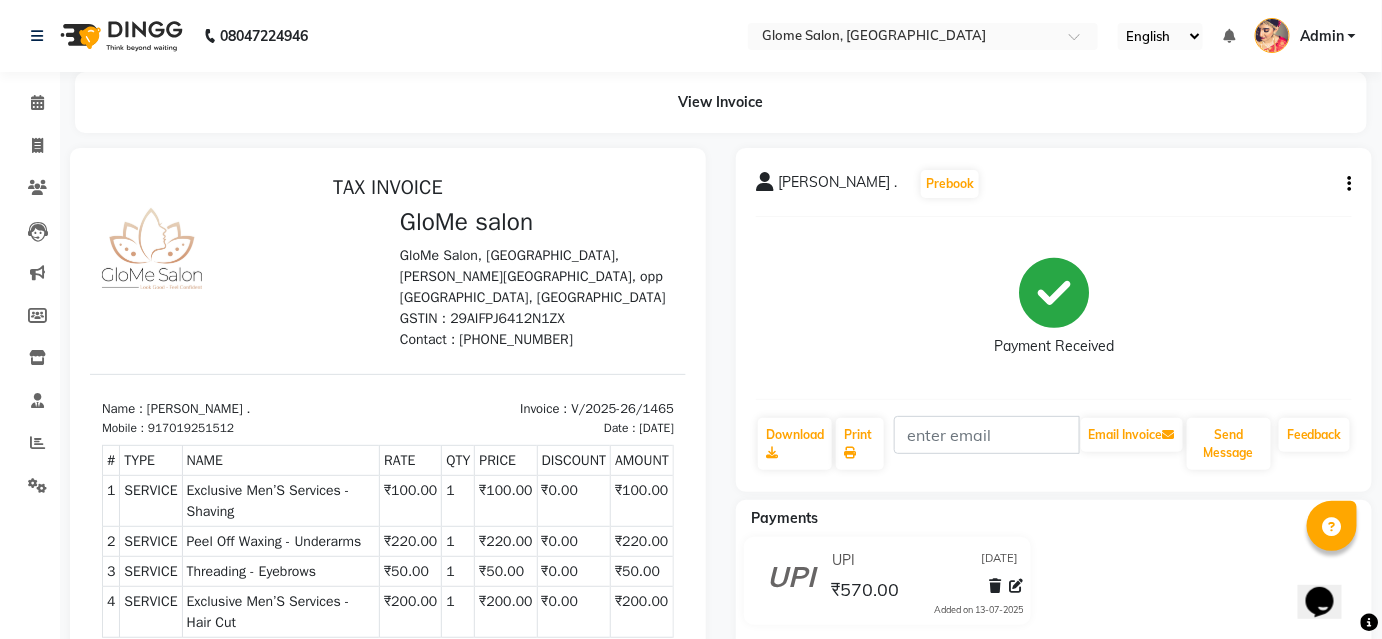 scroll, scrollTop: 0, scrollLeft: 0, axis: both 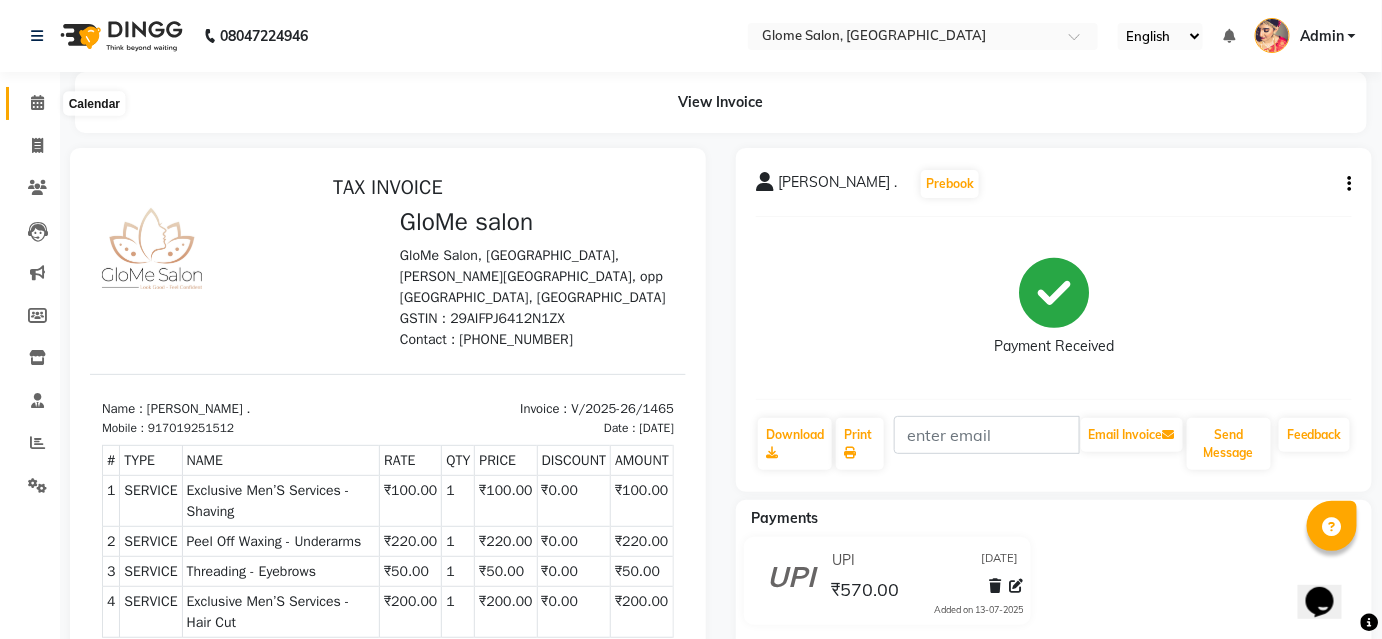 click 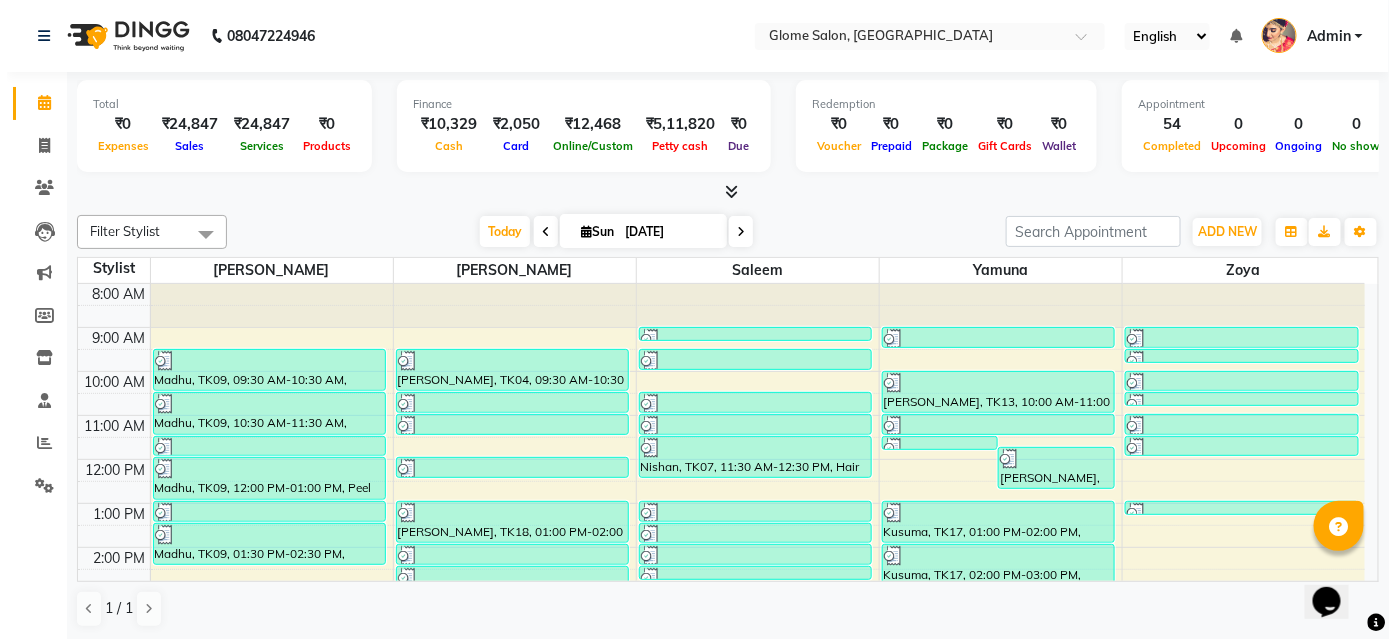 scroll, scrollTop: 0, scrollLeft: 0, axis: both 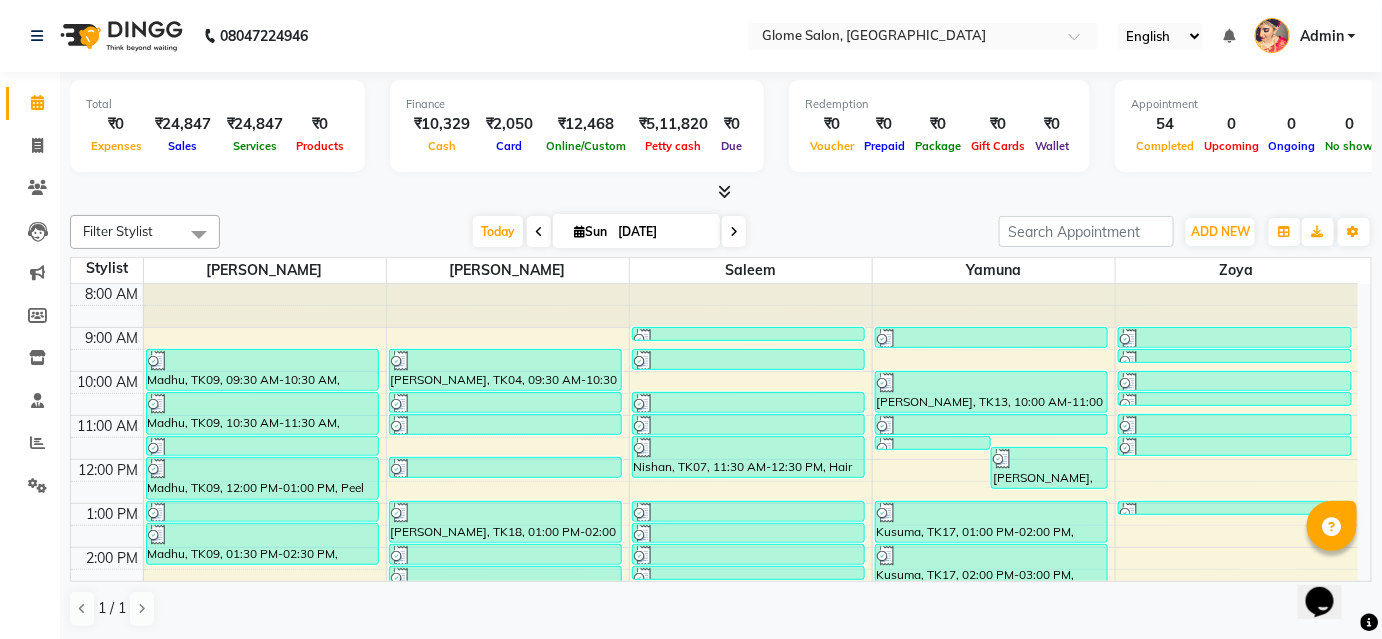 click on "Admin" at bounding box center [1322, 36] 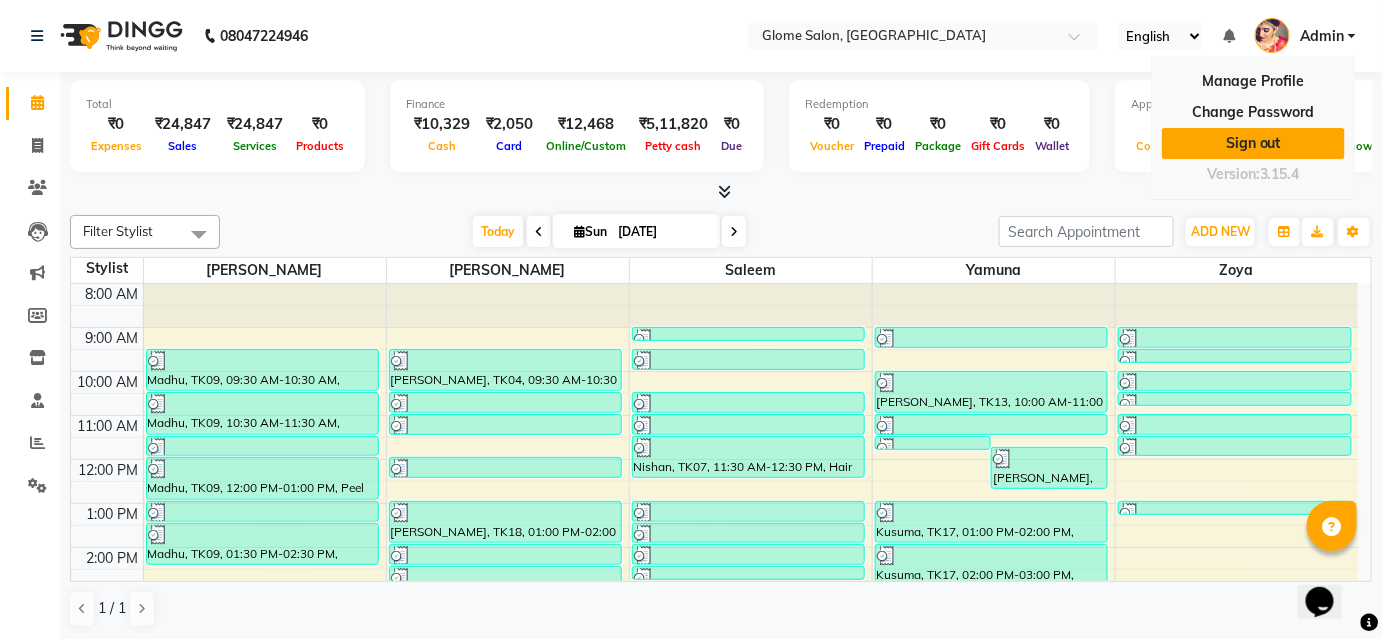 click on "Sign out" at bounding box center [1253, 143] 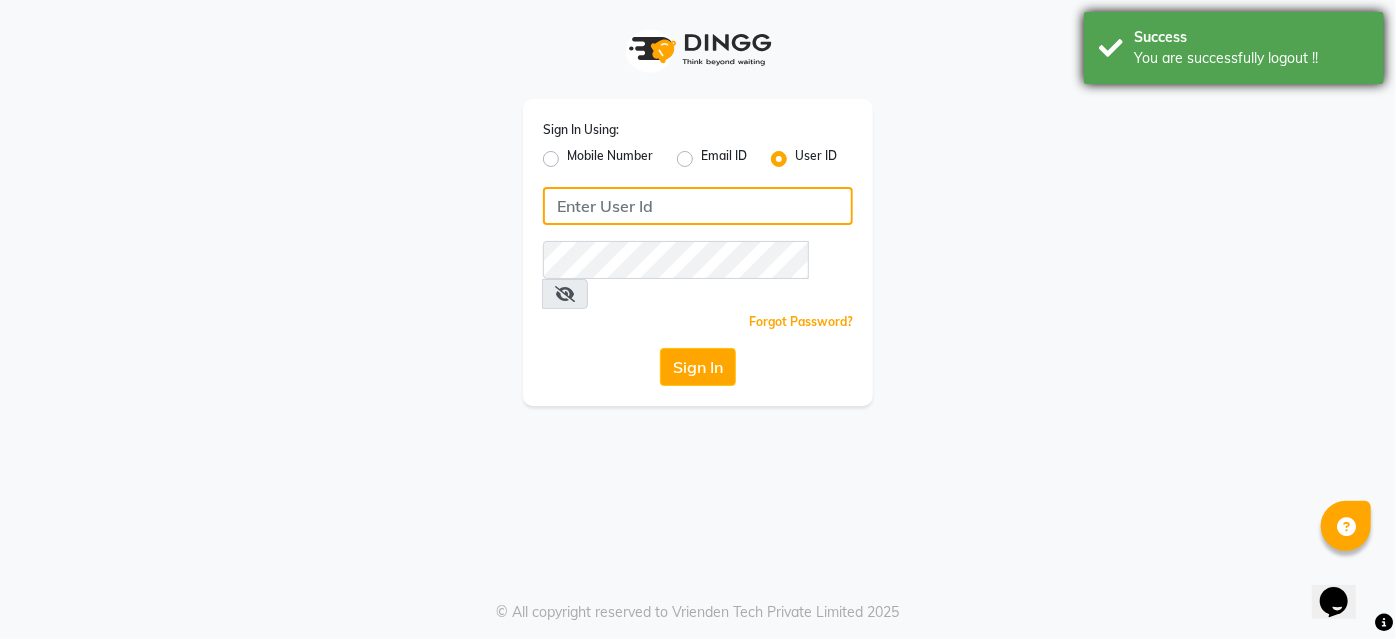 type on "Glome" 